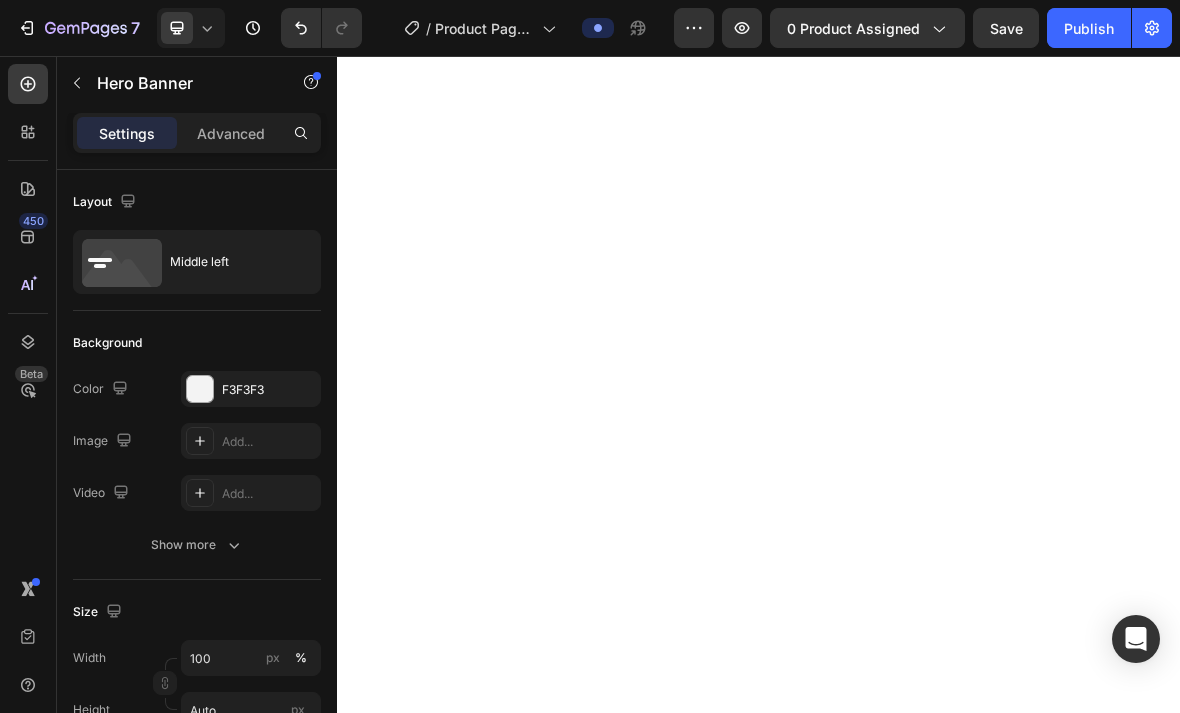 scroll, scrollTop: 0, scrollLeft: 0, axis: both 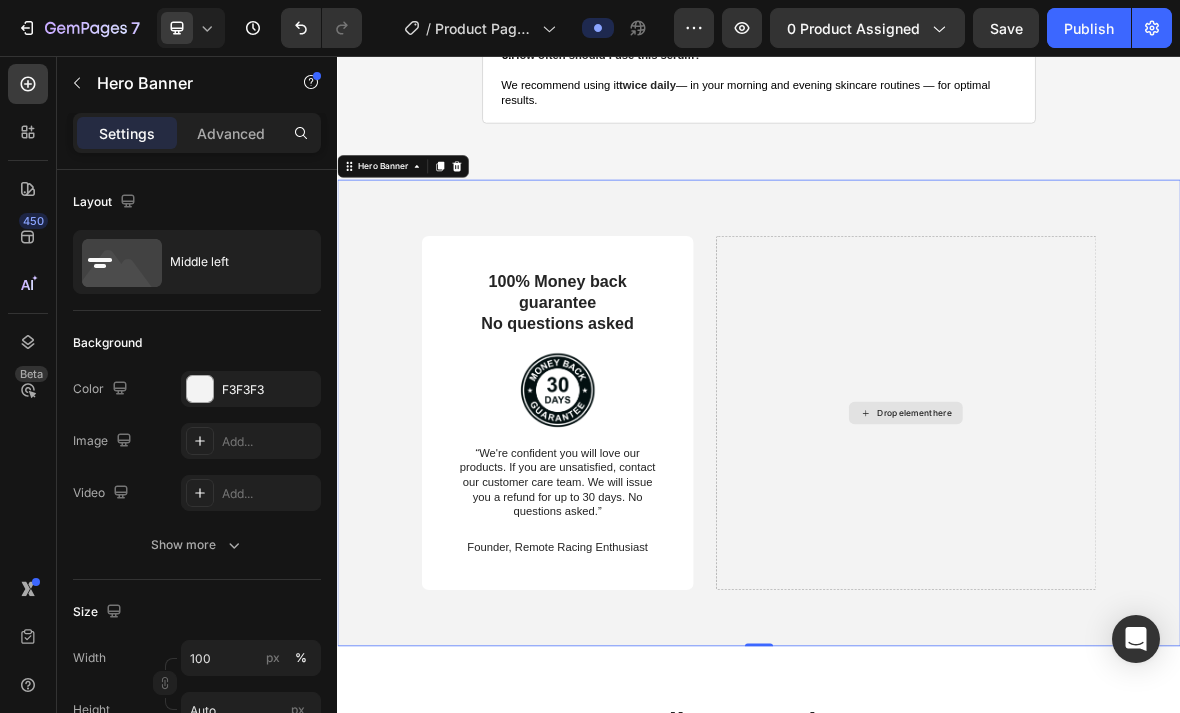 click on "Drop element here" at bounding box center (1146, 564) 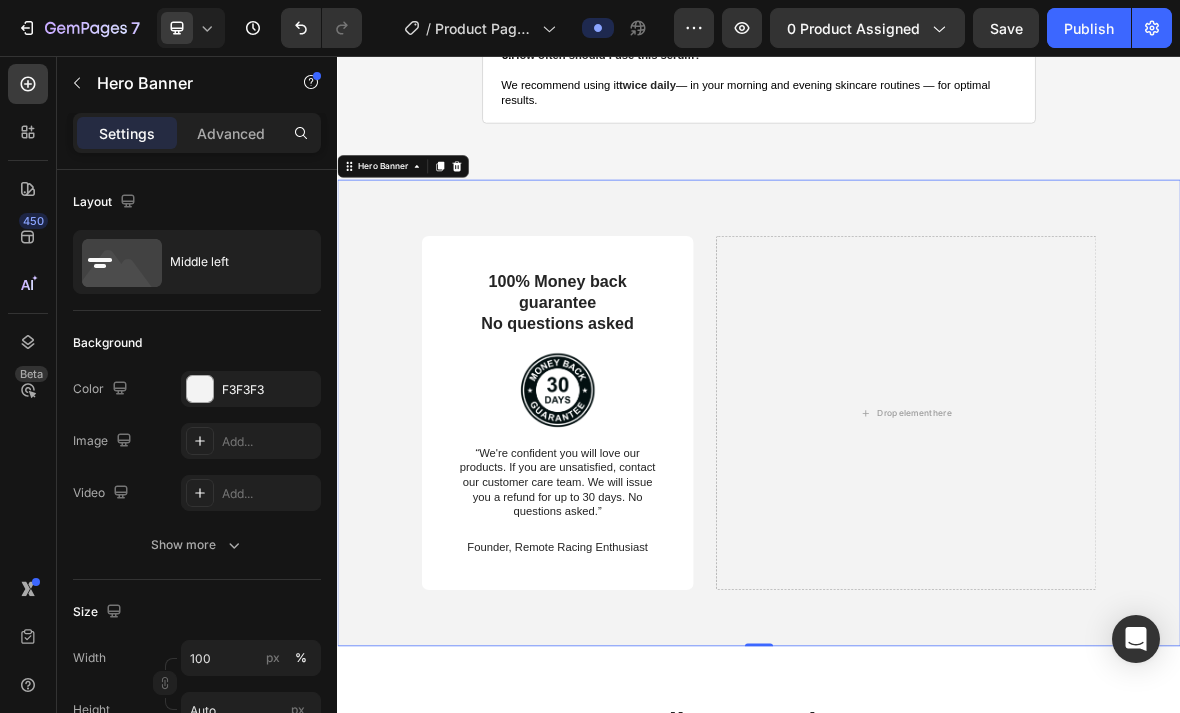 click on "Add..." at bounding box center (251, 441) 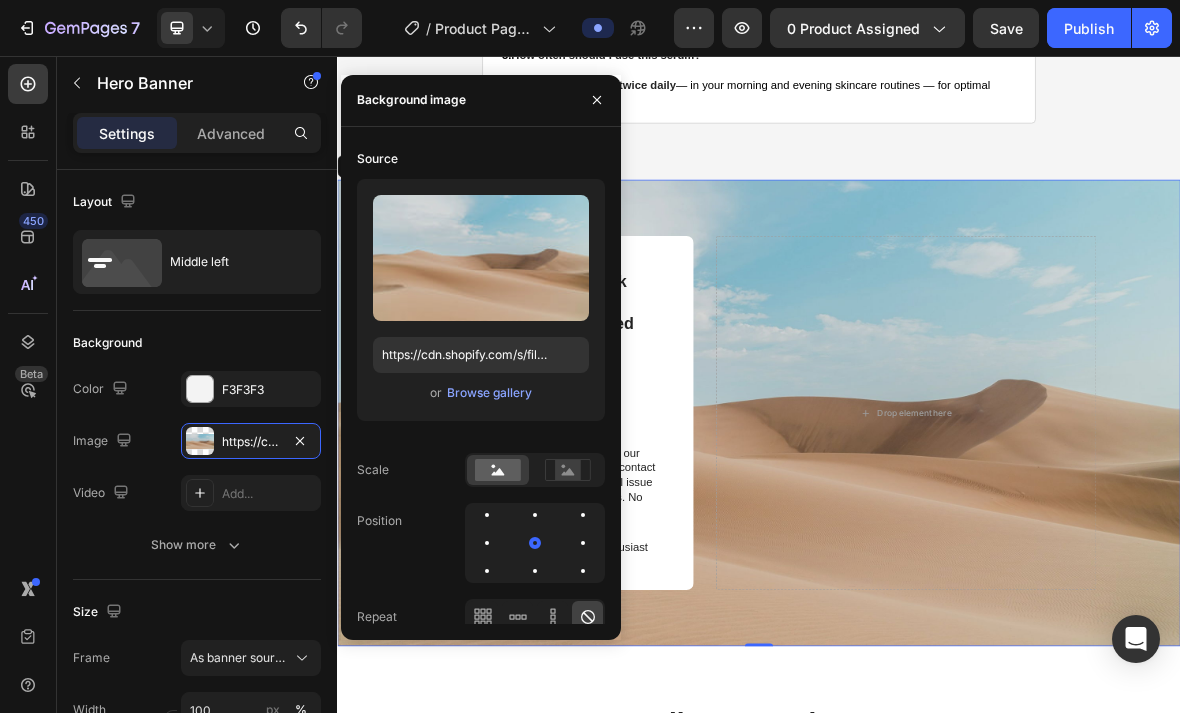 click on "Browse gallery" at bounding box center (489, 393) 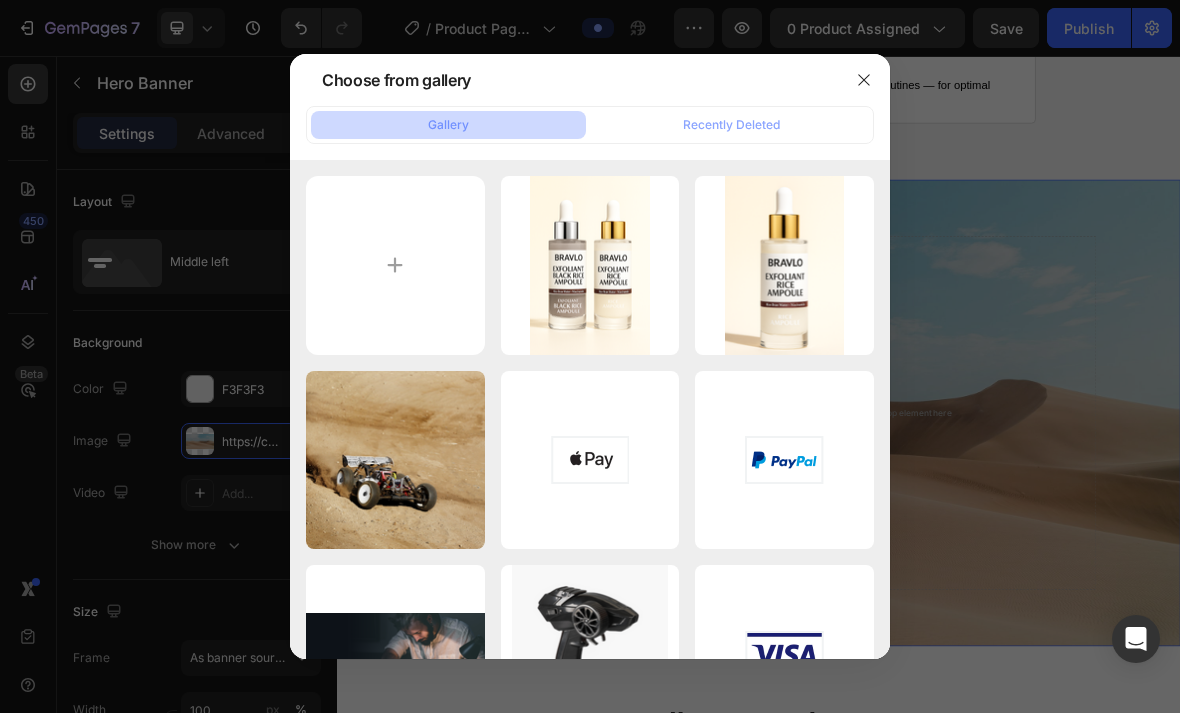 click on "Recently Deleted" 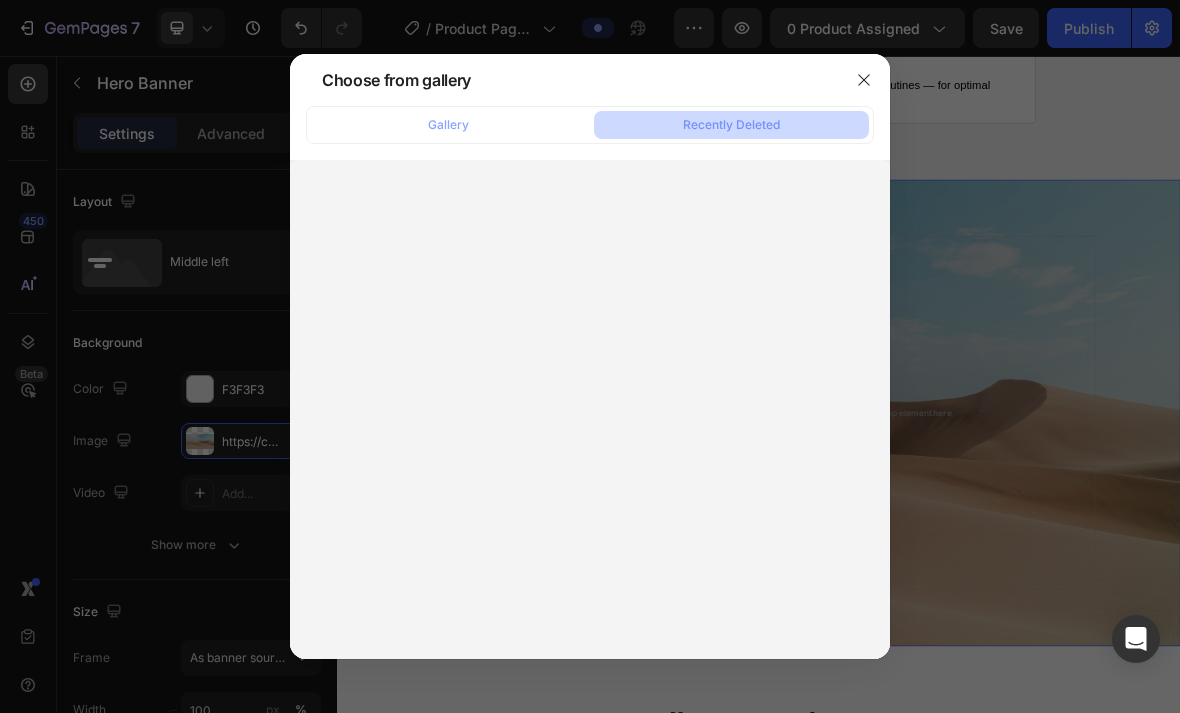 click on "Gallery" 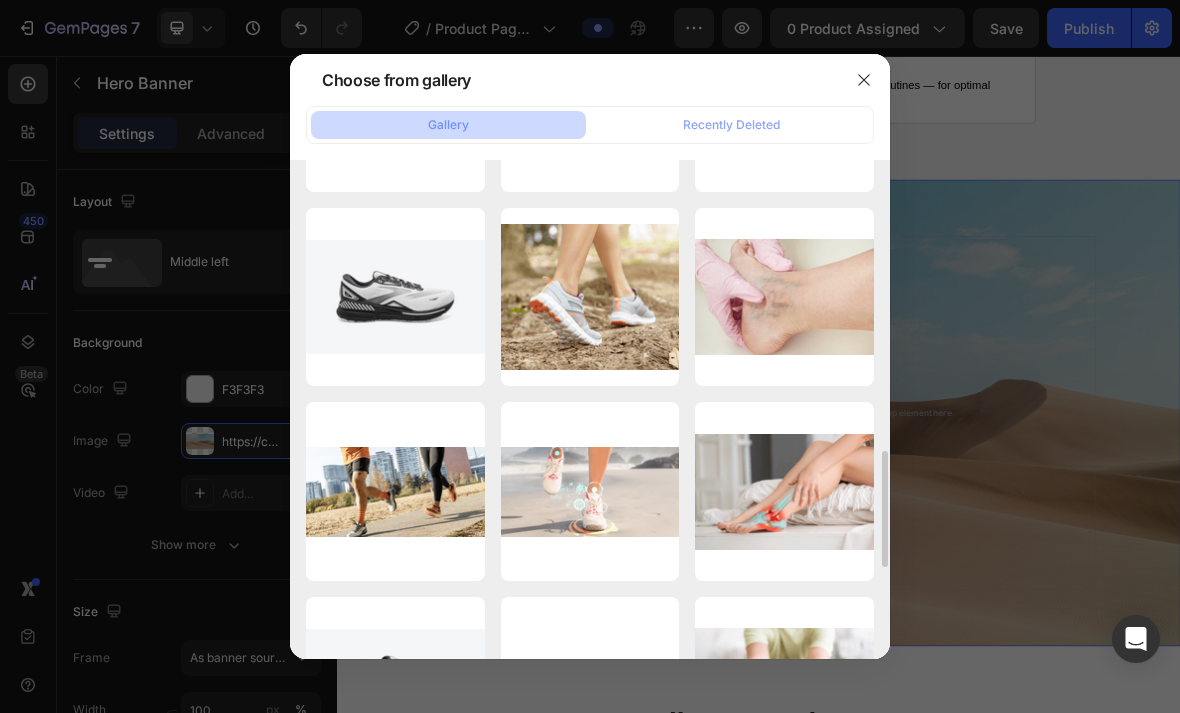 scroll, scrollTop: 2002, scrollLeft: 0, axis: vertical 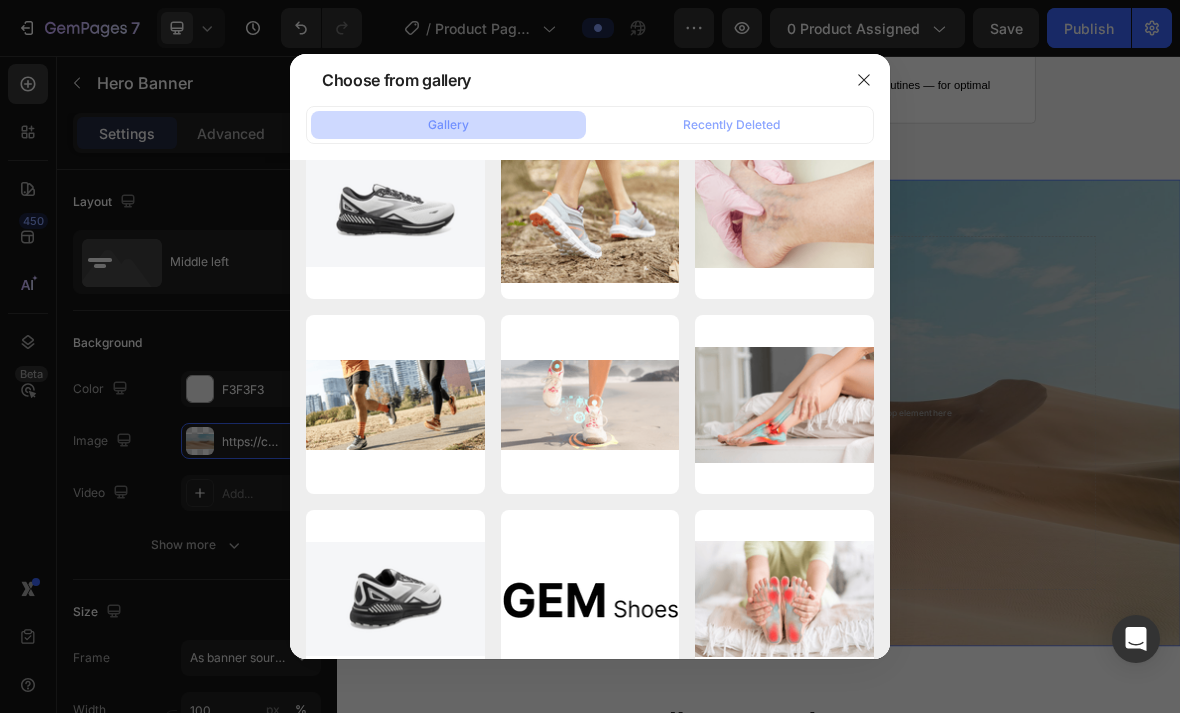 click 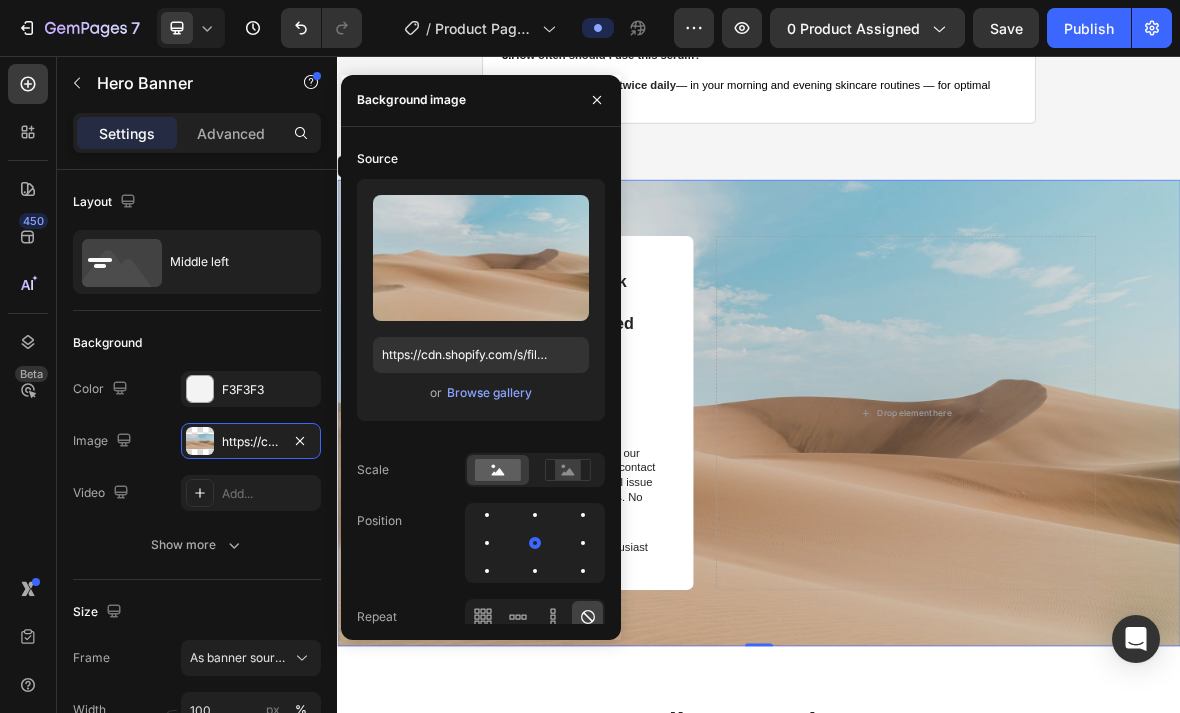 scroll, scrollTop: 20, scrollLeft: 0, axis: vertical 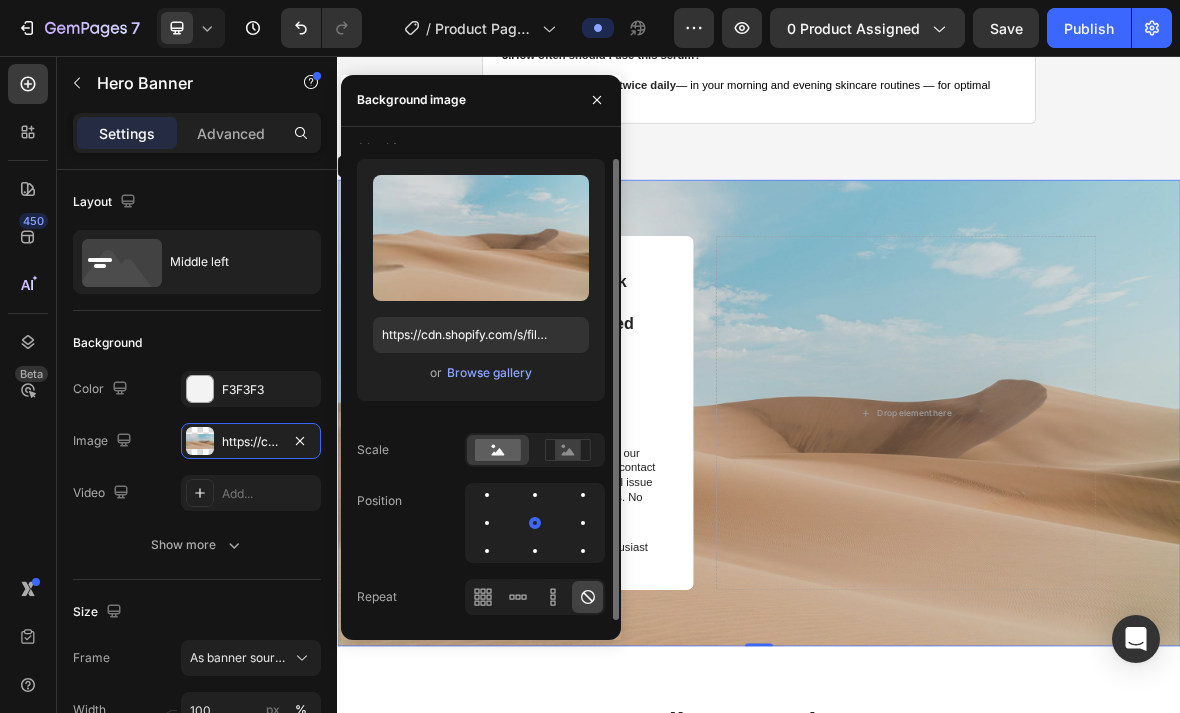 click on "Browse gallery" at bounding box center (489, 373) 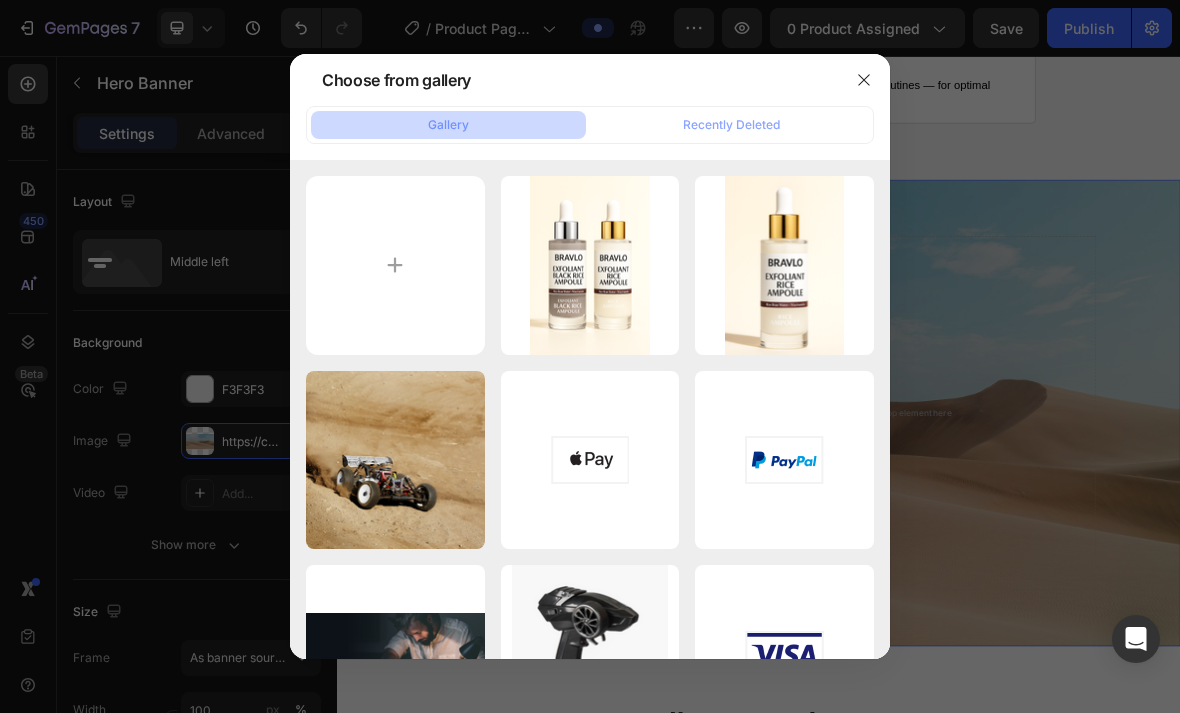 click on "Recently Deleted" 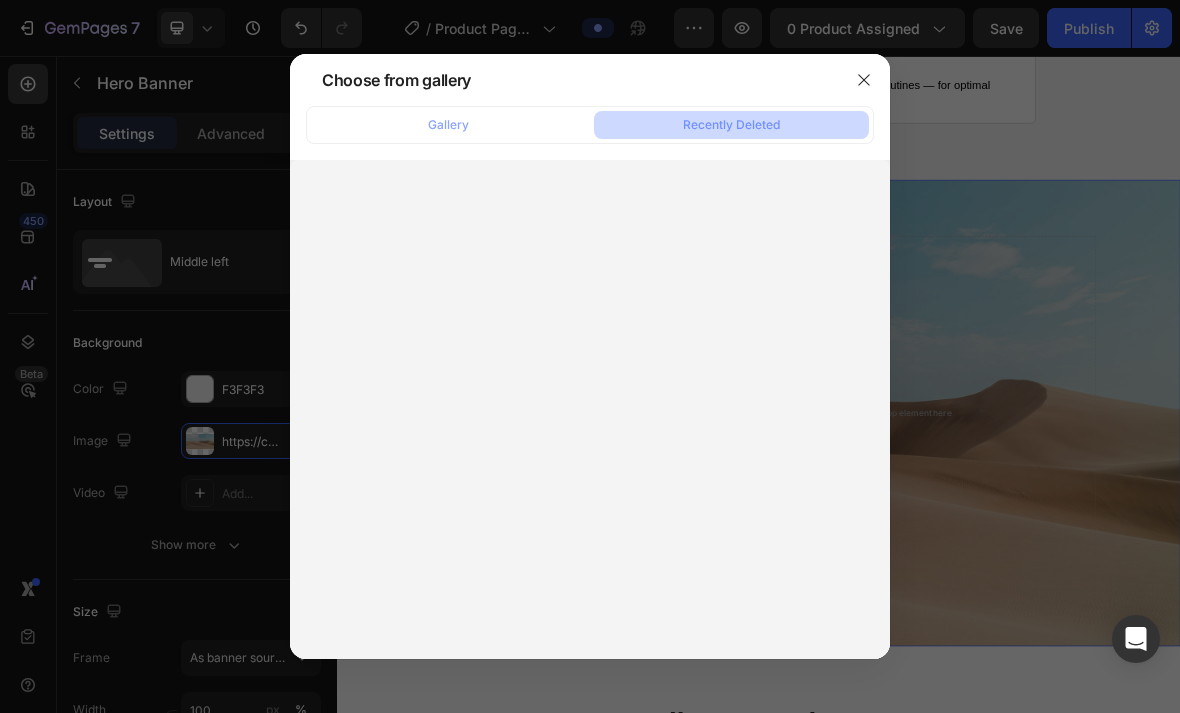 click on "Gallery" 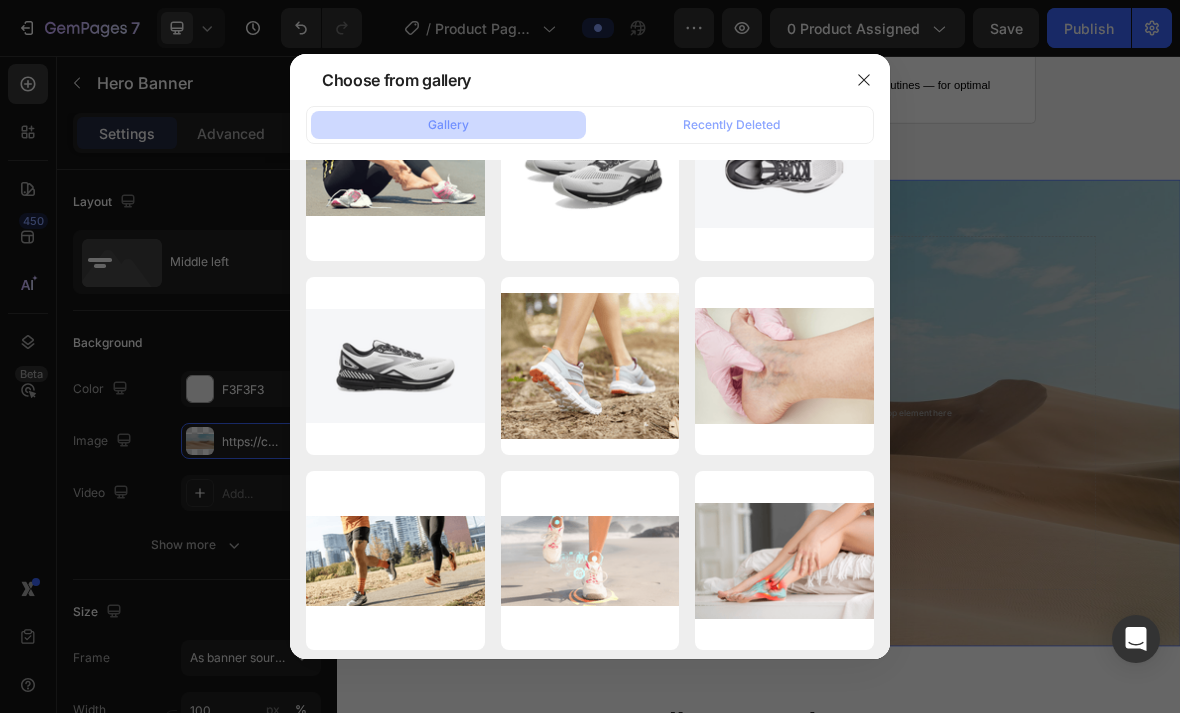 scroll, scrollTop: 2002, scrollLeft: 0, axis: vertical 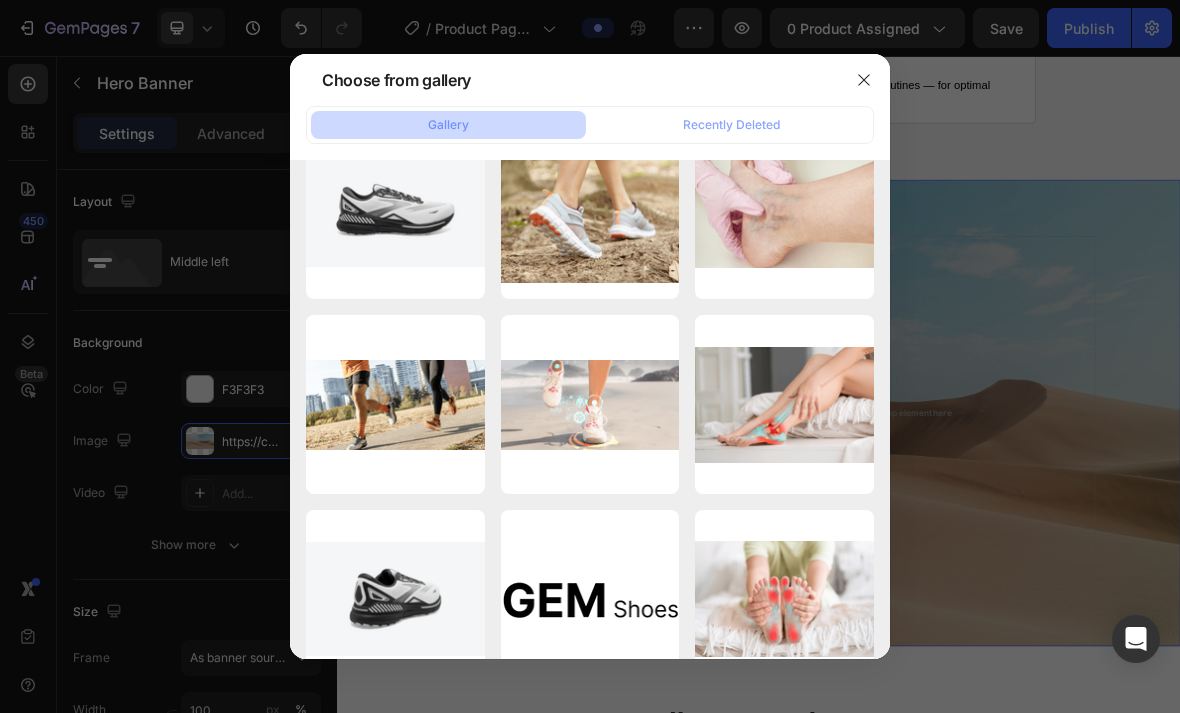 click at bounding box center (864, 80) 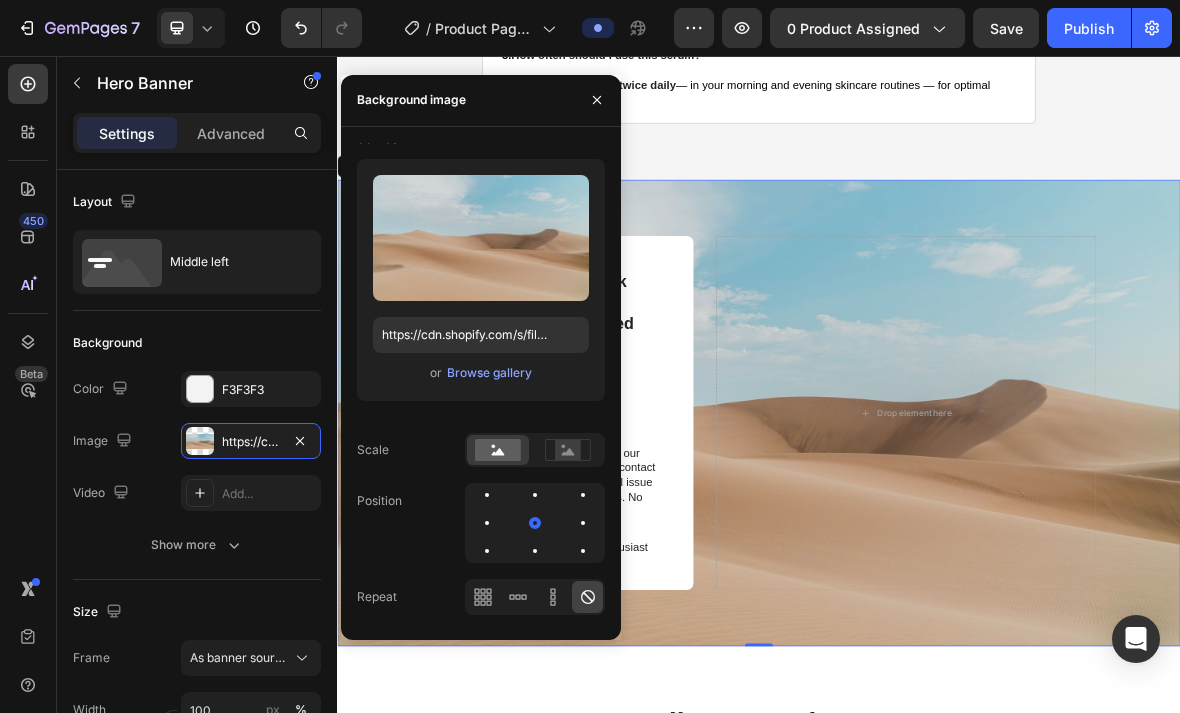click on "100% Money back guarantee No questions asked Text Block Image “We're confident you will love our products. If you are unsatisfied, contact our customer care team. We will issue you a refund for up to 30 days. No questions asked.” Text Block Founder, Remote Racing Enthusiast Text Block Row
Drop element here" at bounding box center [937, 564] 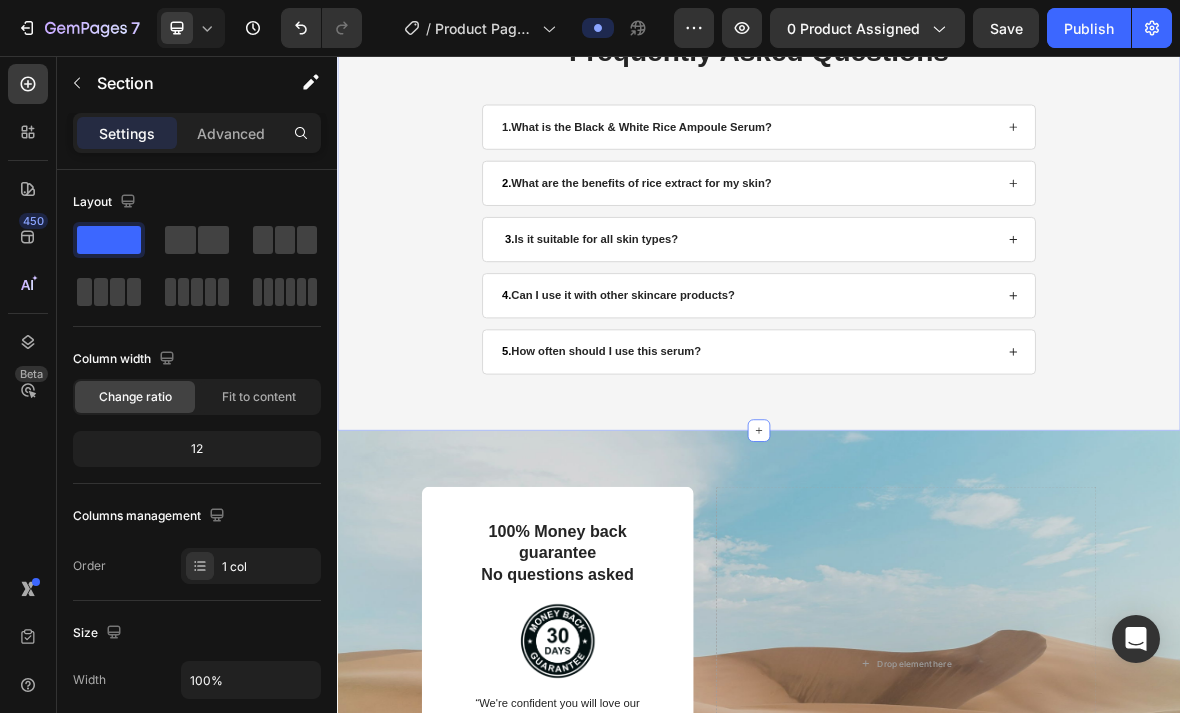 scroll, scrollTop: 2790, scrollLeft: 0, axis: vertical 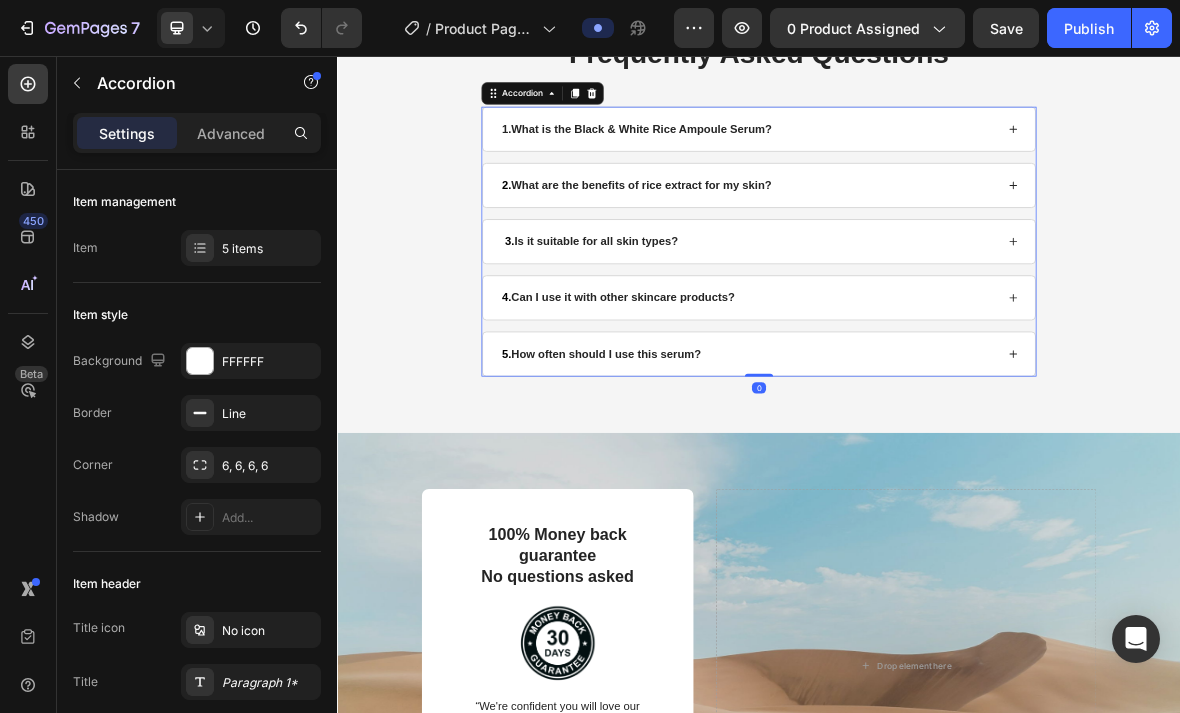 click on "1.What is the Black & White Rice Ampoule Serum?" at bounding box center [937, 160] 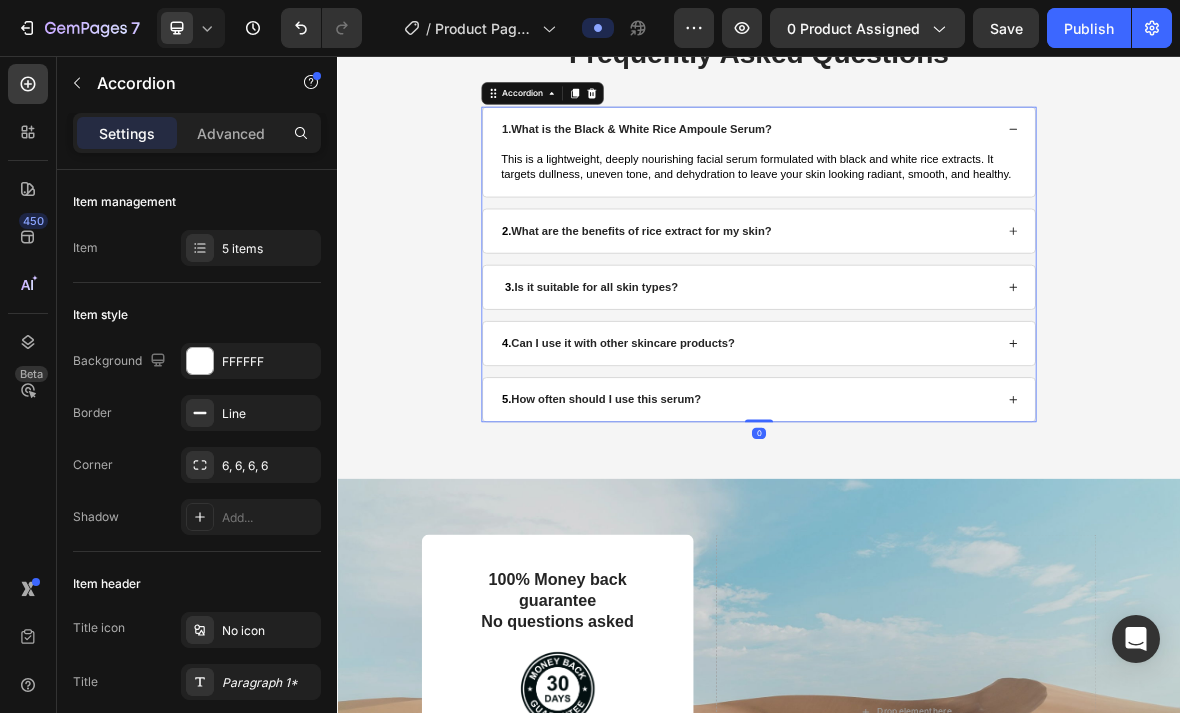 click on "2.  What are the benefits of rice extract for my skin?" at bounding box center (922, 305) 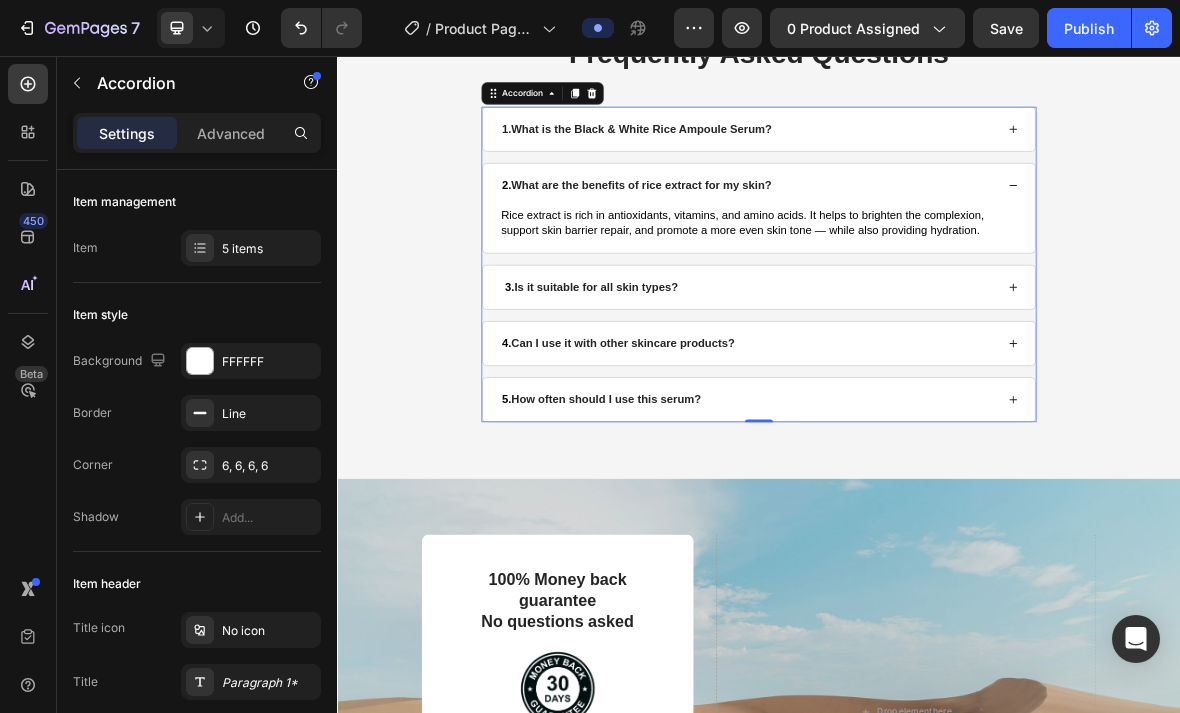 click on "3. Is it suitable for all skin types?" at bounding box center (937, 385) 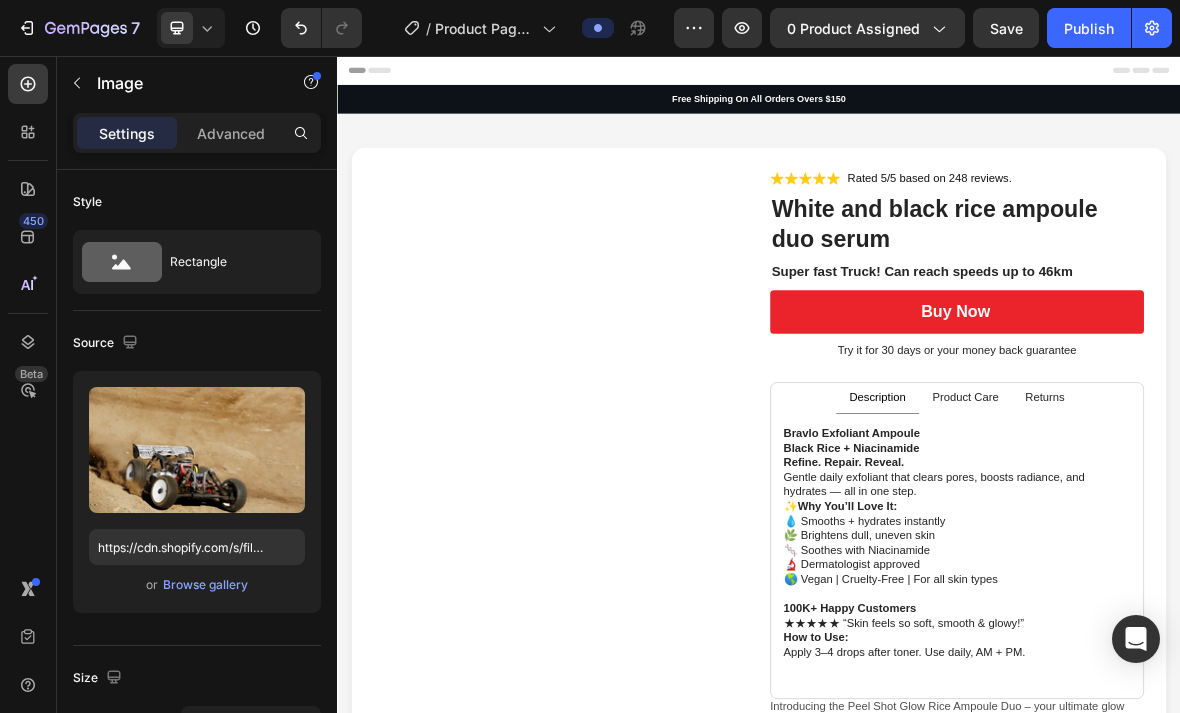scroll, scrollTop: 0, scrollLeft: 0, axis: both 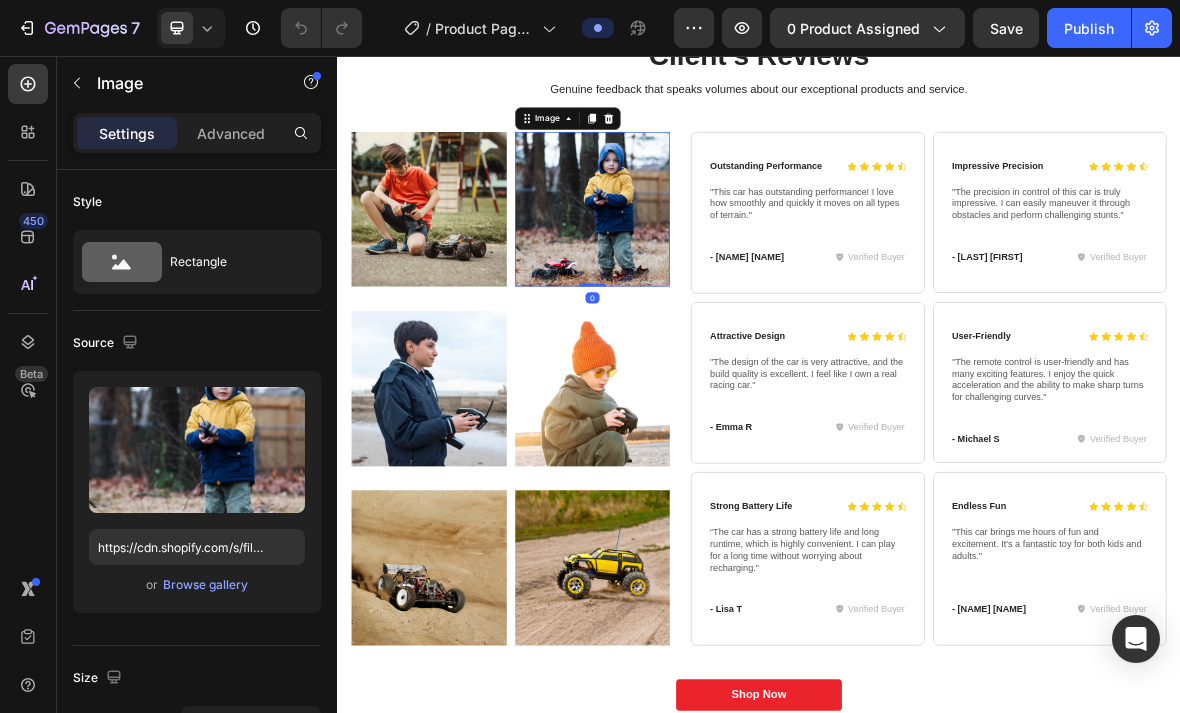 click at bounding box center [723, 145] 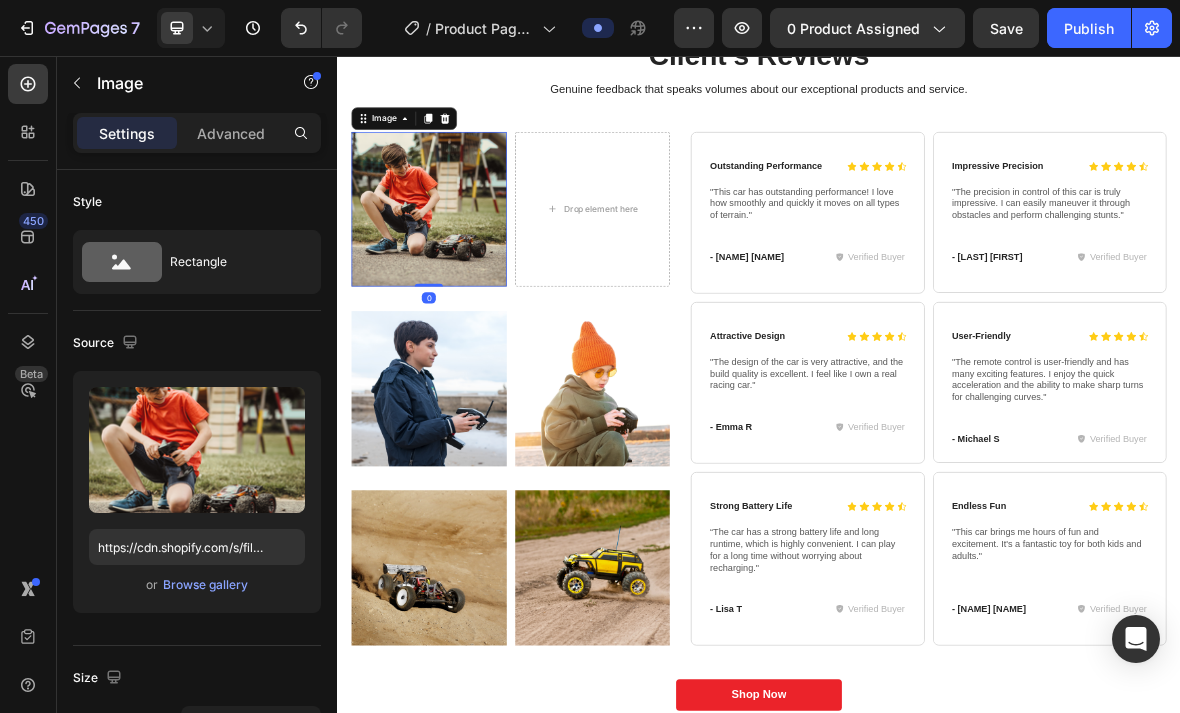 click at bounding box center [490, 145] 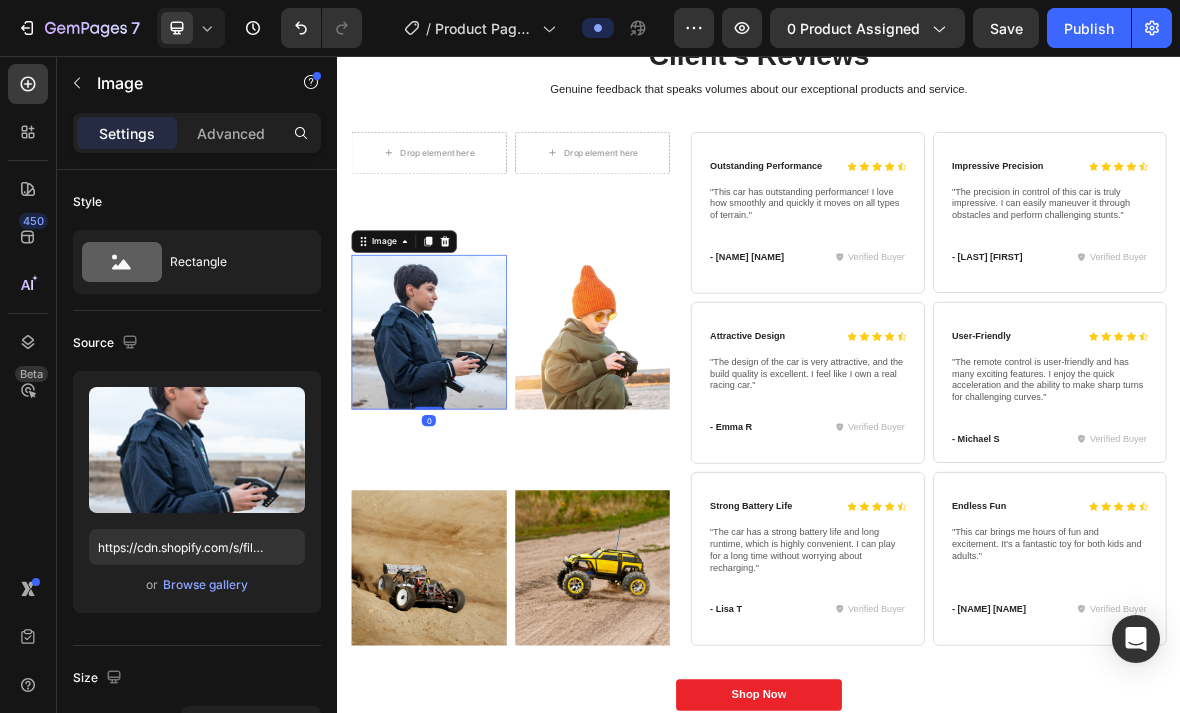 click at bounding box center [490, 320] 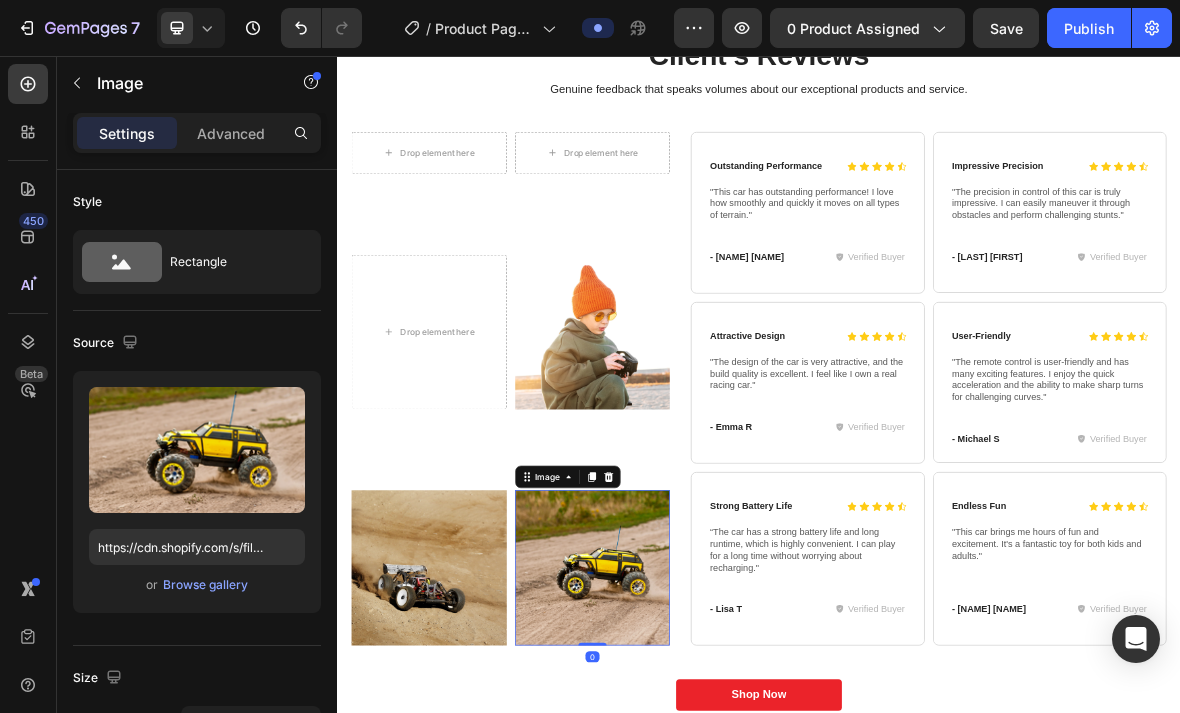 click at bounding box center [723, 655] 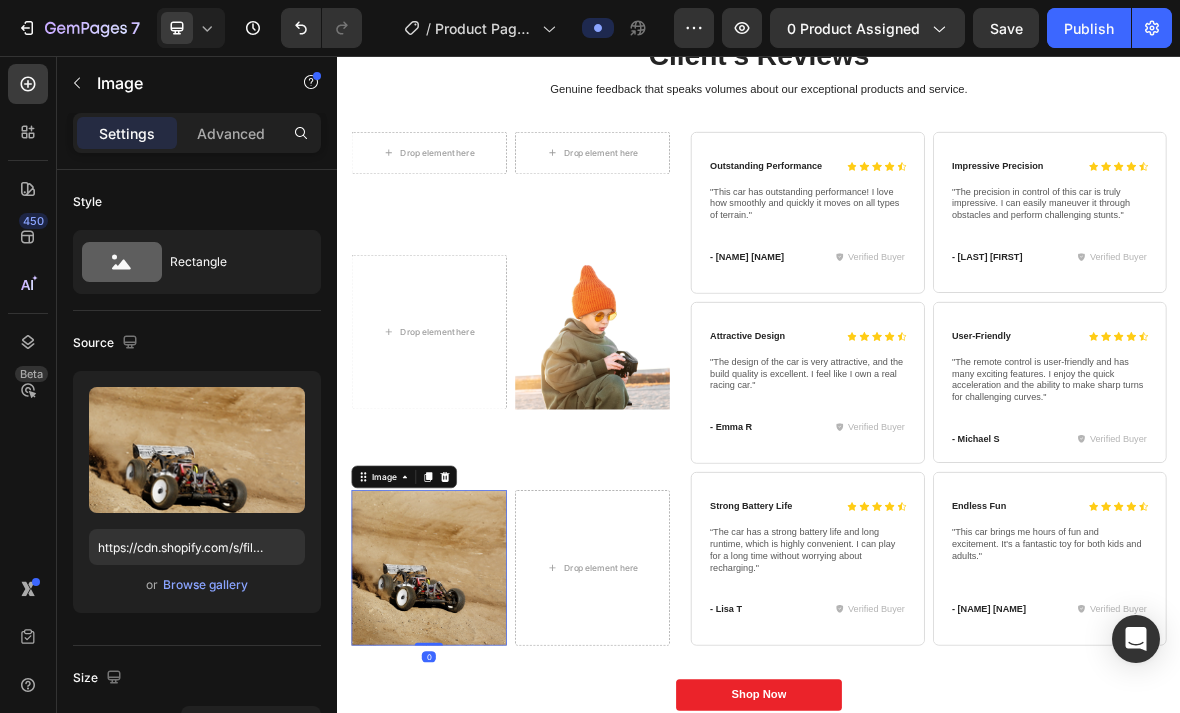click 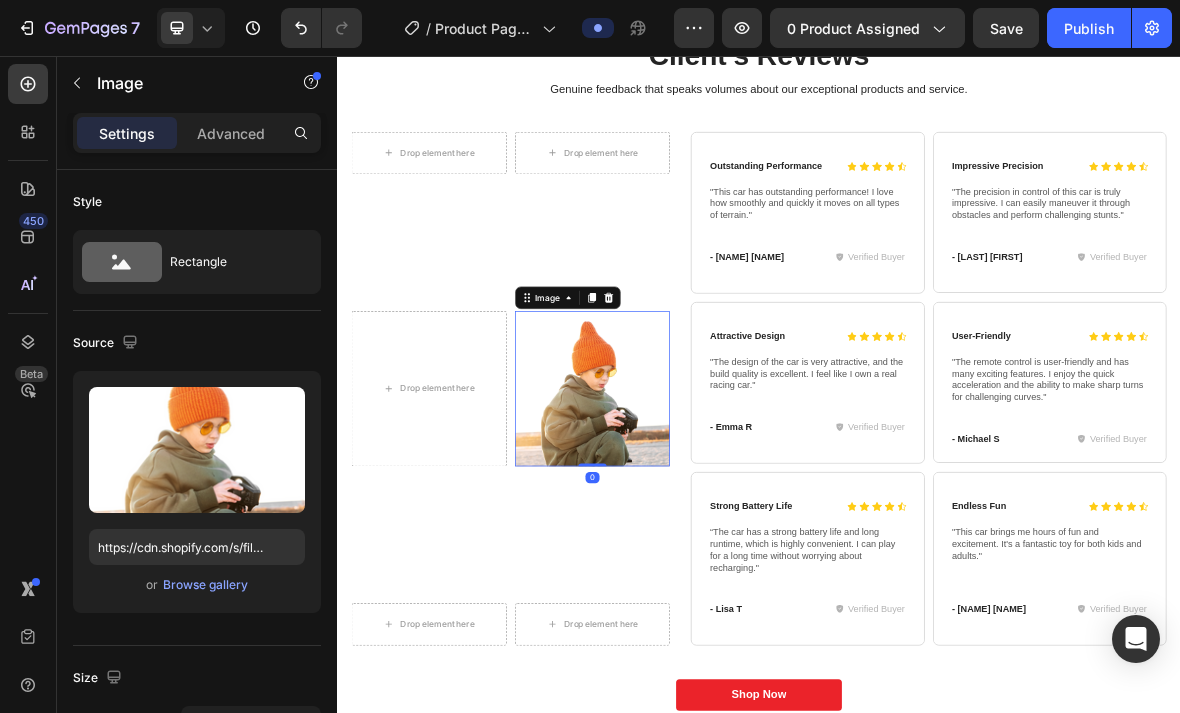 click at bounding box center (723, 400) 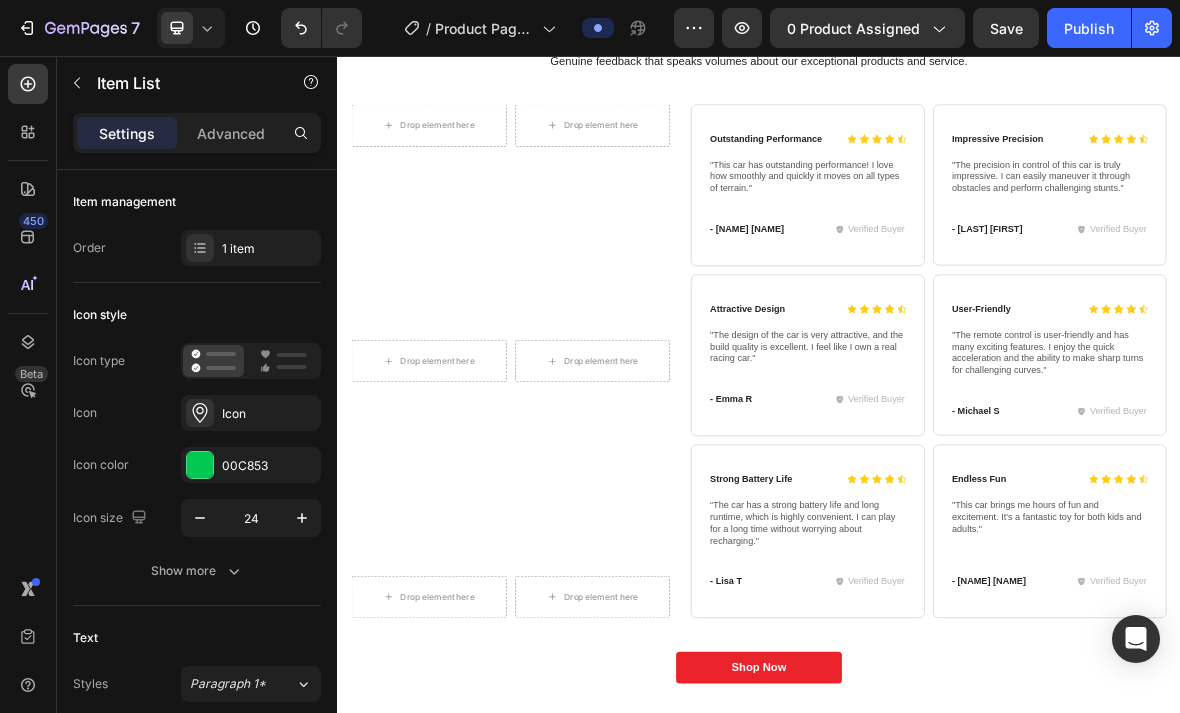 scroll, scrollTop: 4002, scrollLeft: 0, axis: vertical 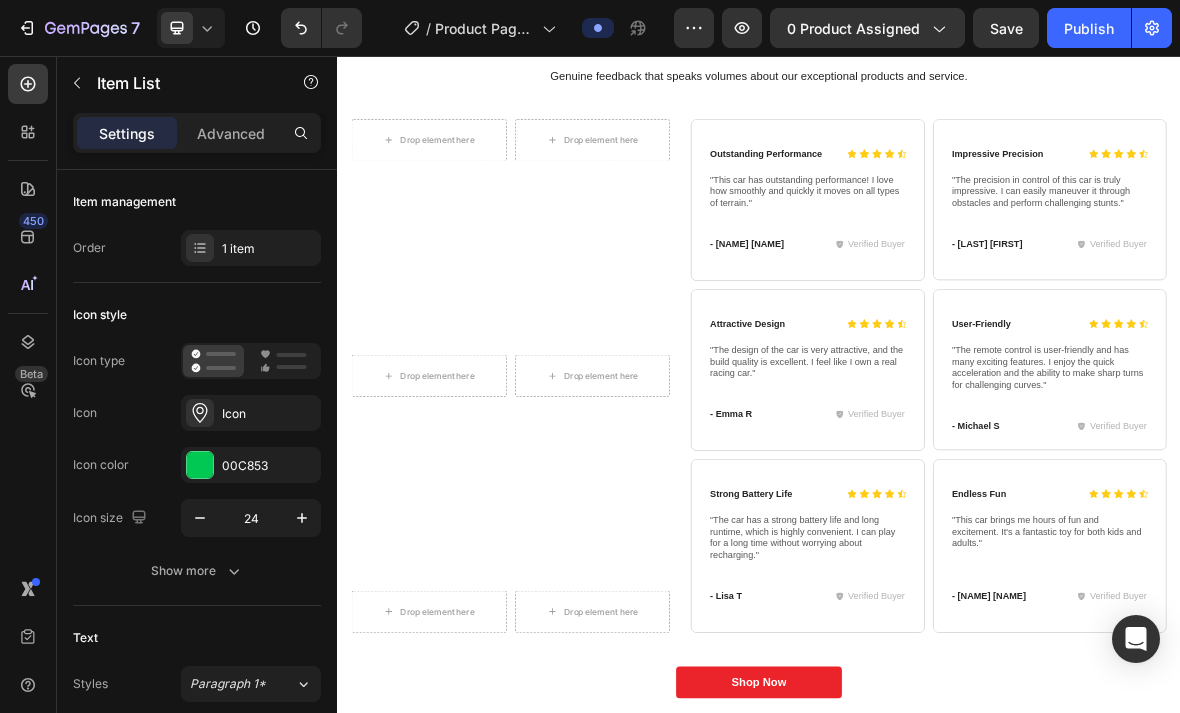 click on "Drop element here" at bounding box center [479, 176] 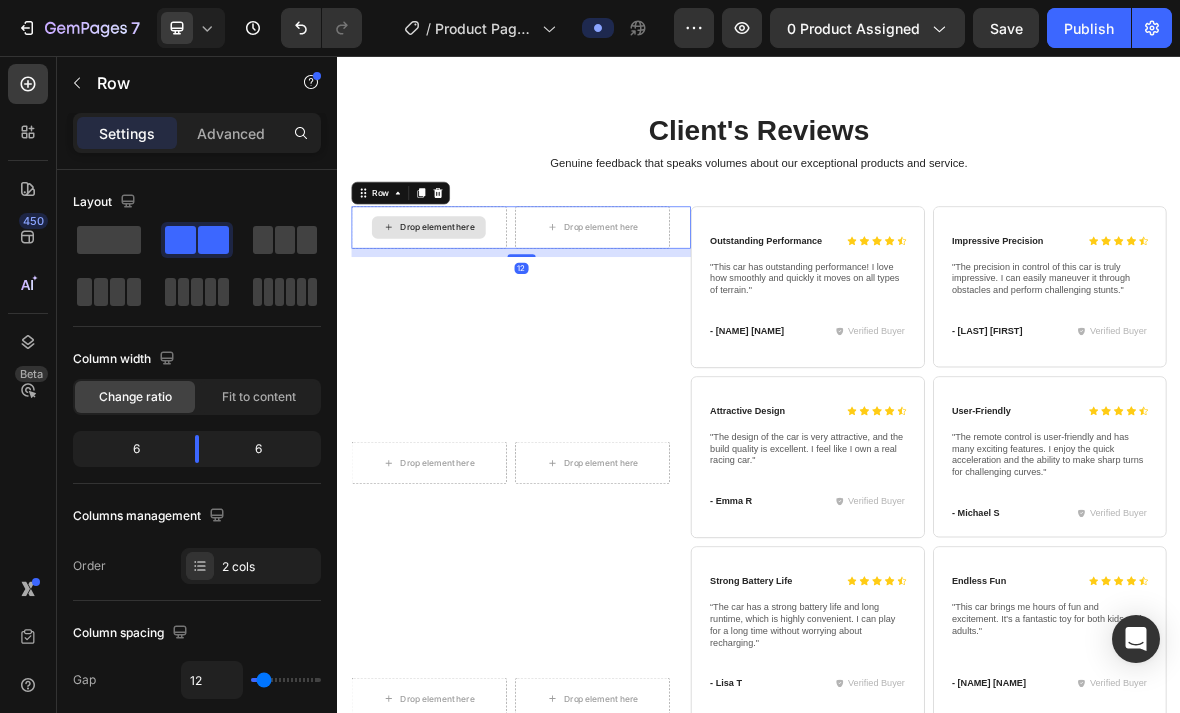 scroll, scrollTop: 3876, scrollLeft: 0, axis: vertical 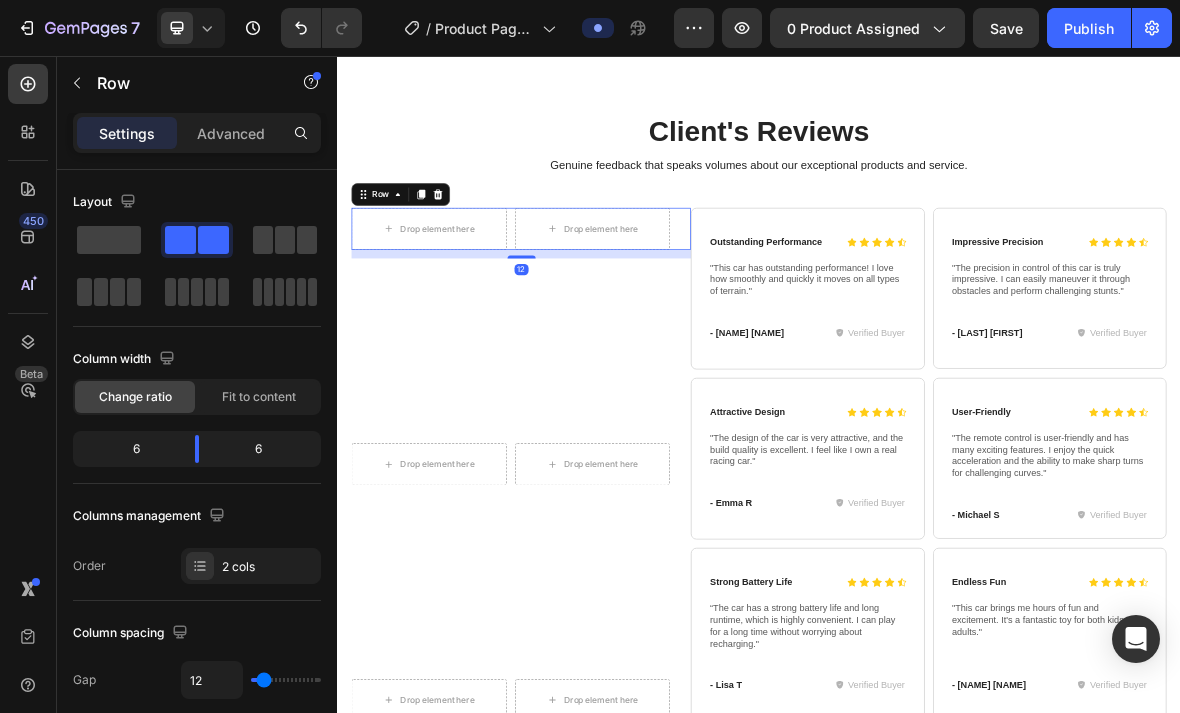 click at bounding box center [480, 253] 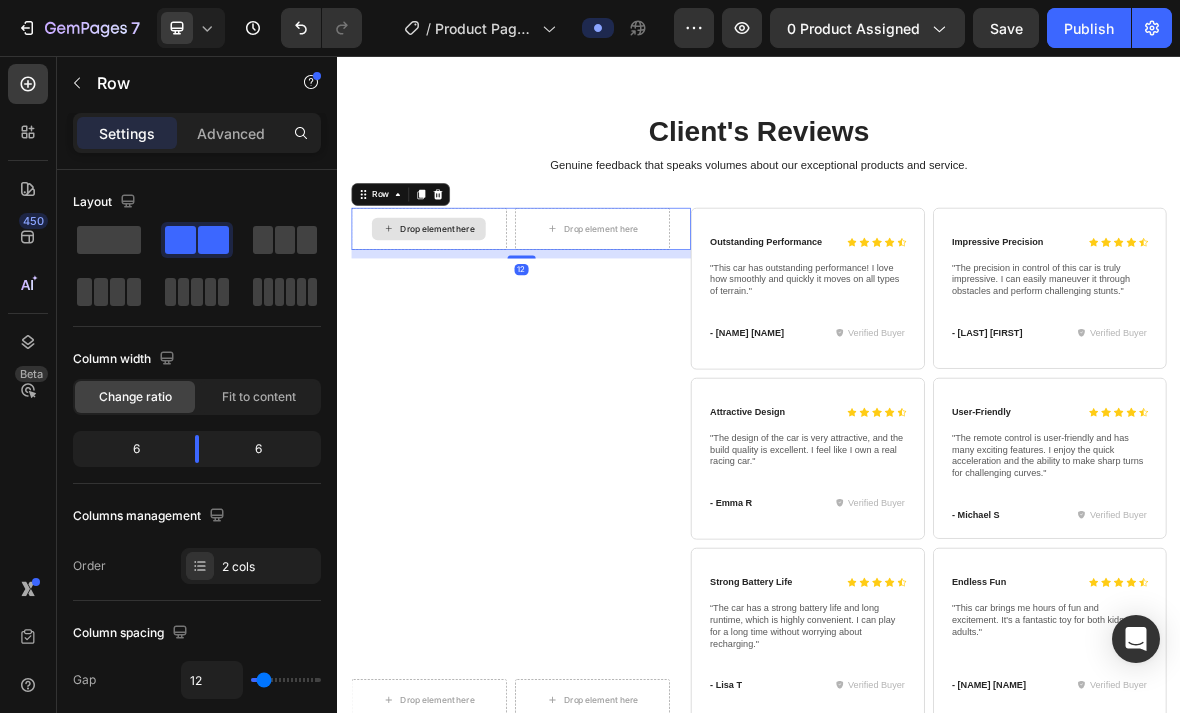 click at bounding box center [480, 253] 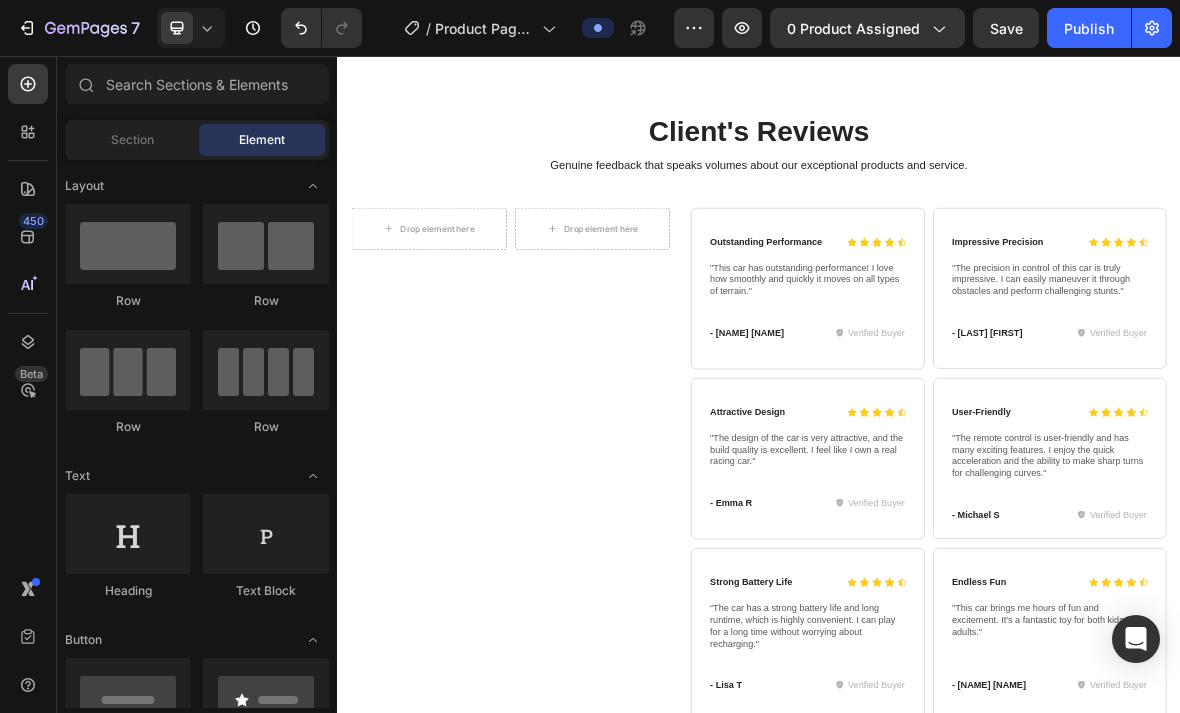 click on "Drop element here" at bounding box center (700, 302) 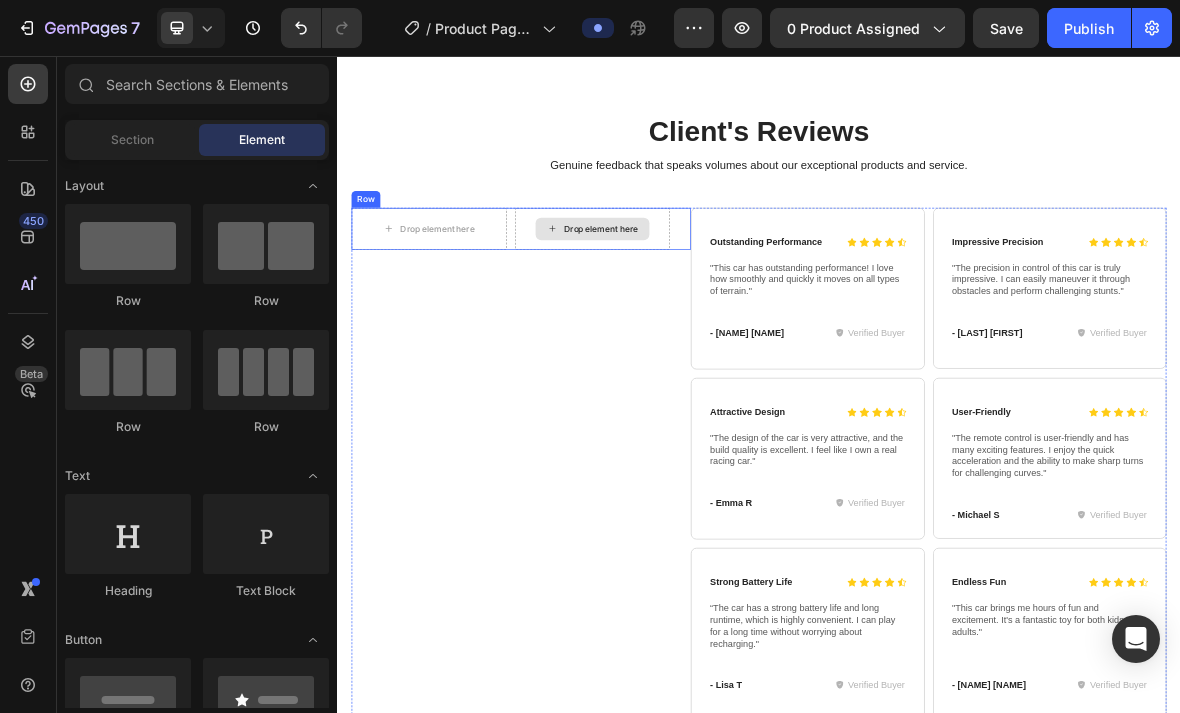 click on "Drop element here" at bounding box center (700, 302) 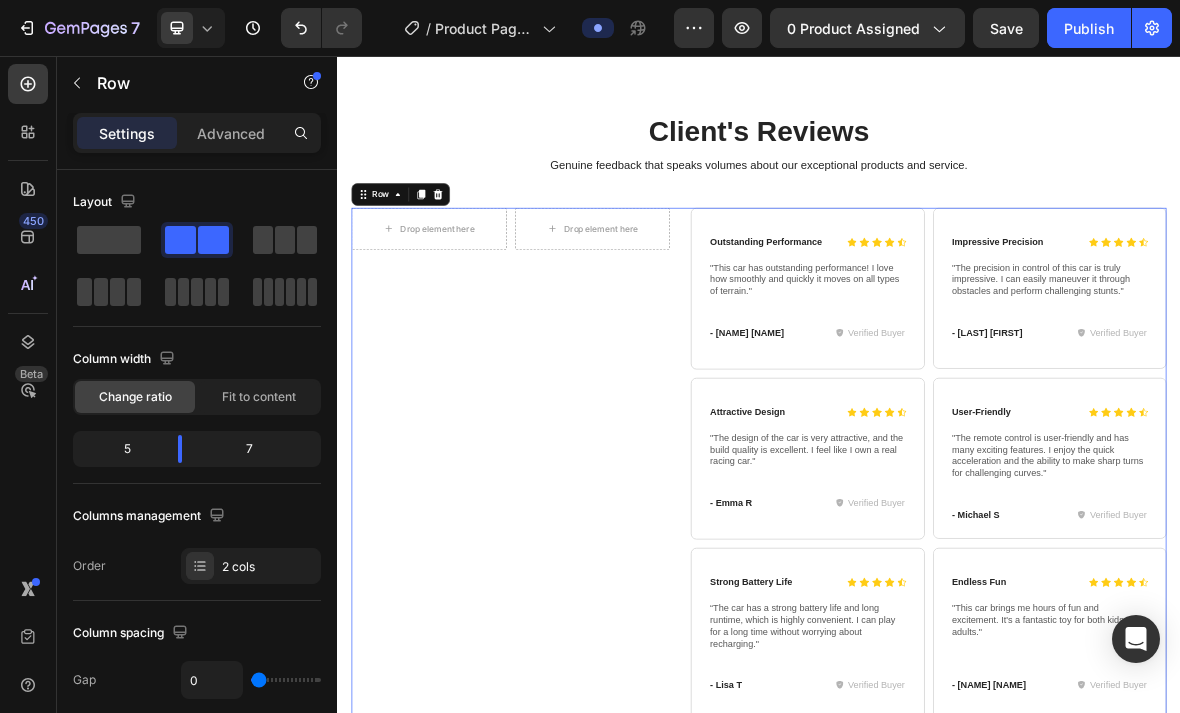 click at bounding box center [480, 253] 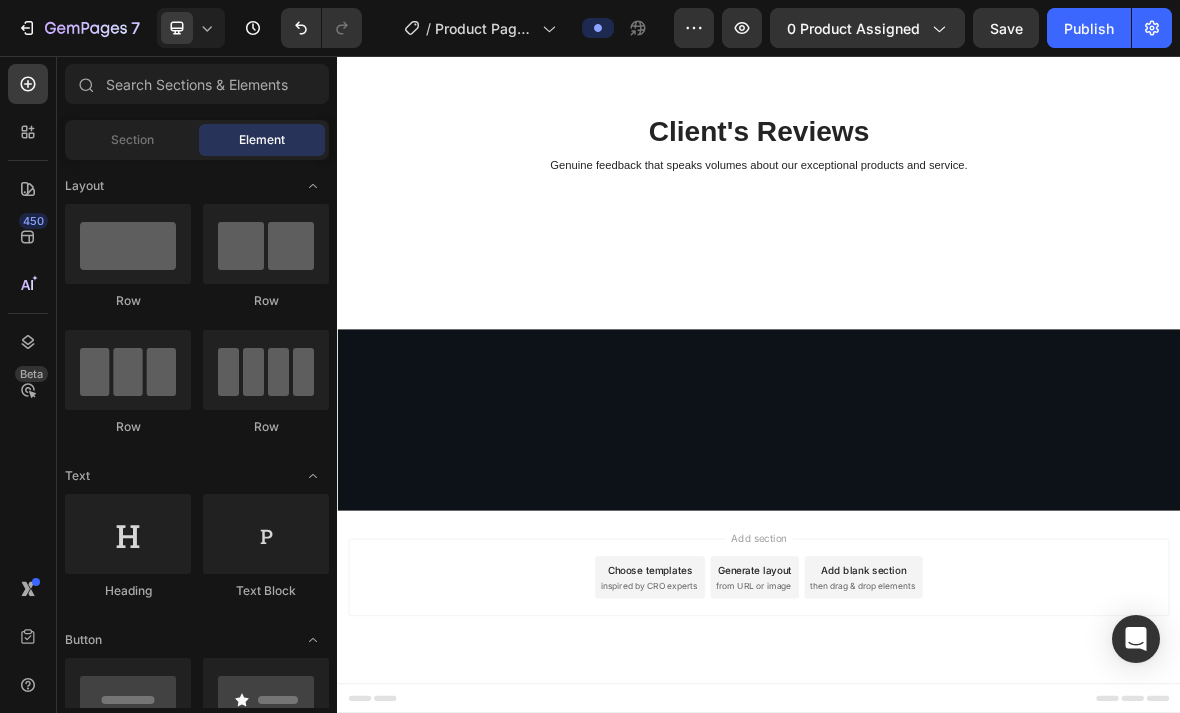 click 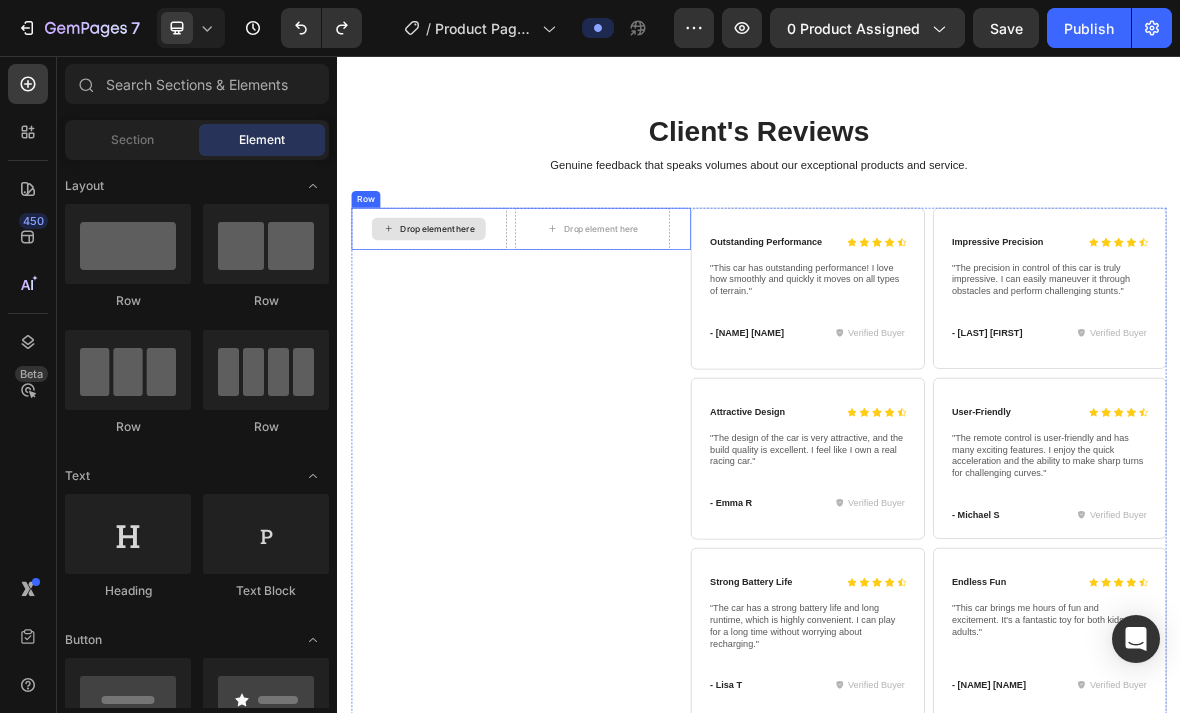 click on "Drop element here" at bounding box center (467, 302) 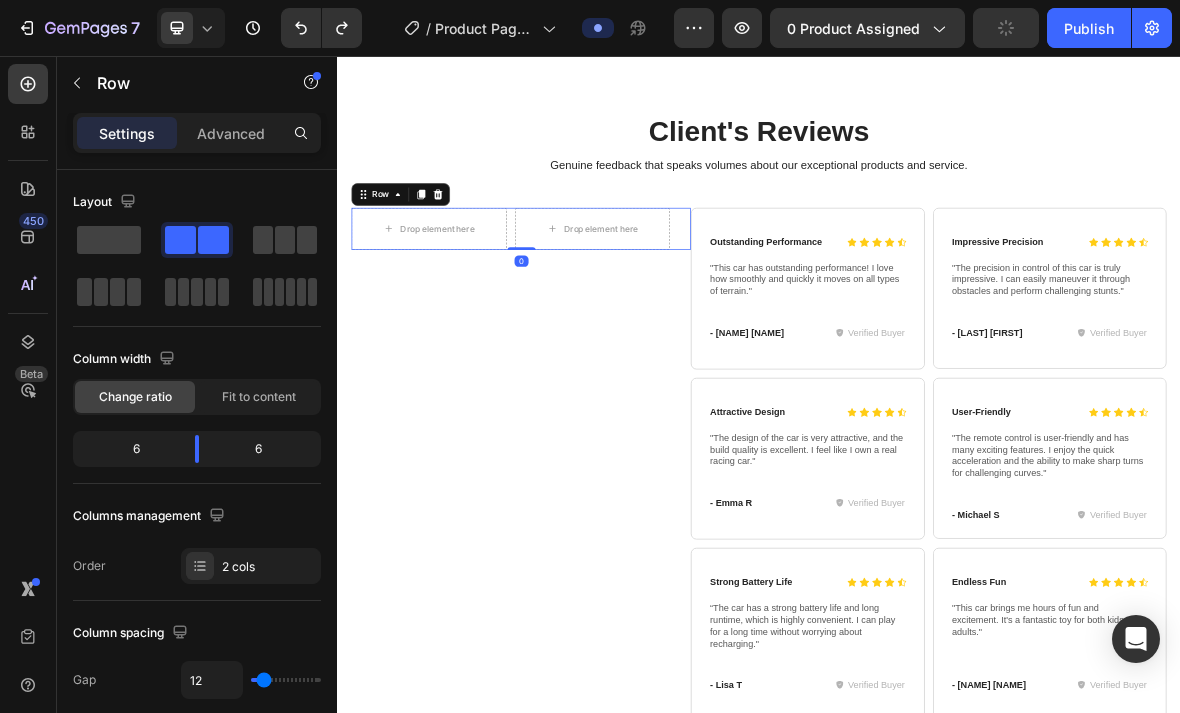 click on "Row" at bounding box center (427, 253) 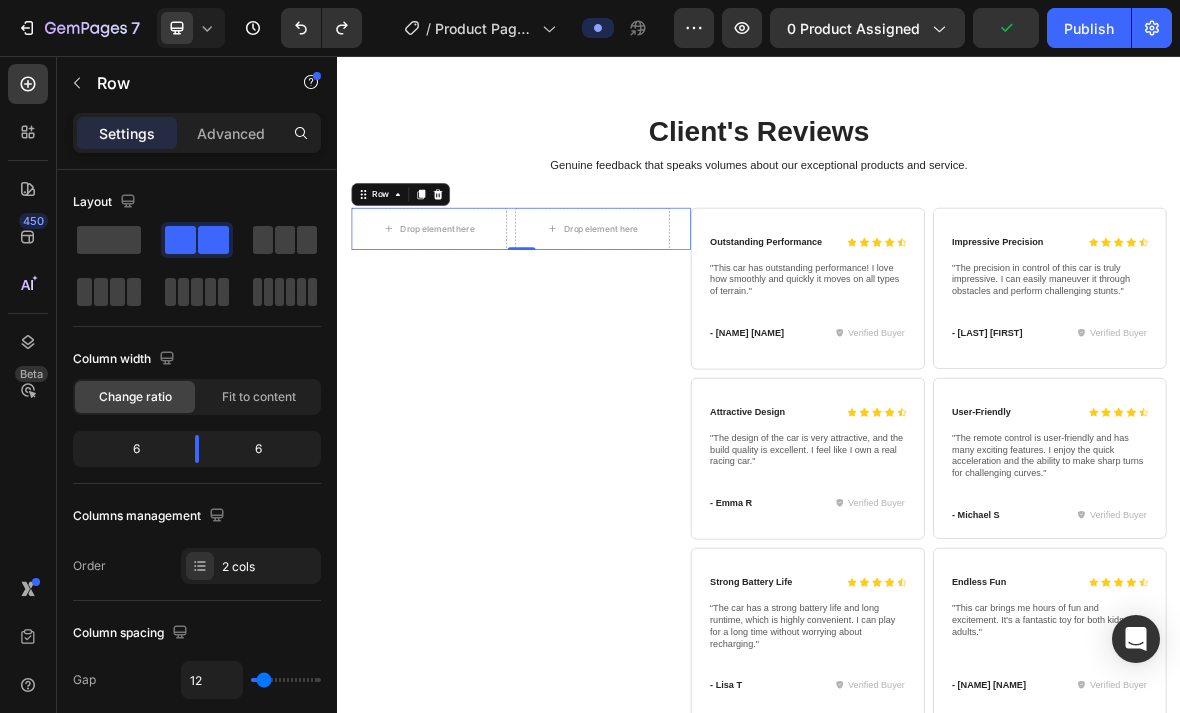 click at bounding box center (480, 253) 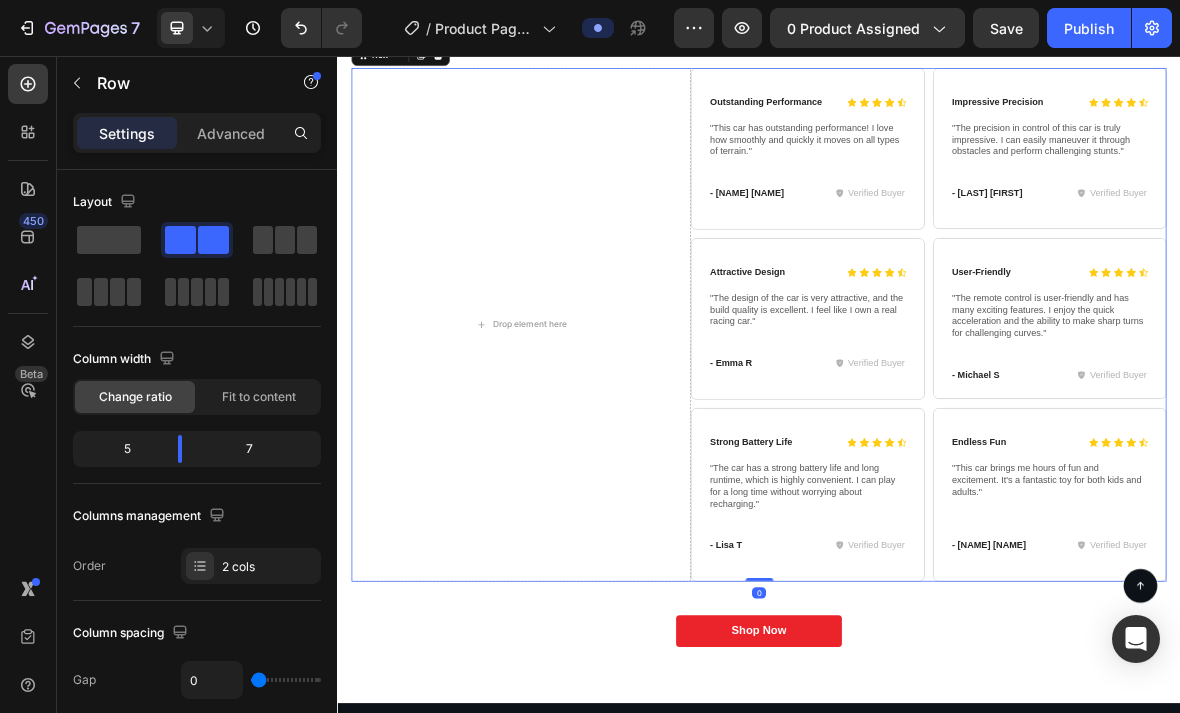 scroll, scrollTop: 4035, scrollLeft: 0, axis: vertical 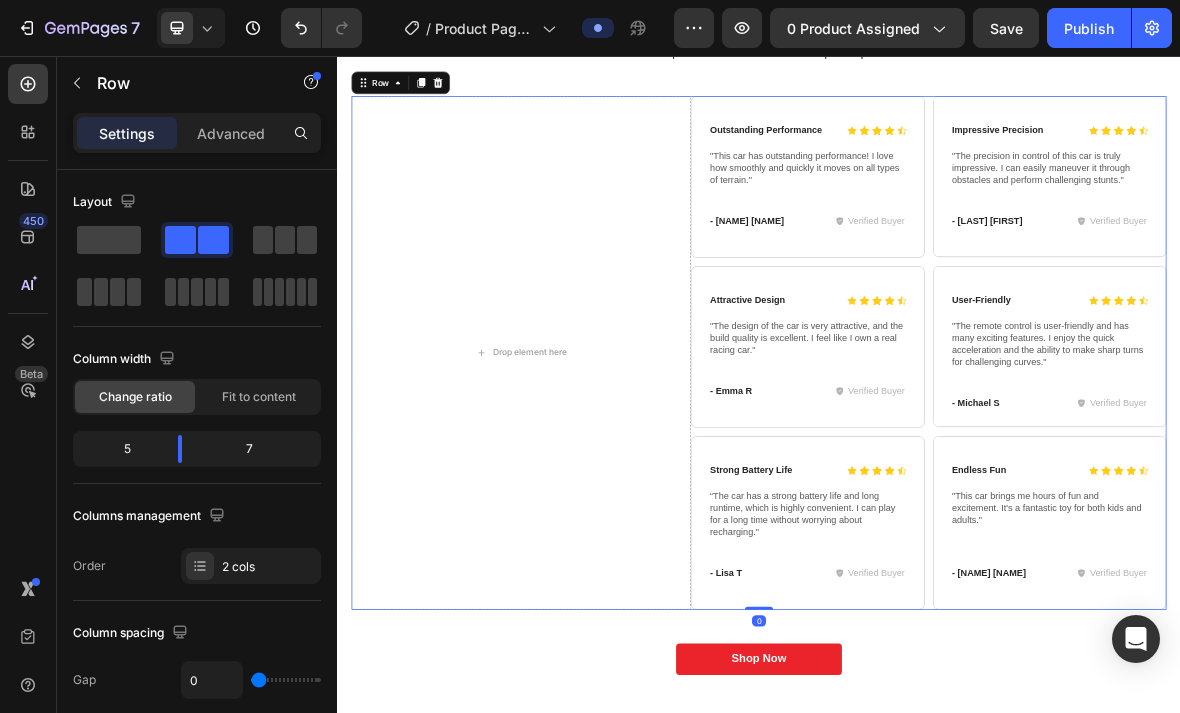 click on "Drop element here" at bounding box center (599, 478) 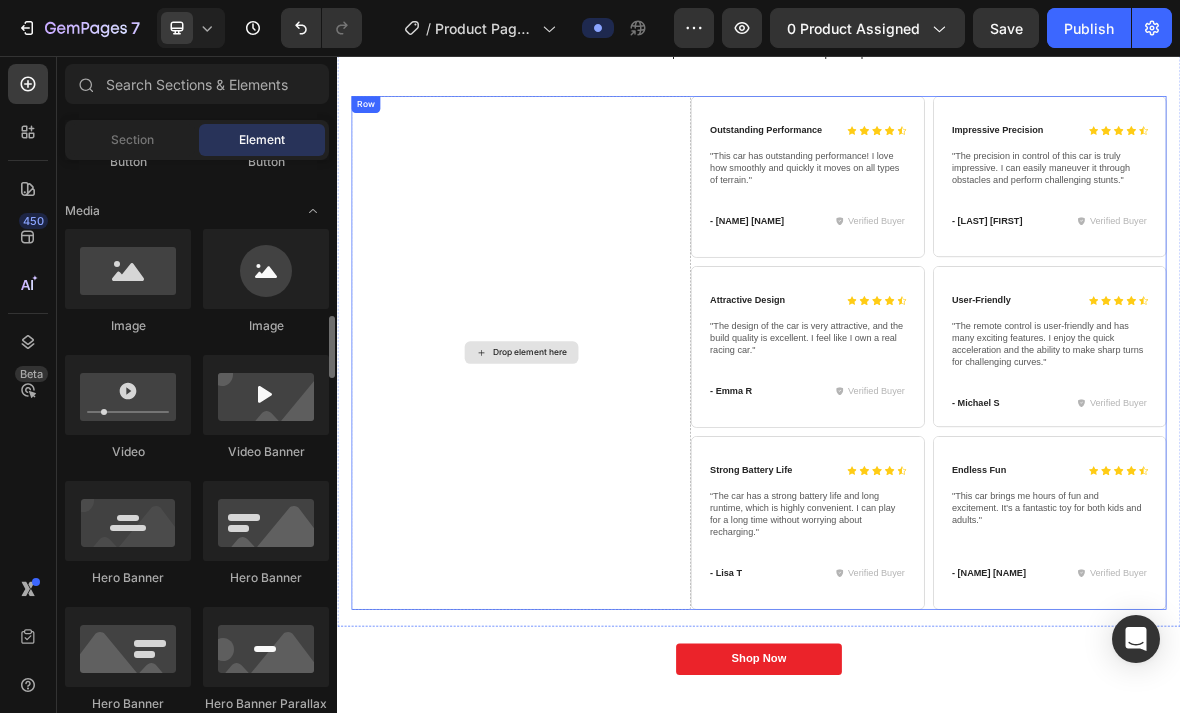 scroll, scrollTop: 686, scrollLeft: 0, axis: vertical 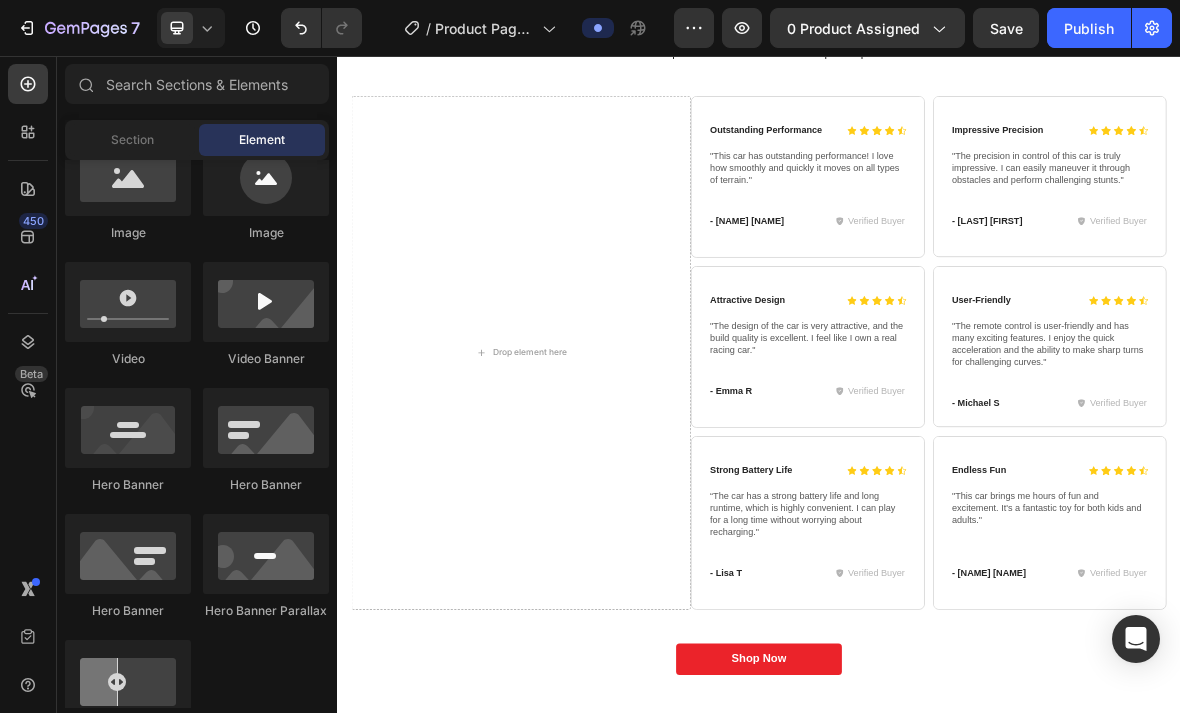 click at bounding box center [128, 176] 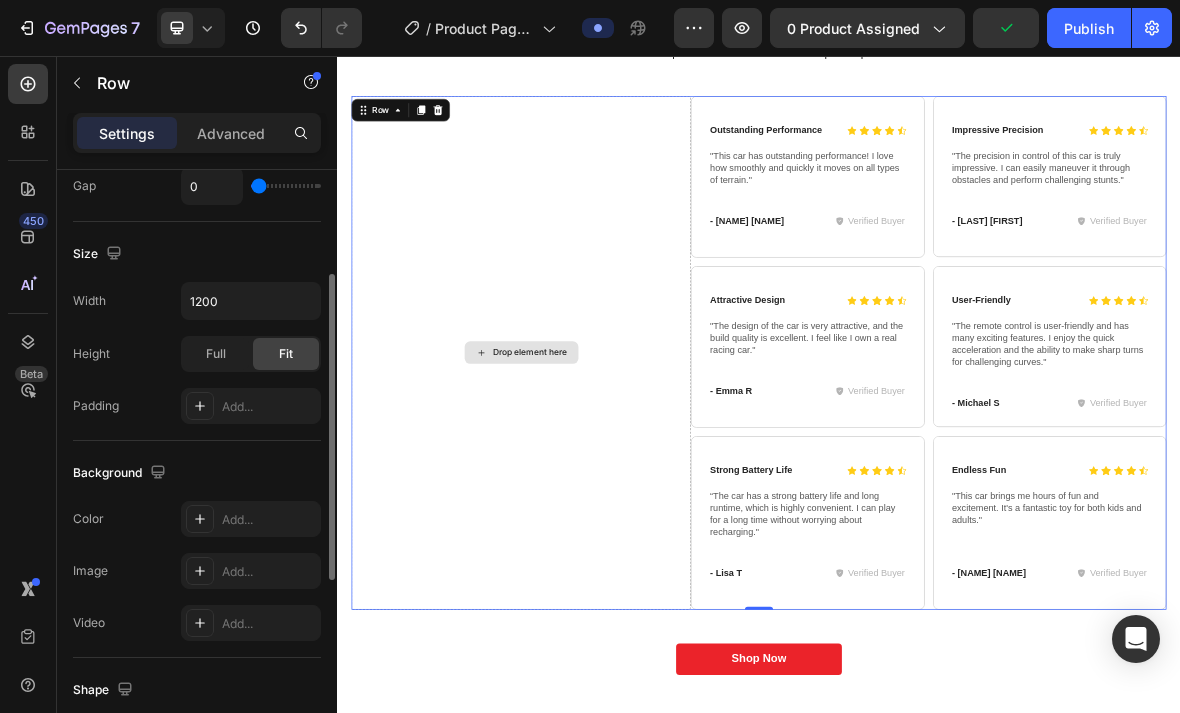 scroll, scrollTop: 527, scrollLeft: 0, axis: vertical 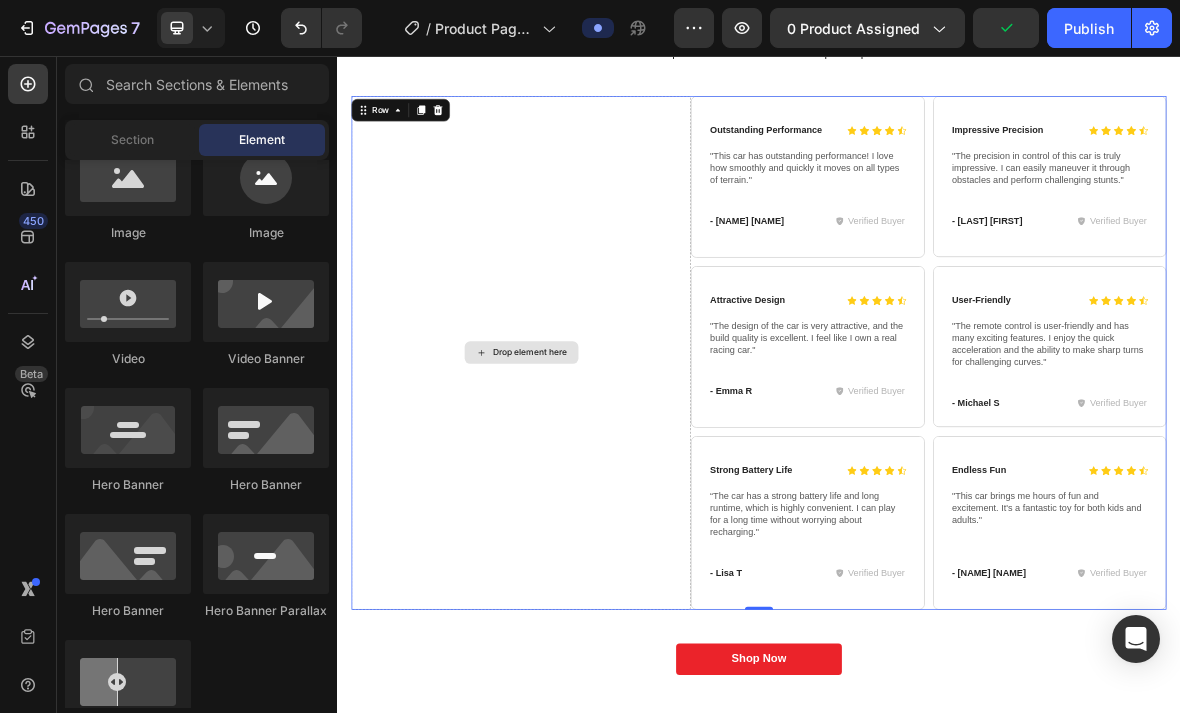 click on "Drop element here" at bounding box center [599, 478] 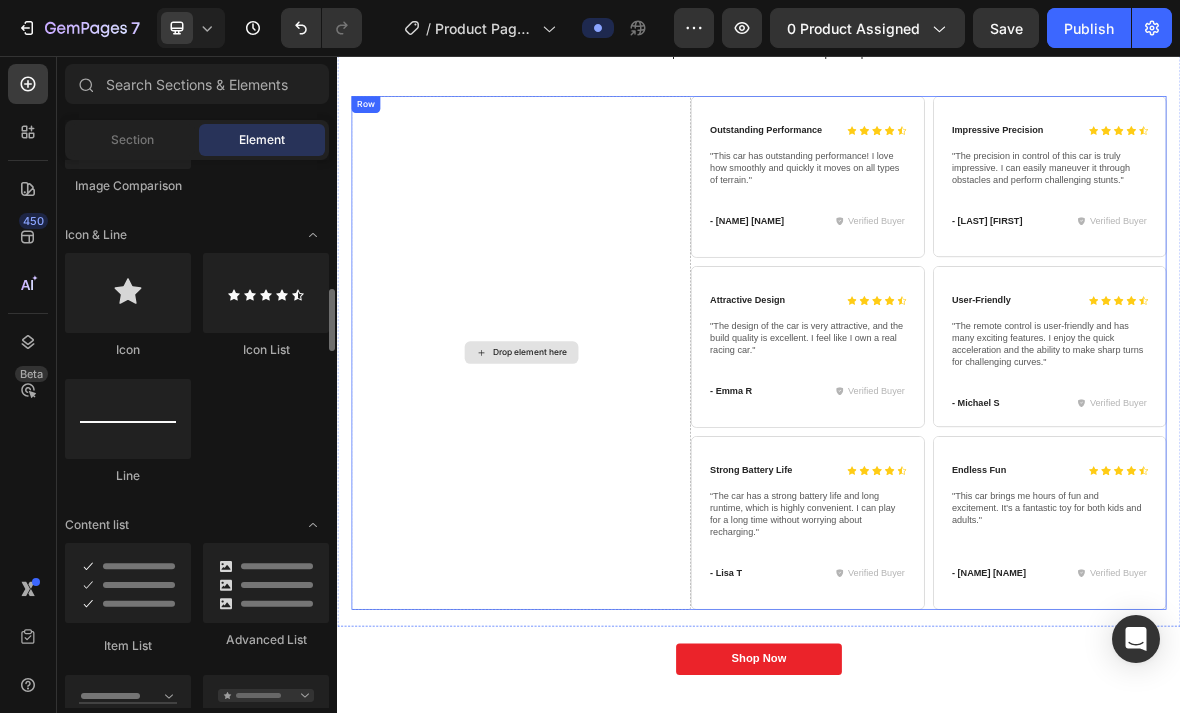 scroll, scrollTop: 1233, scrollLeft: 0, axis: vertical 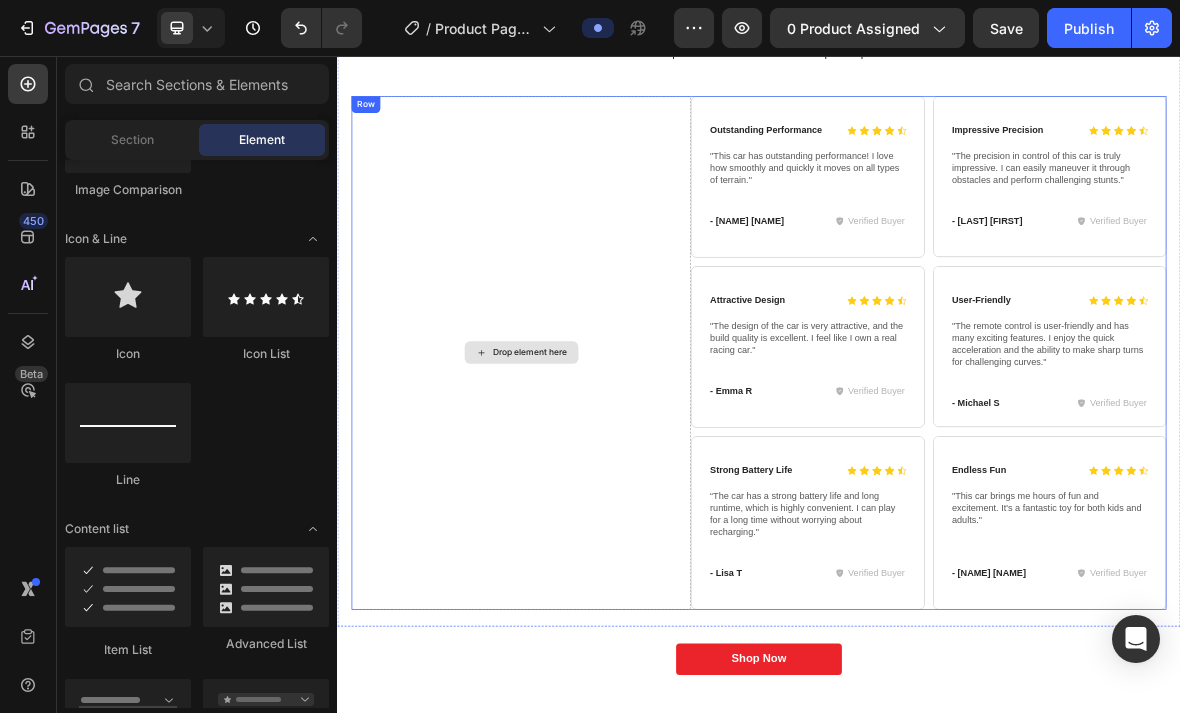 click on "Drop element here" at bounding box center (611, 478) 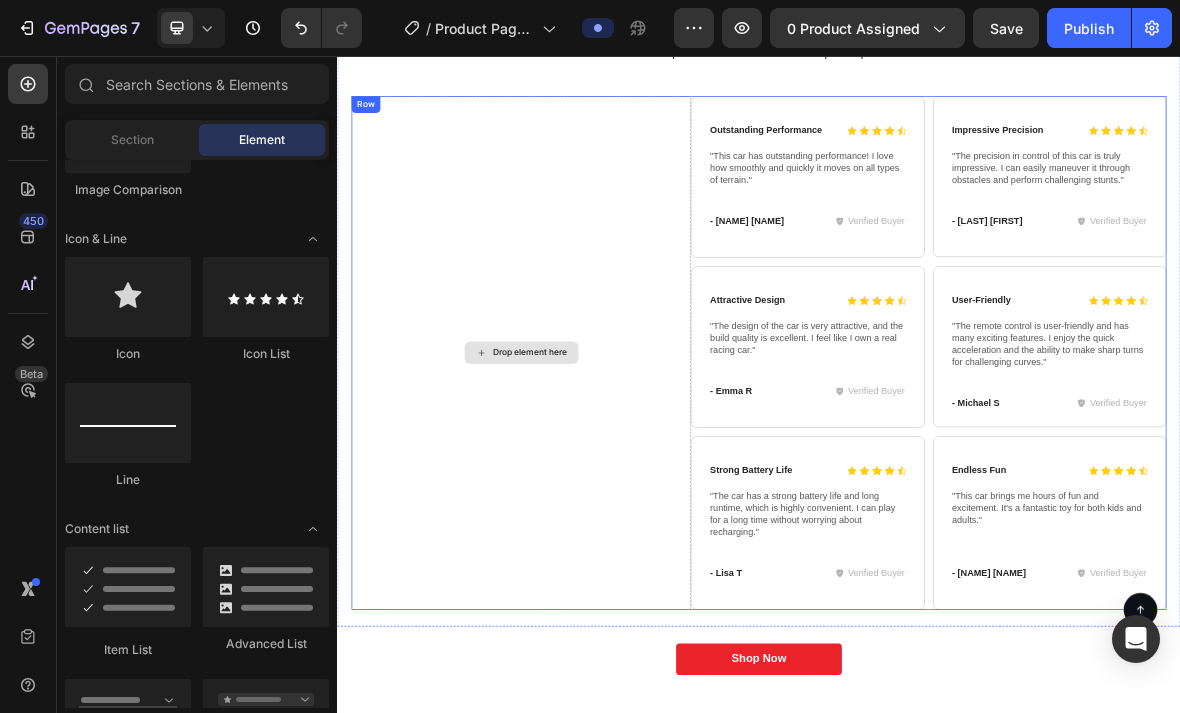 click on "Drop element here" at bounding box center (611, 478) 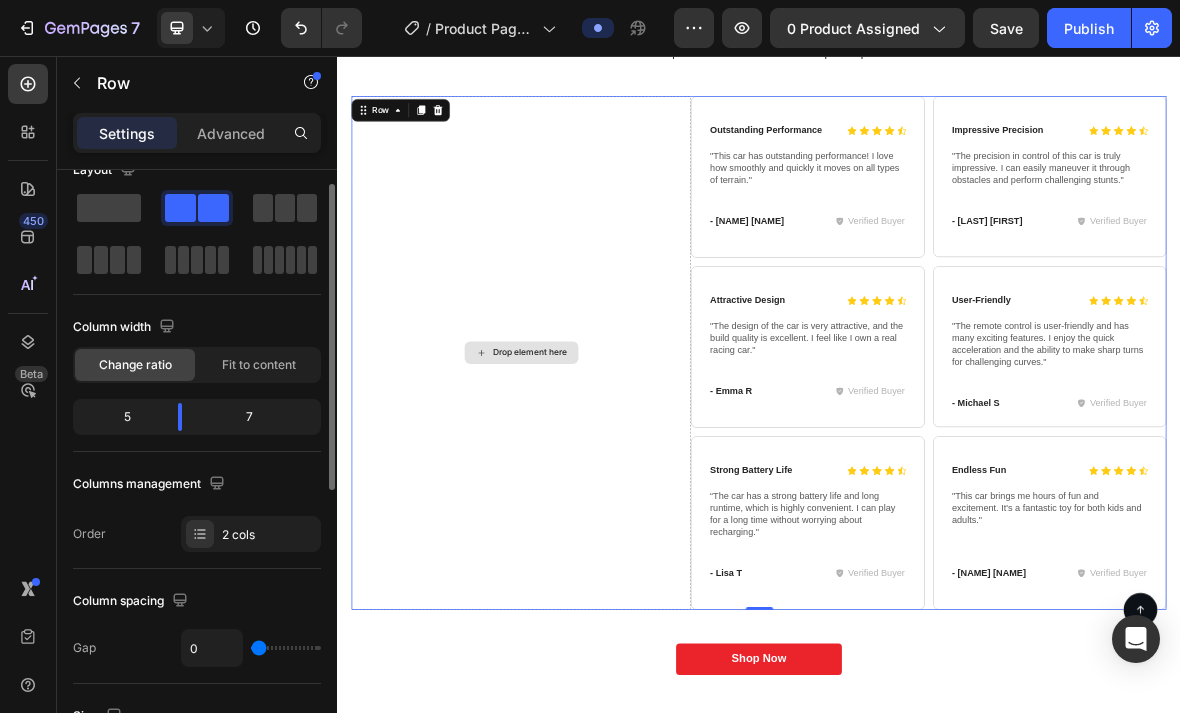 scroll, scrollTop: 0, scrollLeft: 0, axis: both 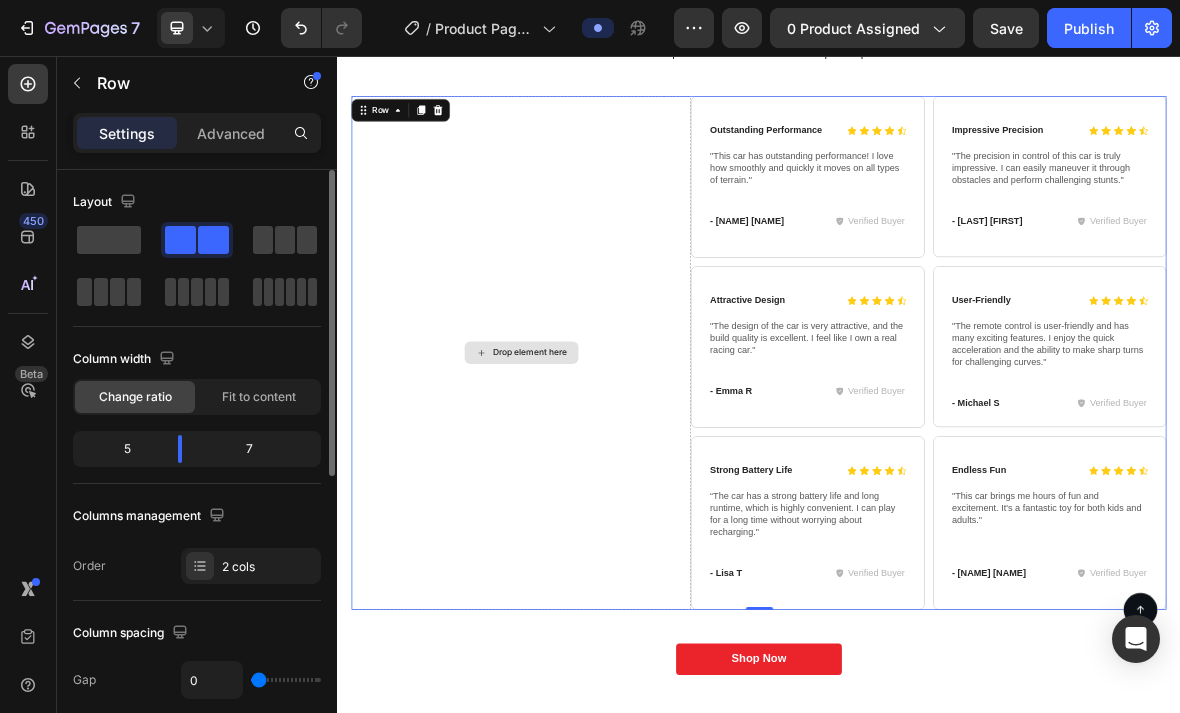 click on "Row" at bounding box center (182, 83) 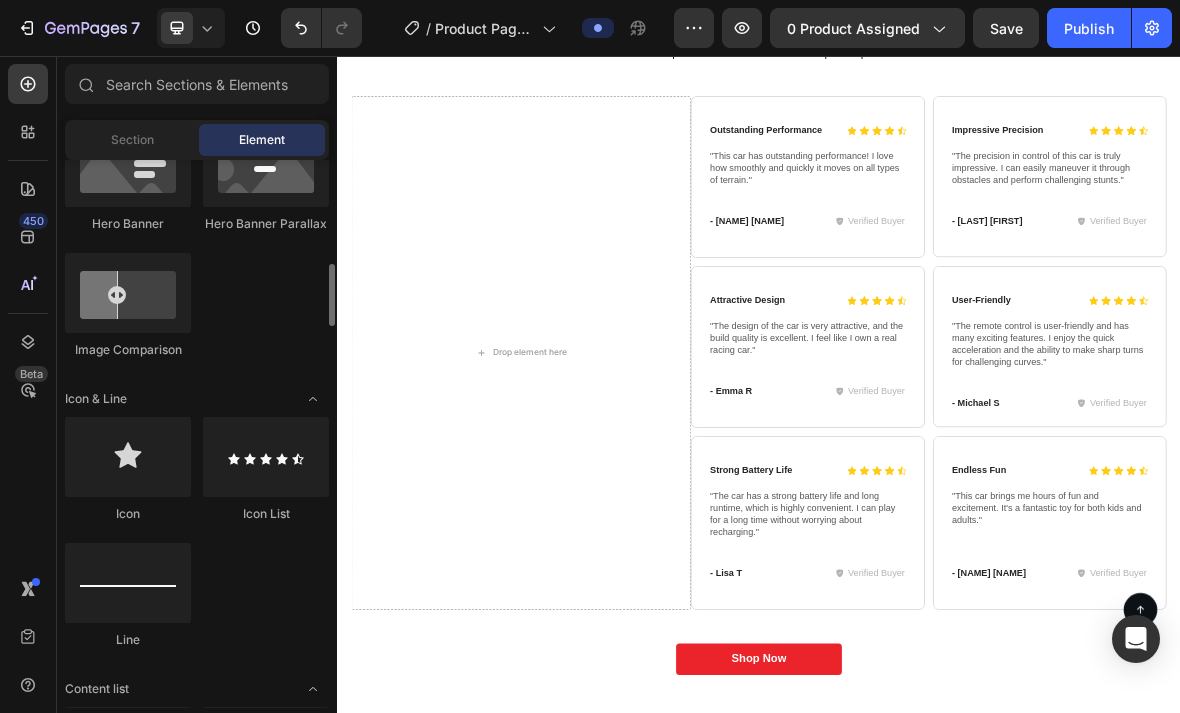 scroll, scrollTop: 1083, scrollLeft: 0, axis: vertical 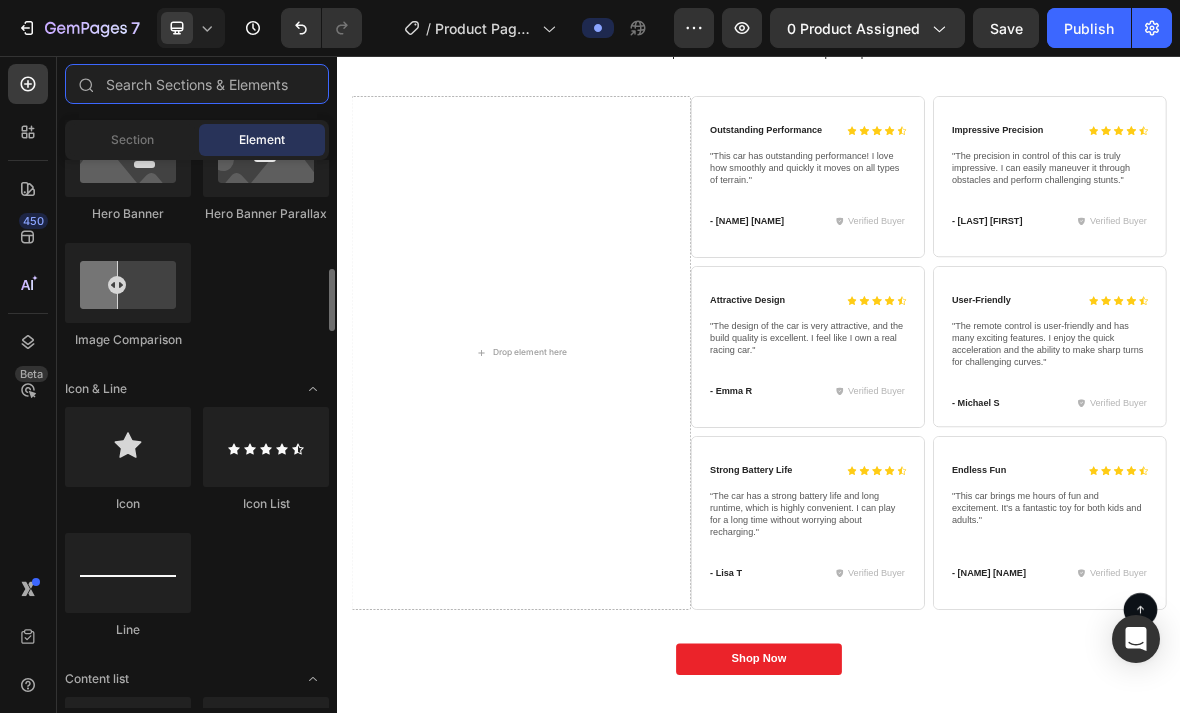 click at bounding box center [197, 84] 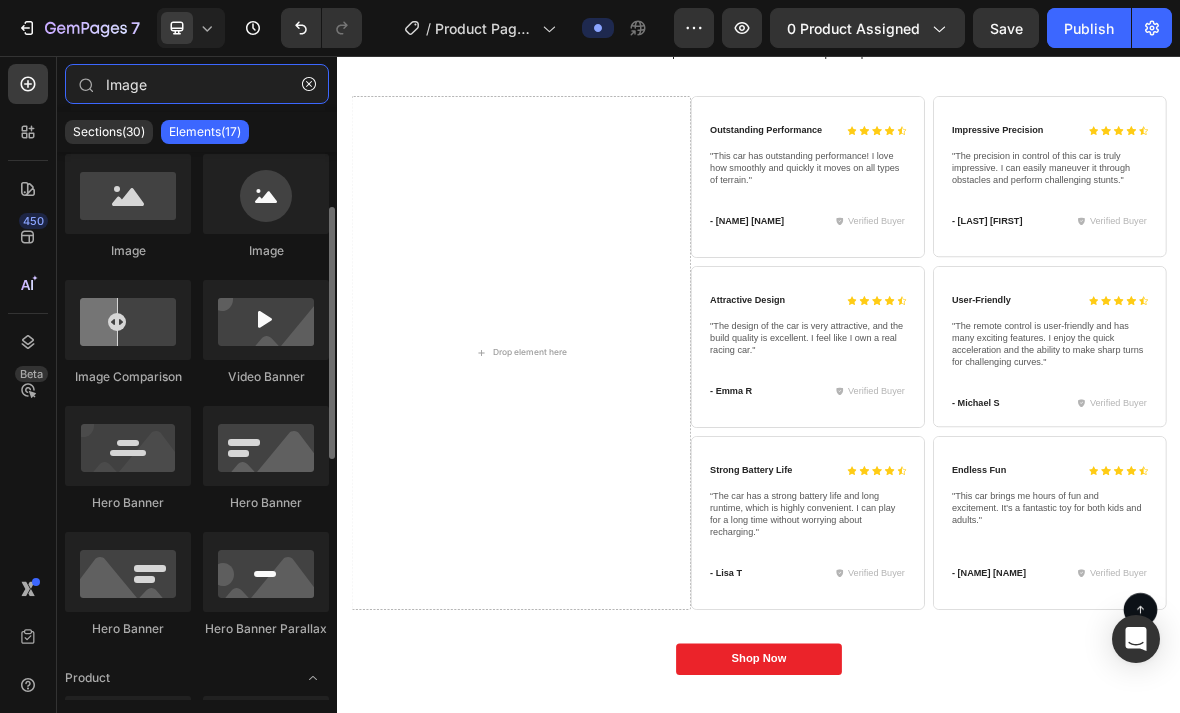 scroll, scrollTop: 97, scrollLeft: 0, axis: vertical 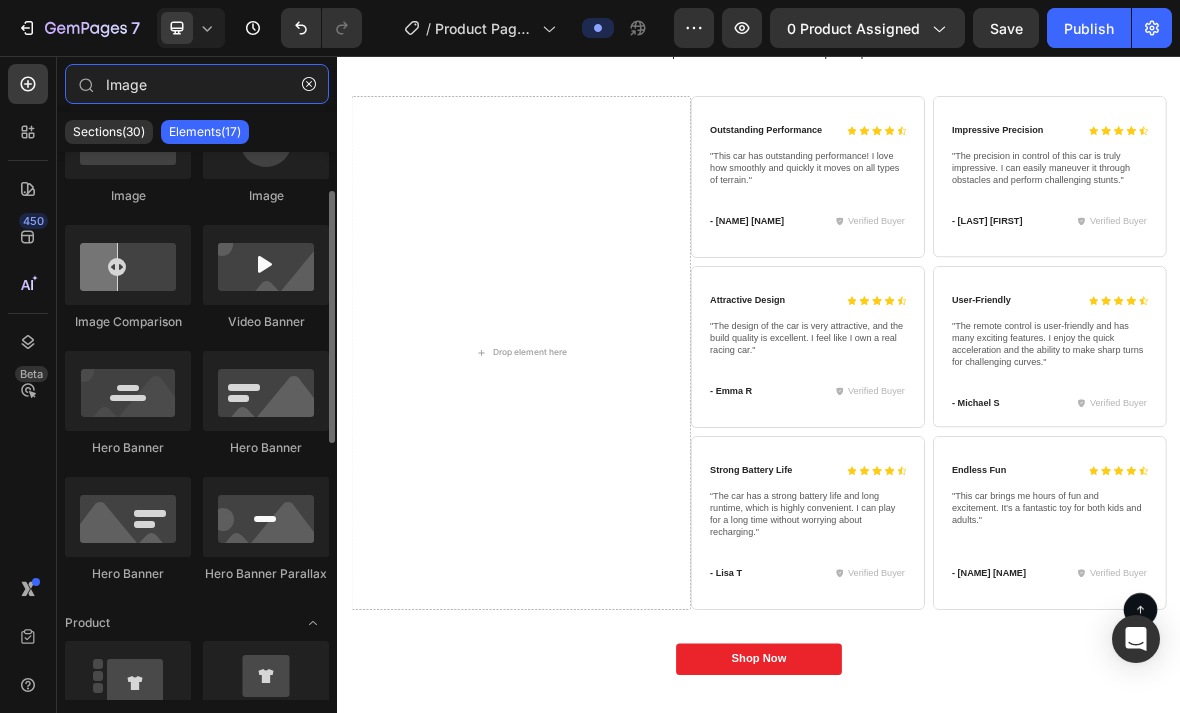 type on "Image" 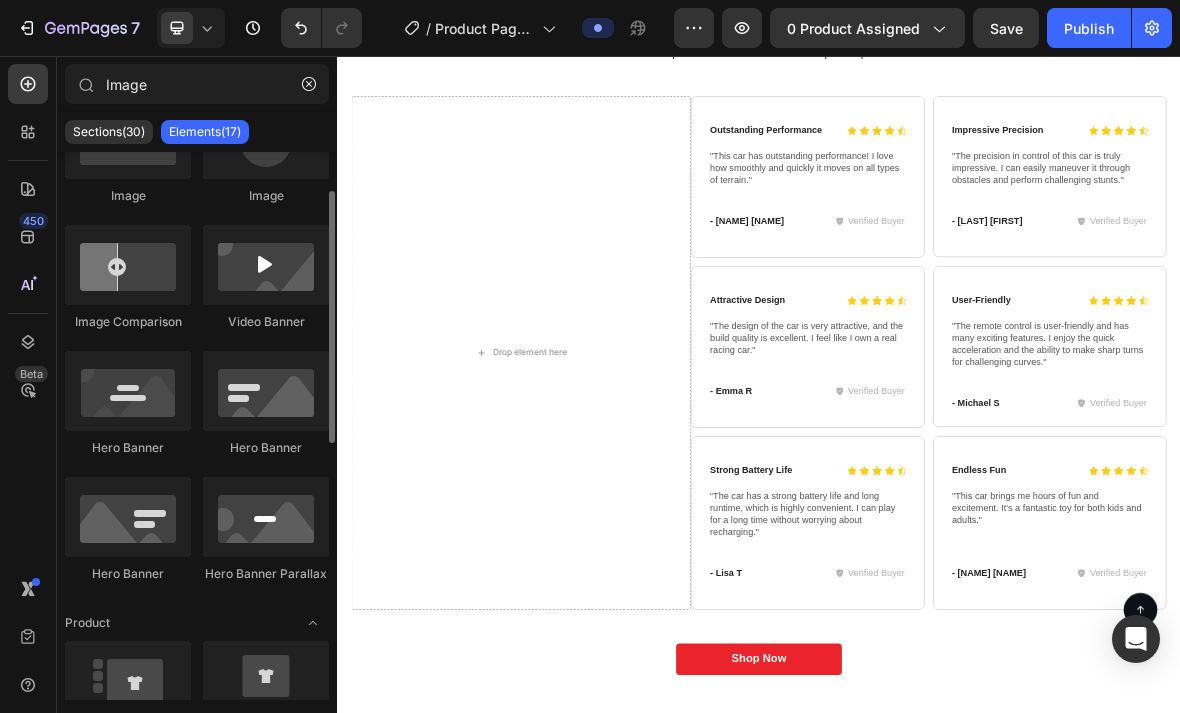click at bounding box center [128, 139] 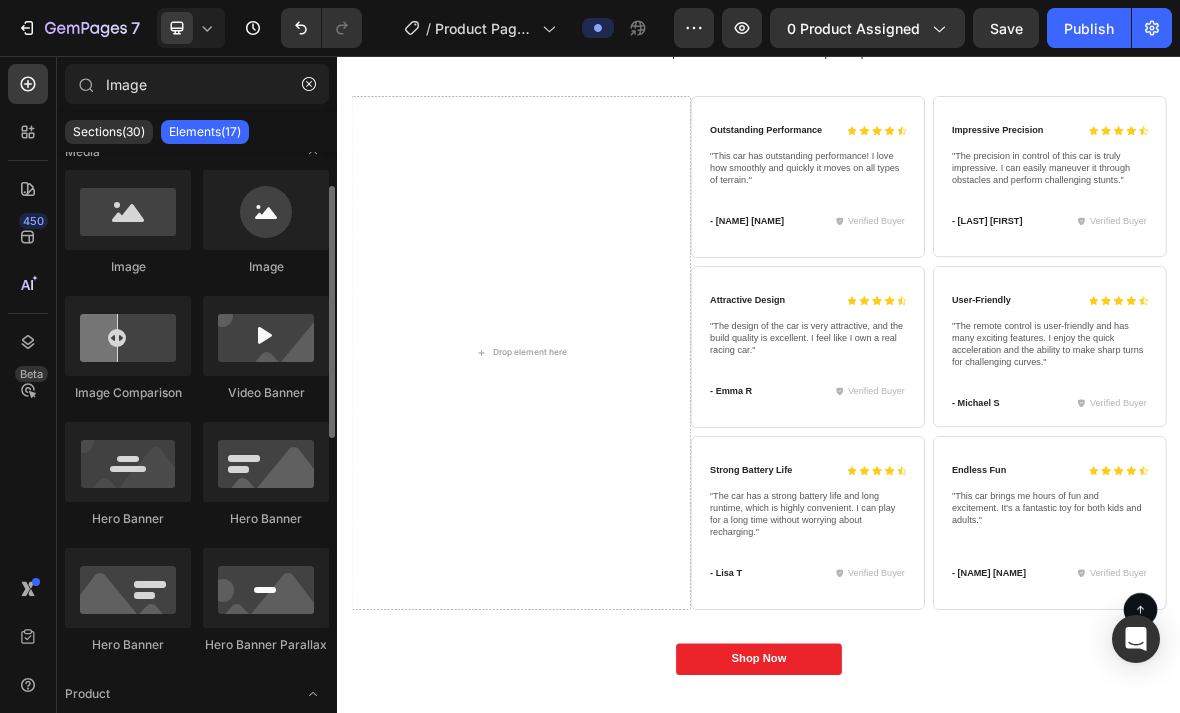 scroll, scrollTop: 0, scrollLeft: 0, axis: both 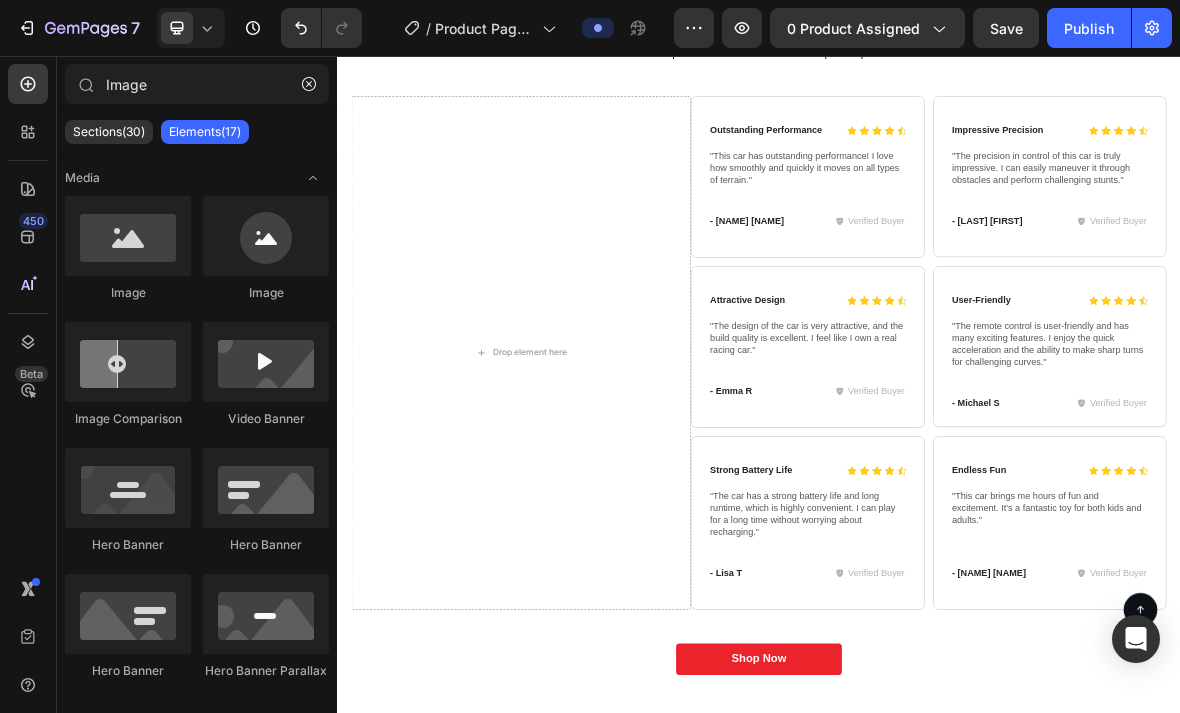 click at bounding box center [128, 236] 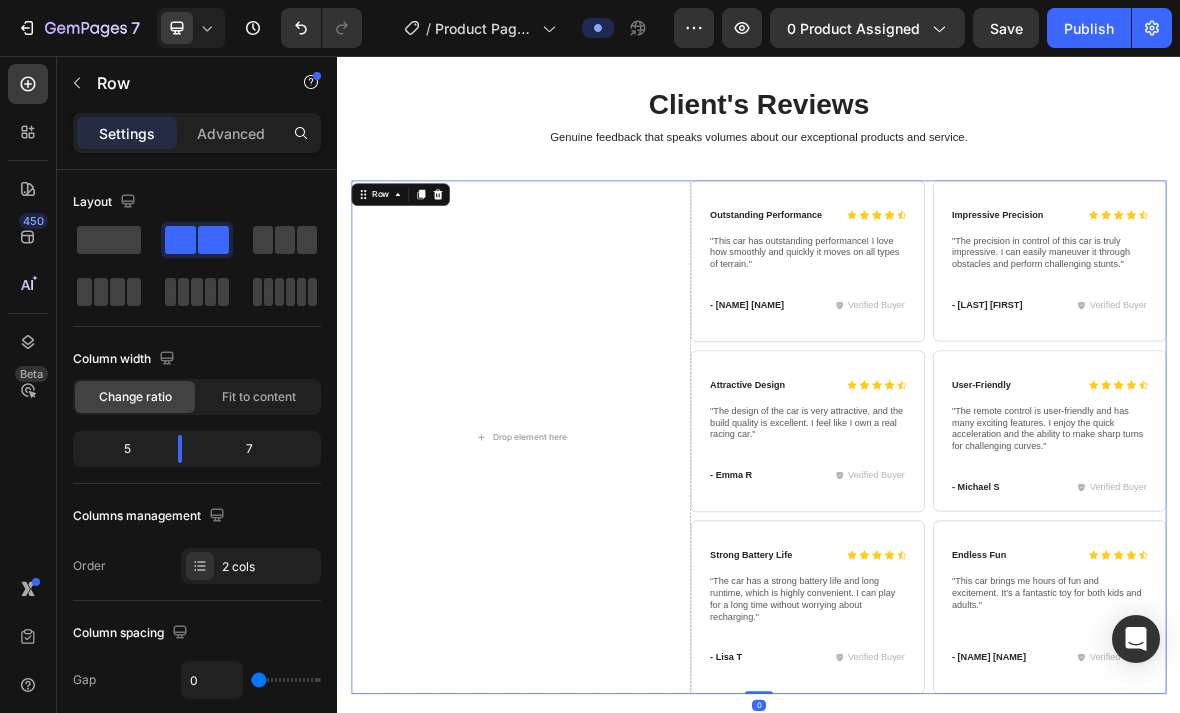 scroll, scrollTop: 3973, scrollLeft: 0, axis: vertical 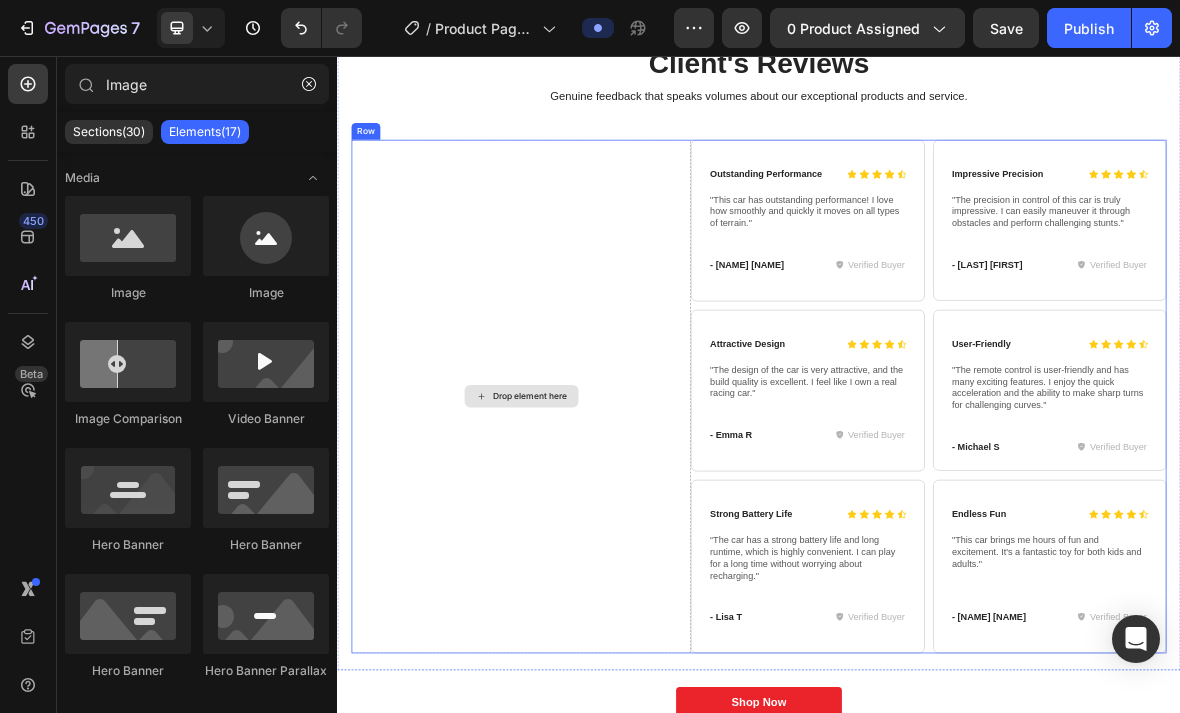 click on "Drop element here" at bounding box center [611, 540] 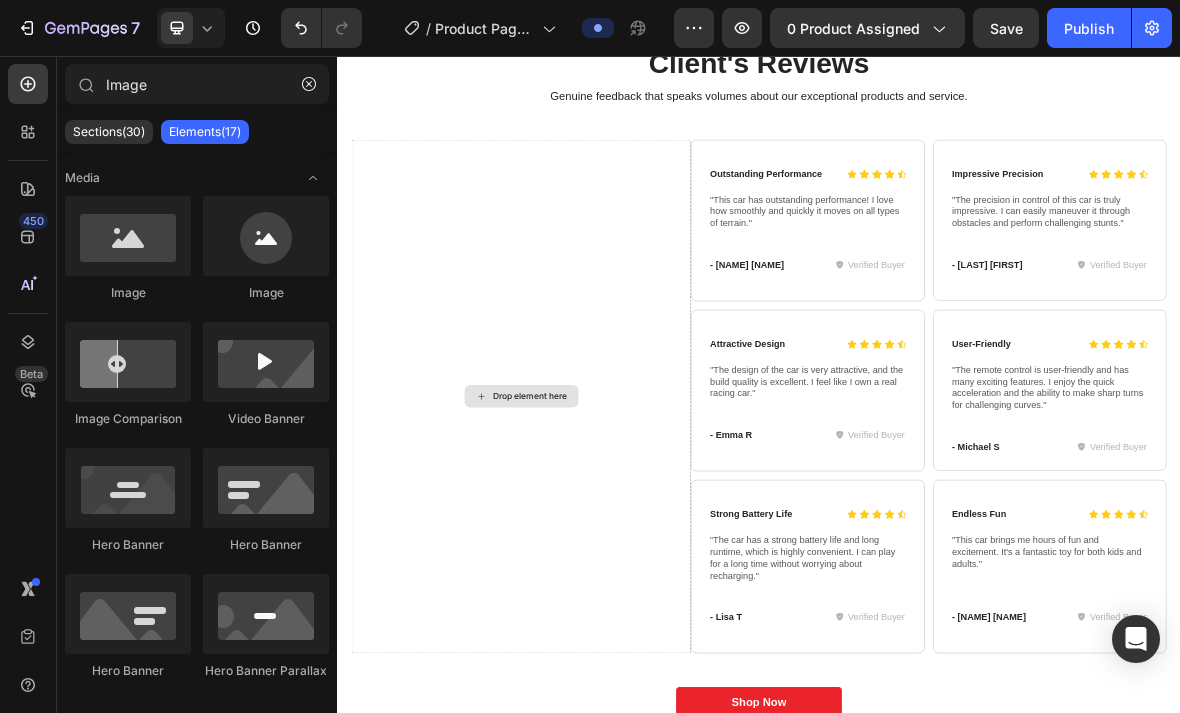 click on "Drop element here" at bounding box center (598, 540) 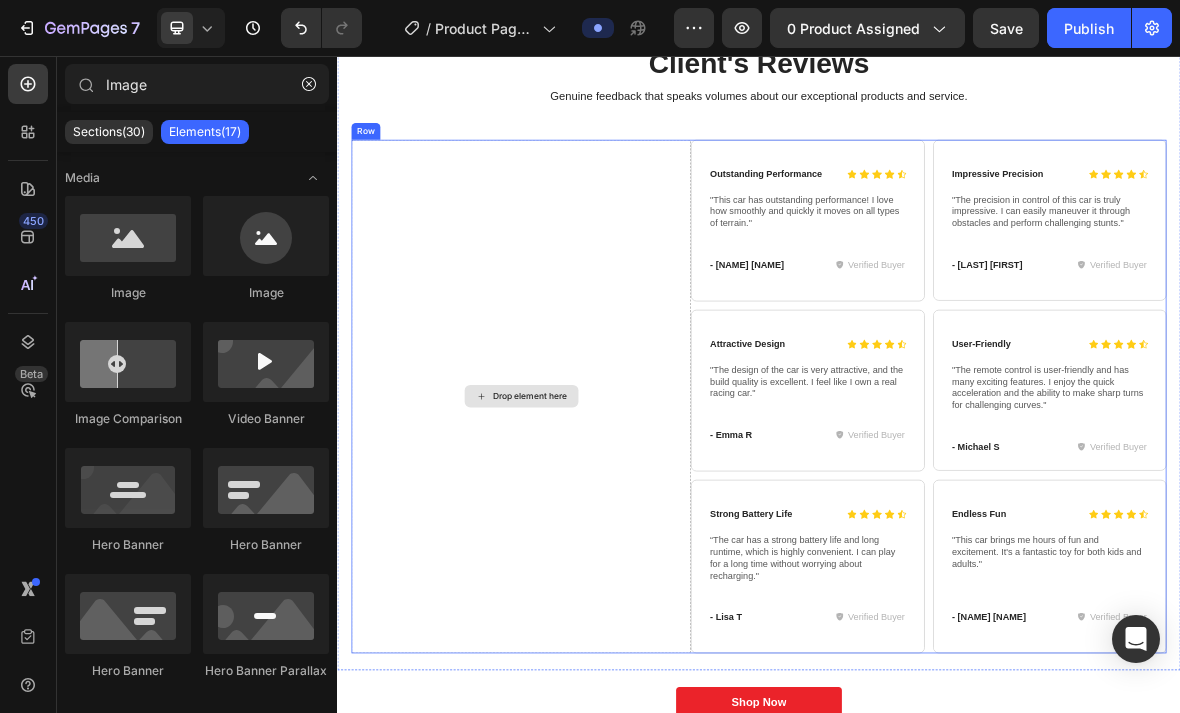 click on "Drop element here" at bounding box center (611, 540) 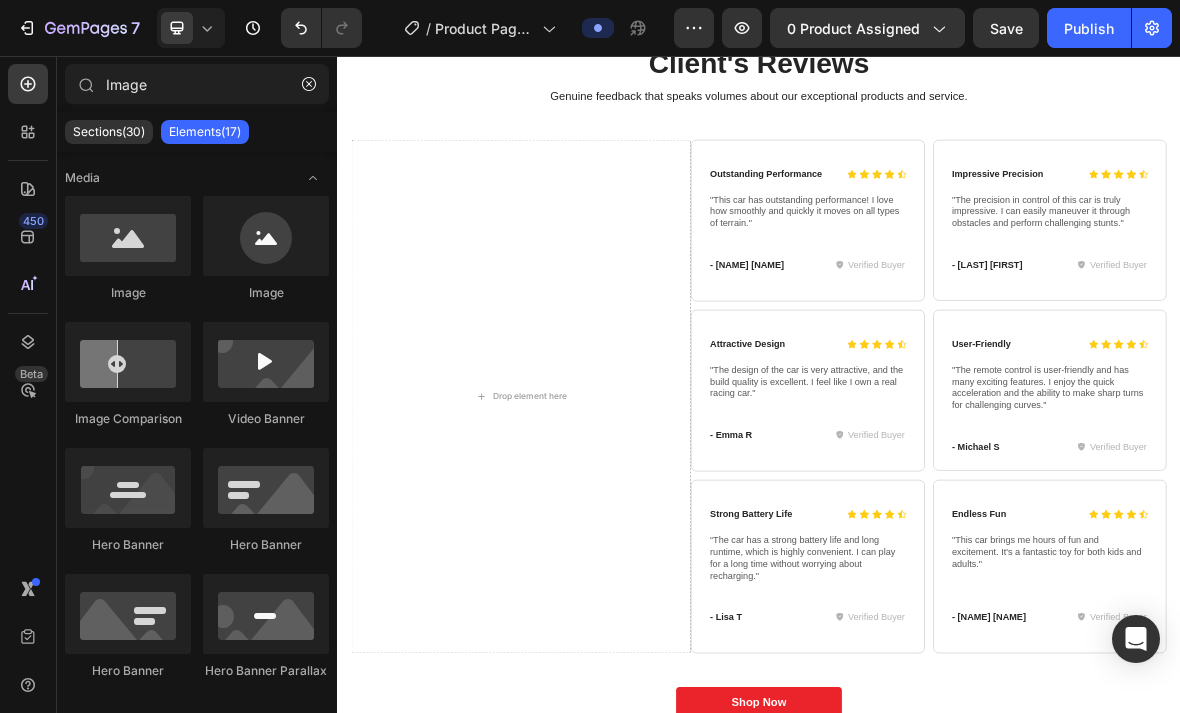 click at bounding box center (128, 236) 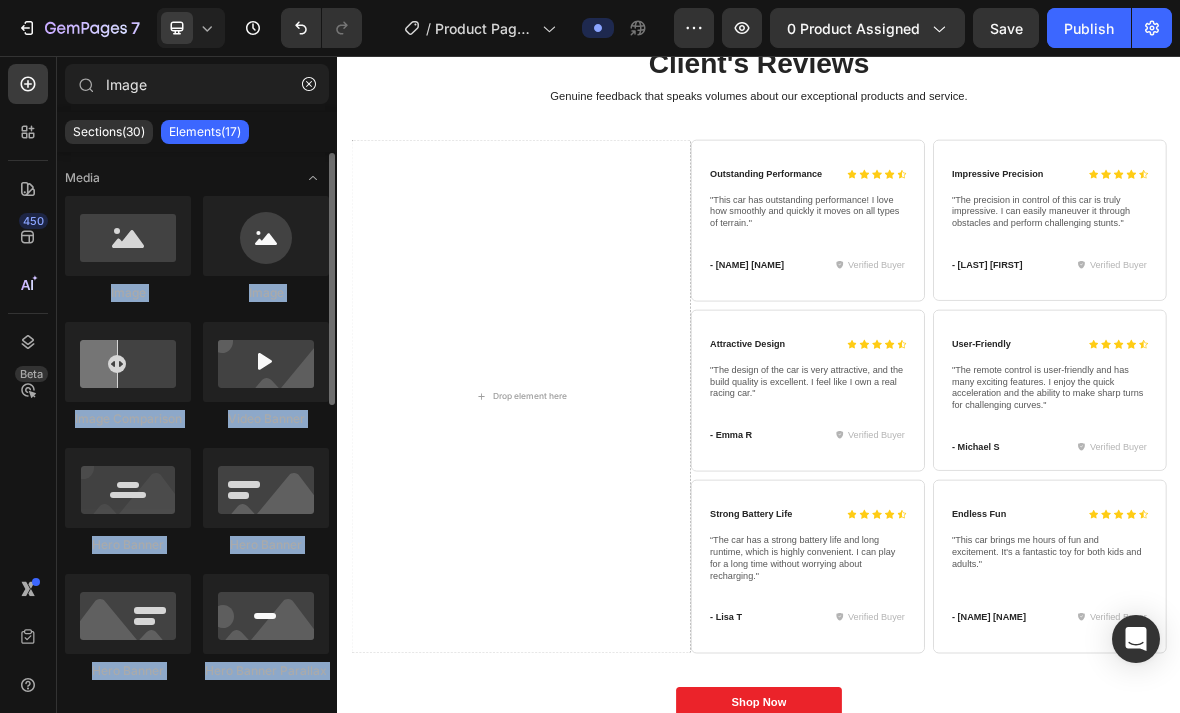 scroll, scrollTop: 1, scrollLeft: 0, axis: vertical 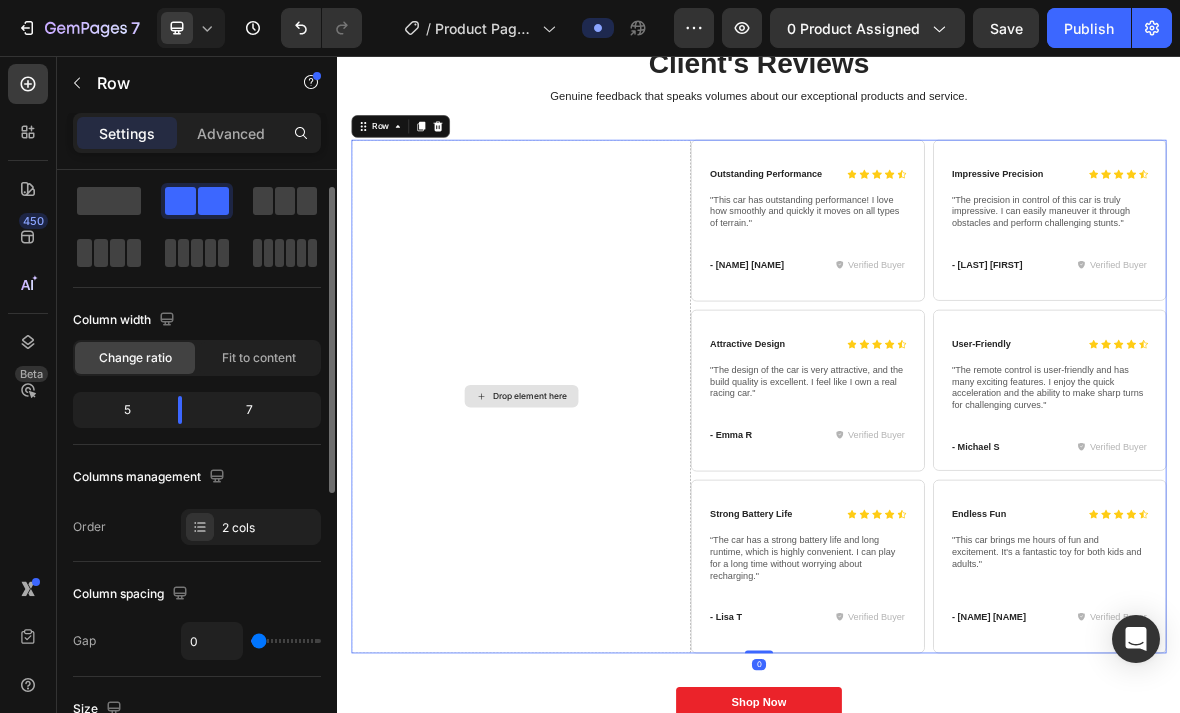 click on "Advanced" 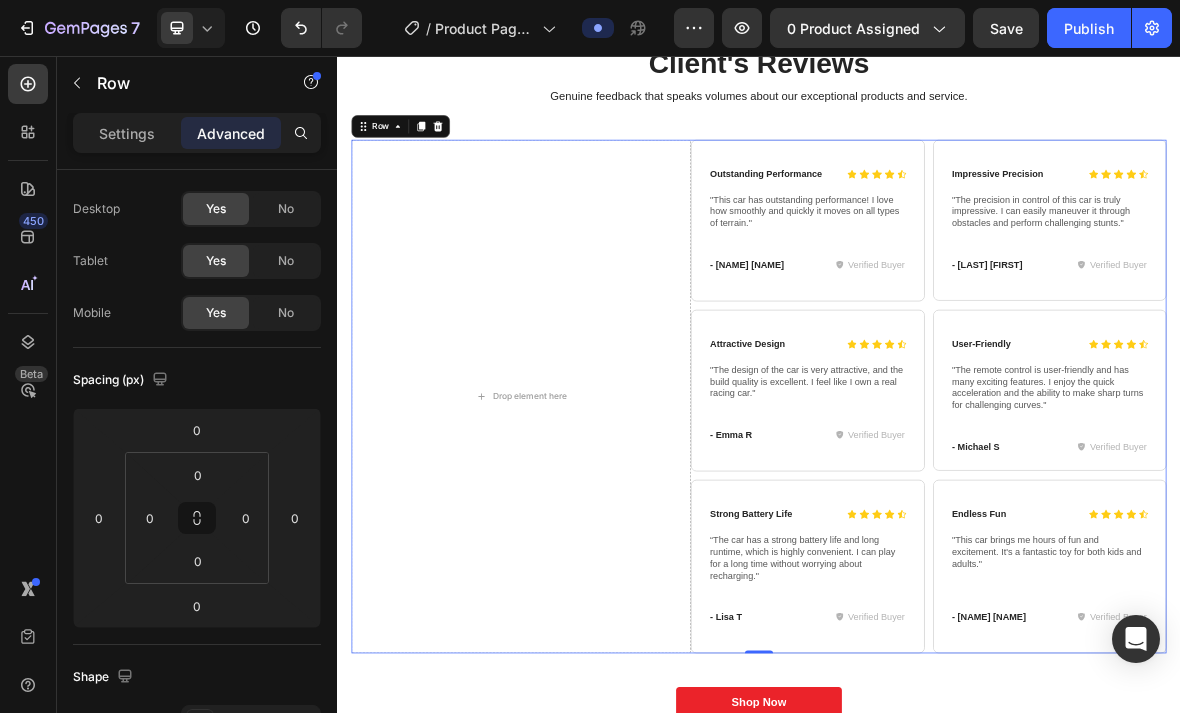 click on "Settings" at bounding box center (127, 133) 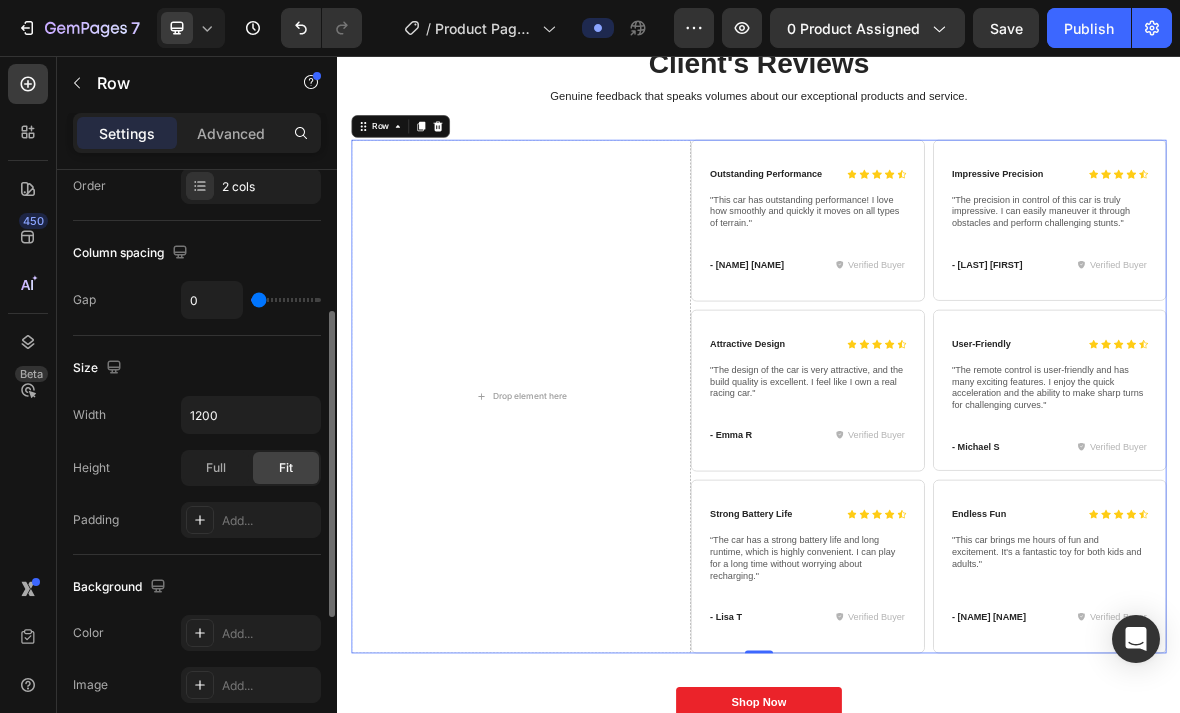 scroll, scrollTop: 782, scrollLeft: 0, axis: vertical 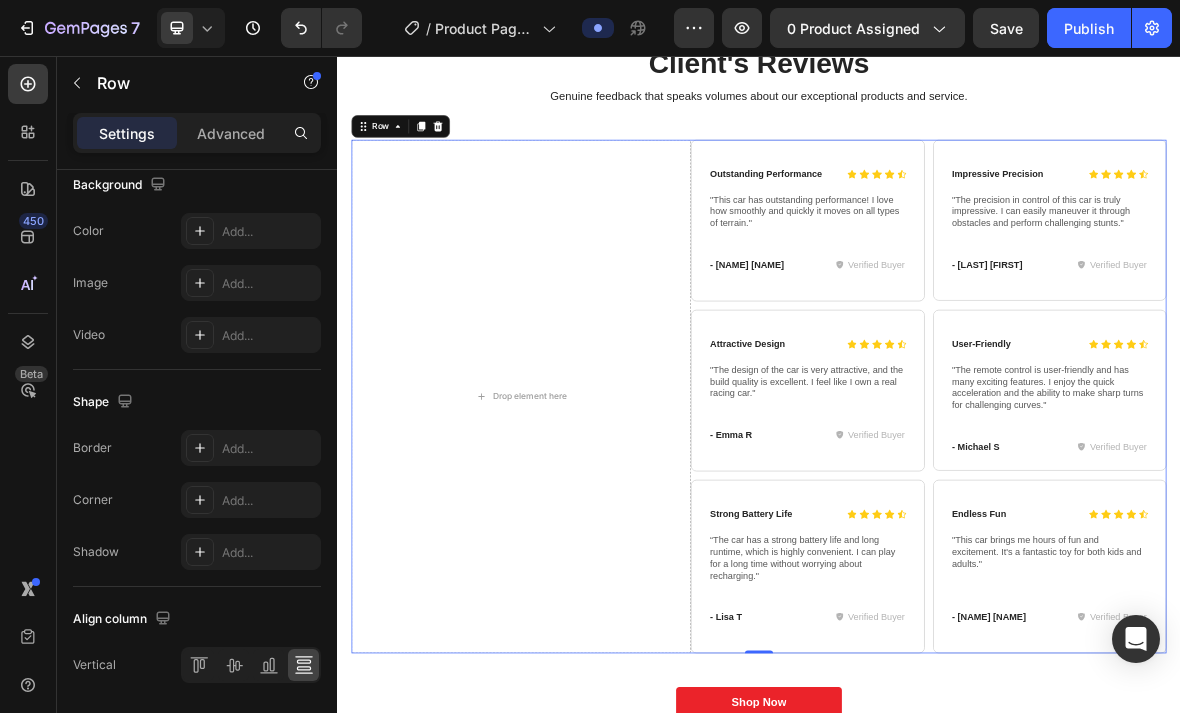 click 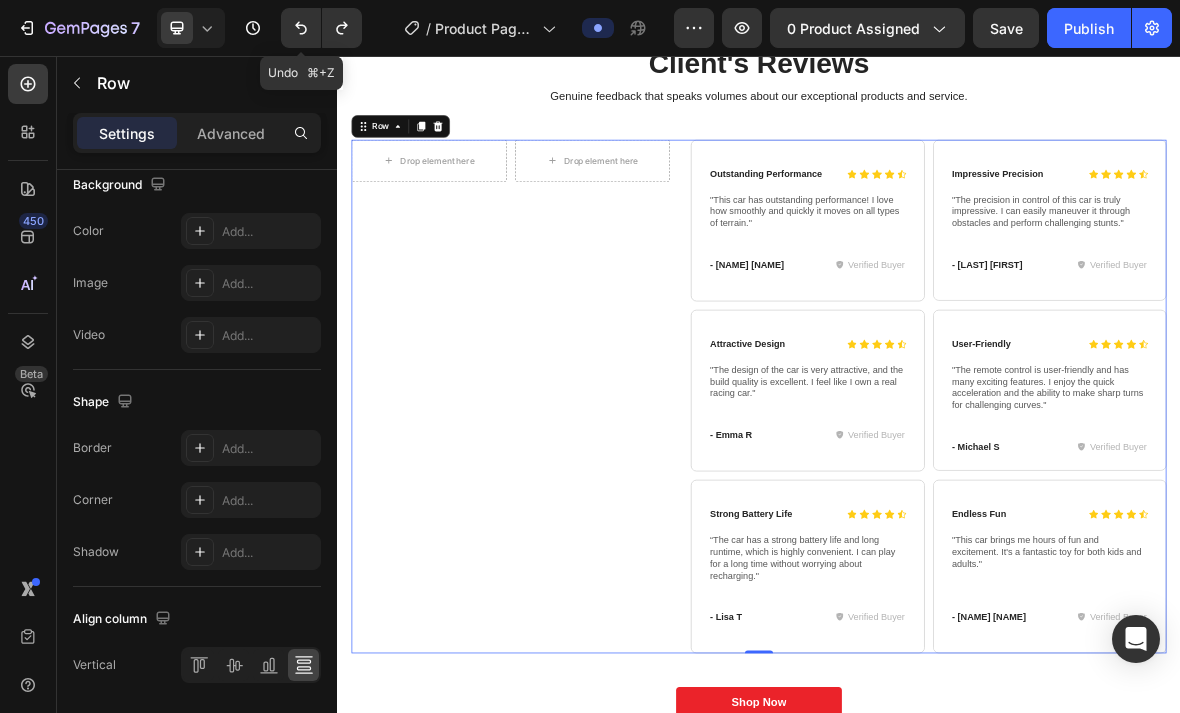 click 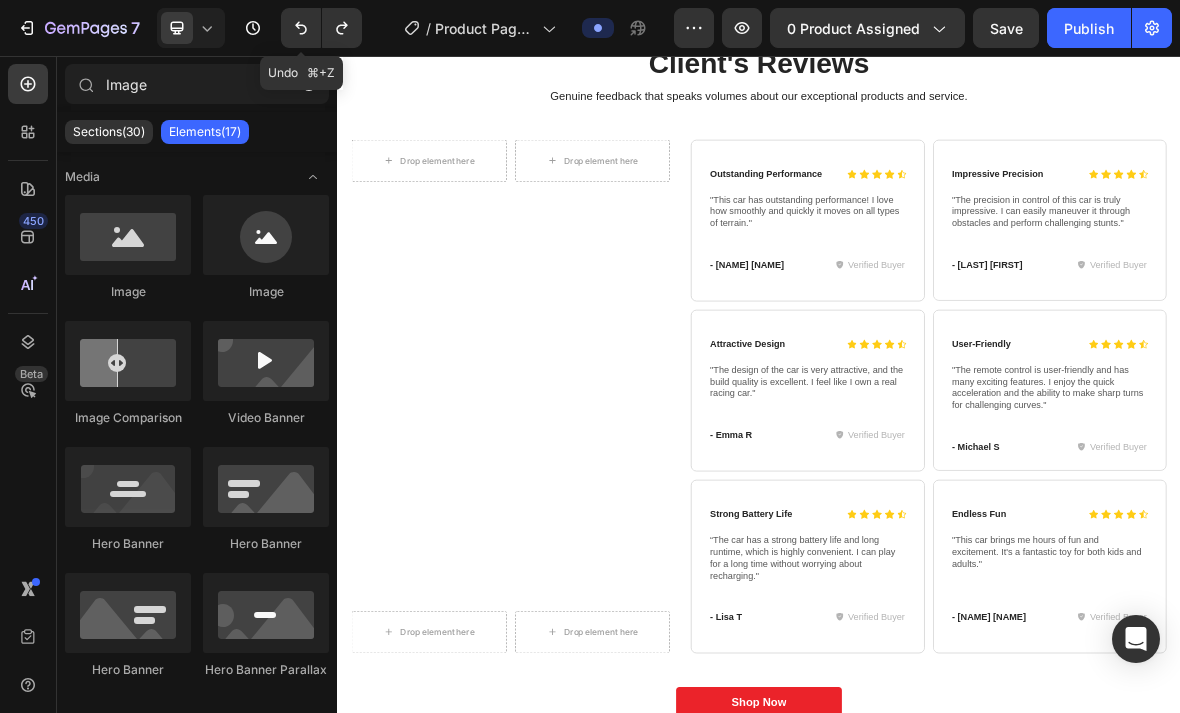 click on "Drop element here" at bounding box center (479, 205) 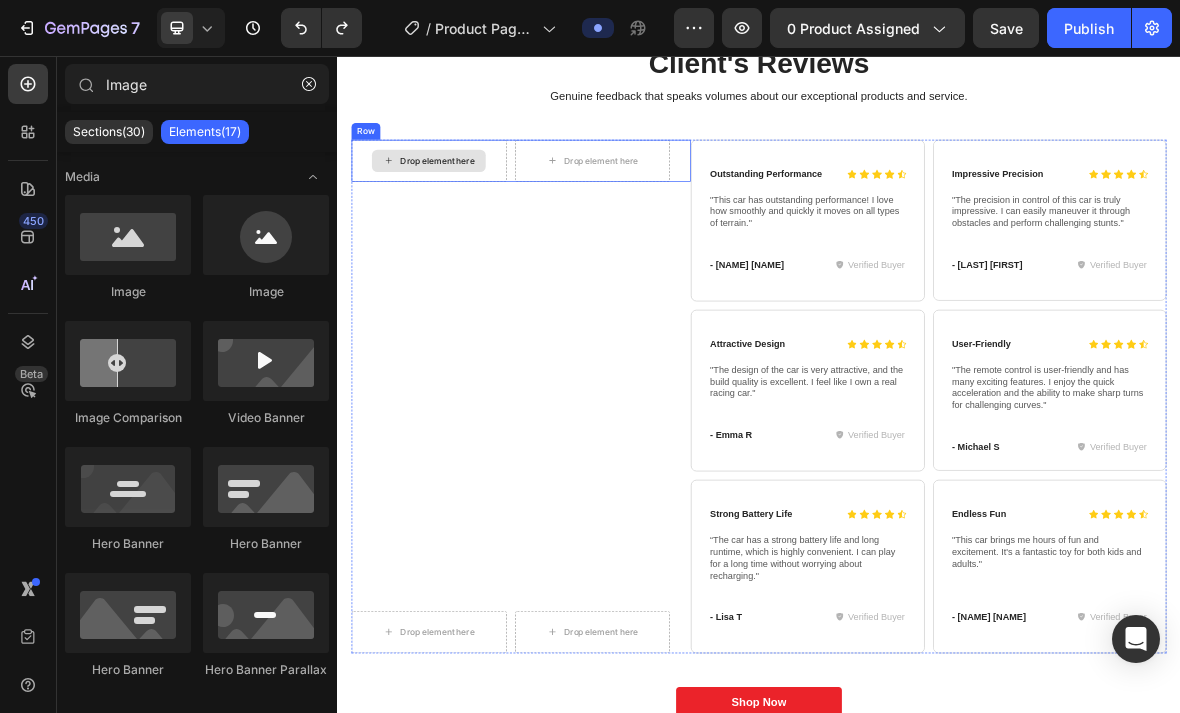 click on "Drop element here" at bounding box center (467, 876) 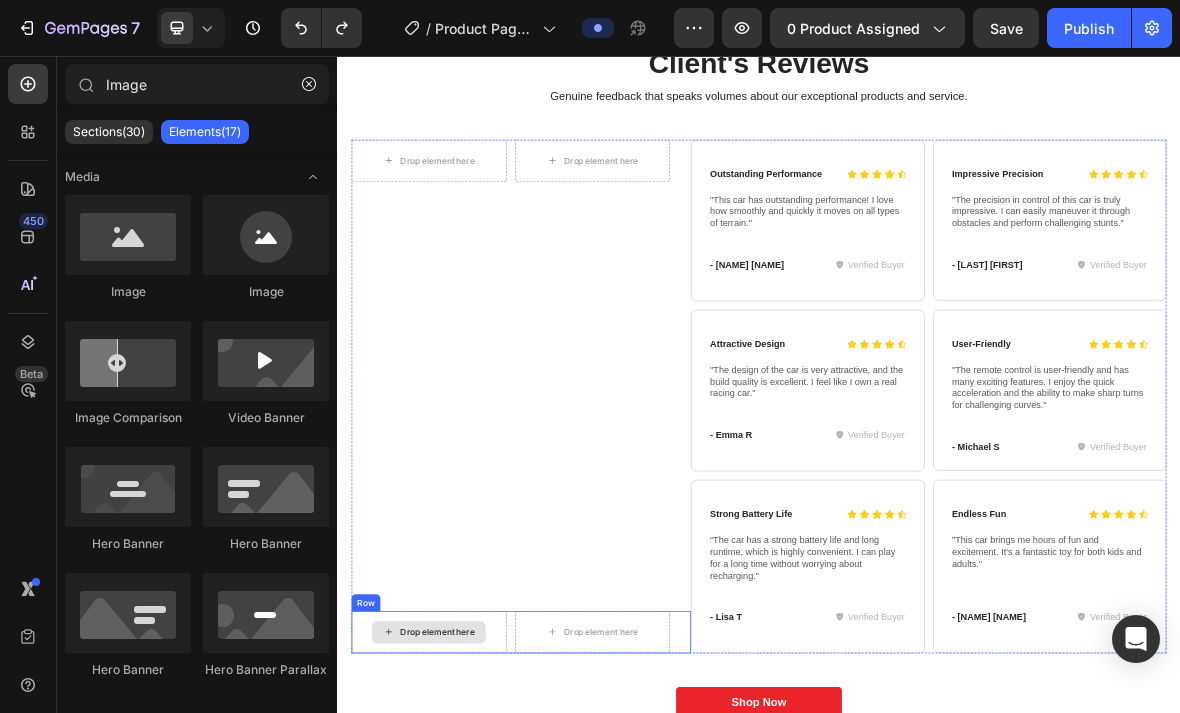 click on "Drop element here" at bounding box center (479, 876) 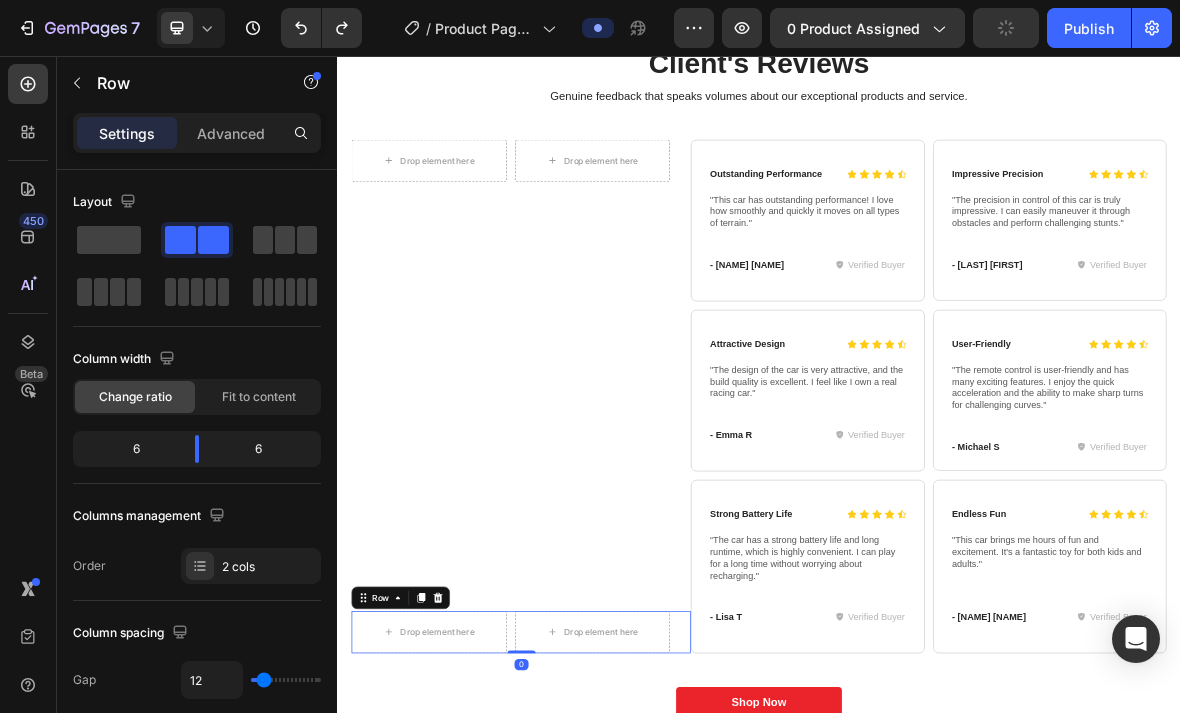 click at bounding box center (480, 827) 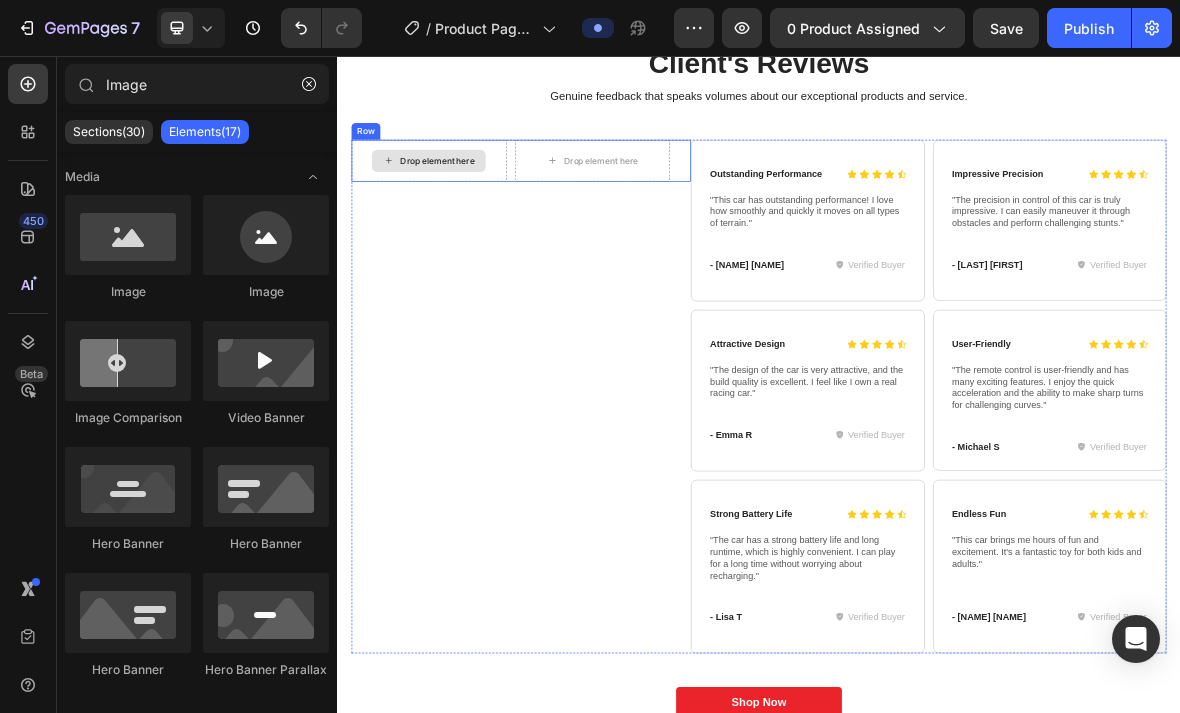 click on "Drop element here" at bounding box center [479, 205] 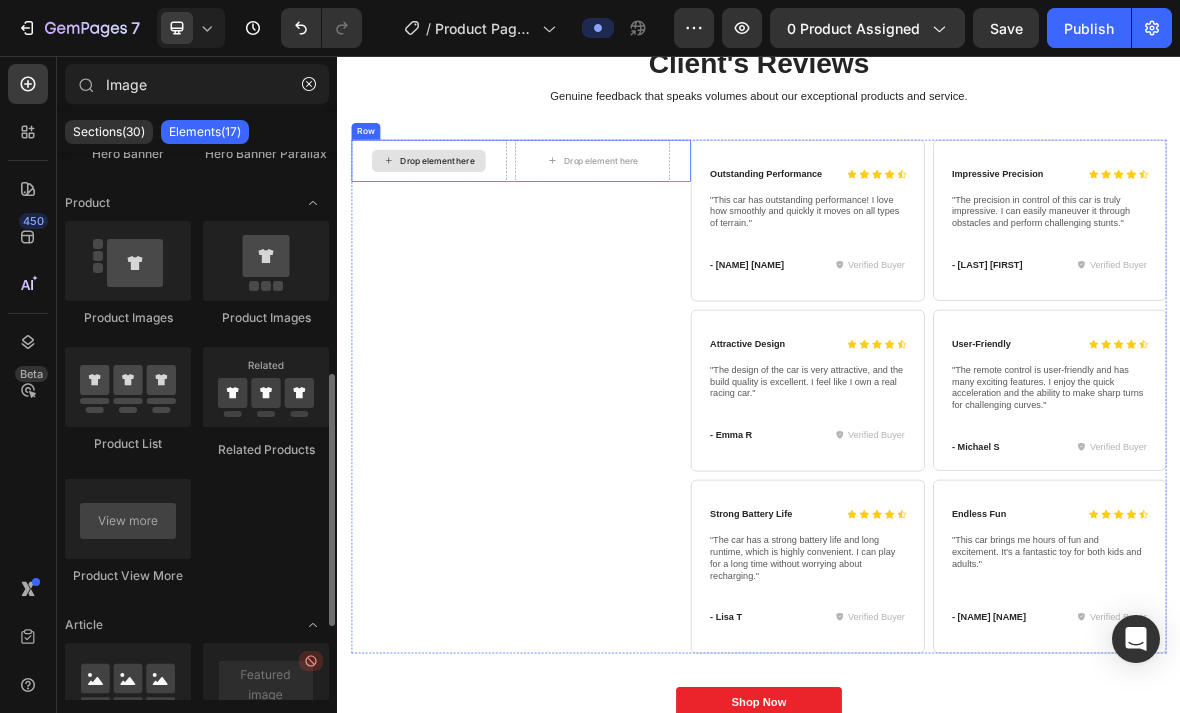 scroll, scrollTop: 524, scrollLeft: 0, axis: vertical 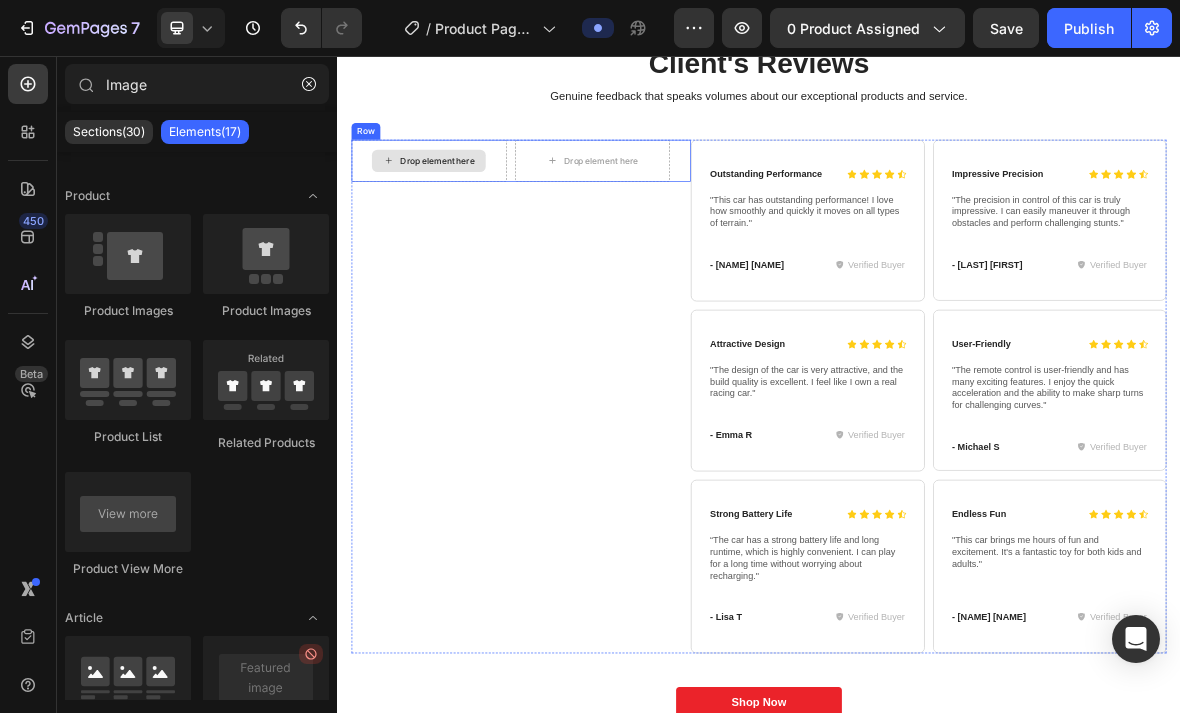click 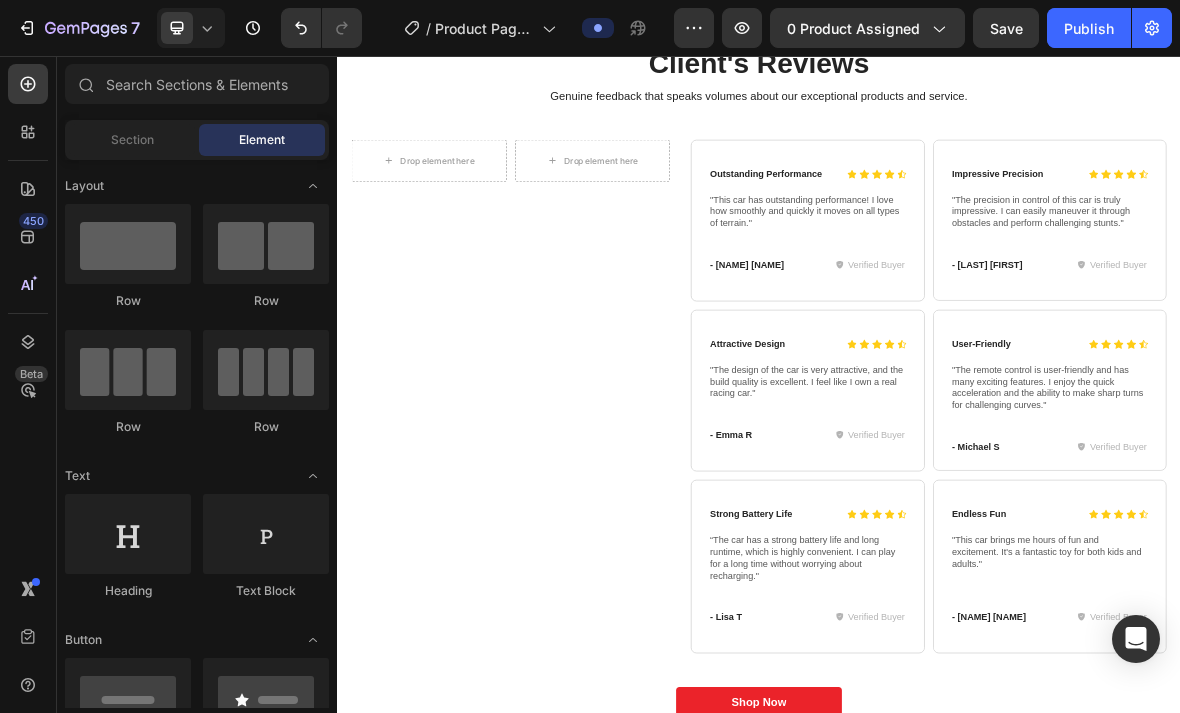 click on "Section" at bounding box center (132, 140) 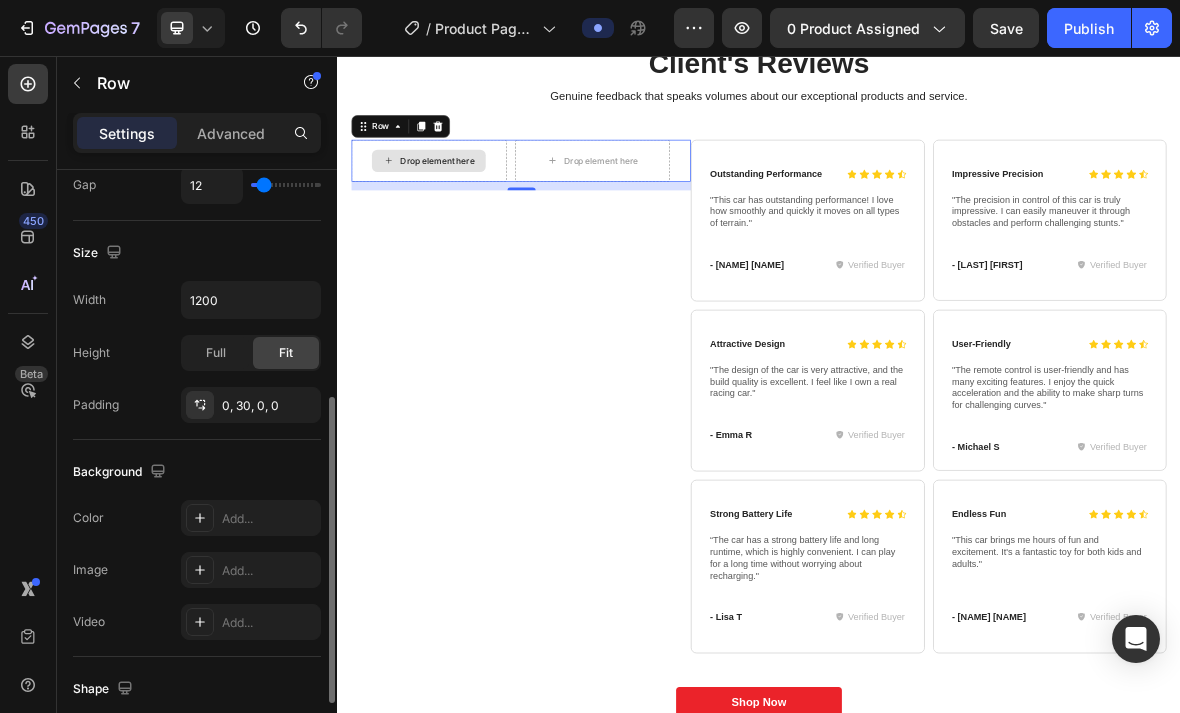 scroll, scrollTop: 457, scrollLeft: 0, axis: vertical 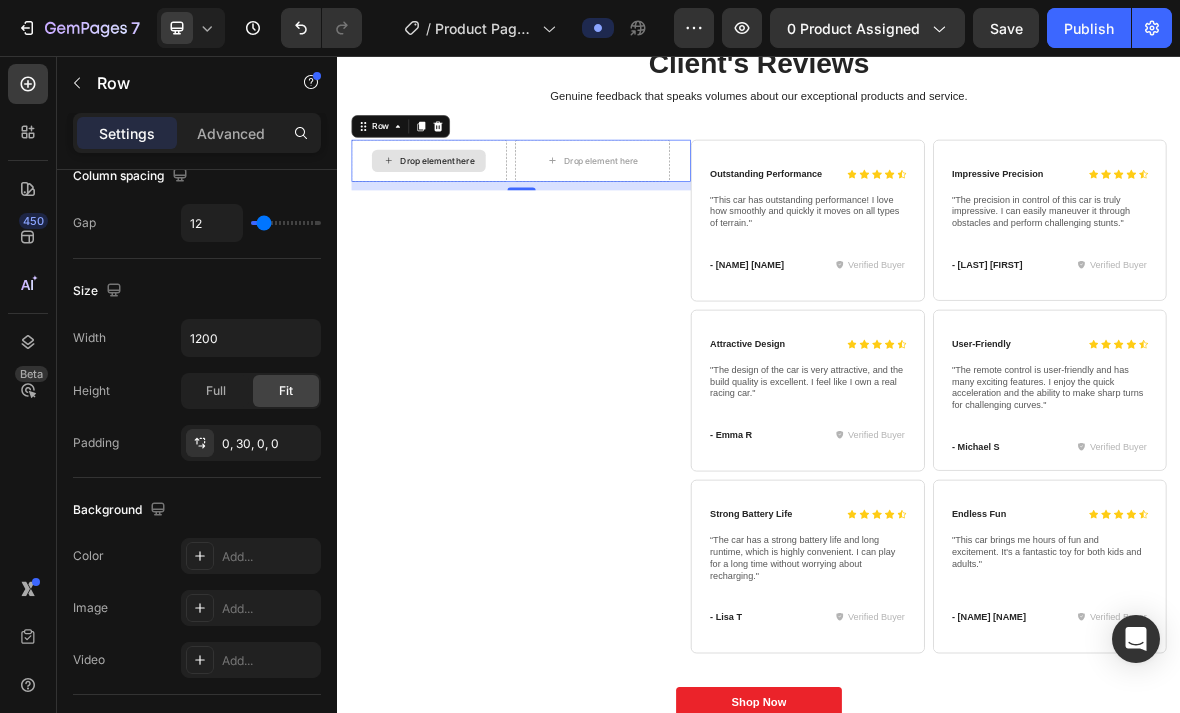 click on "Full" 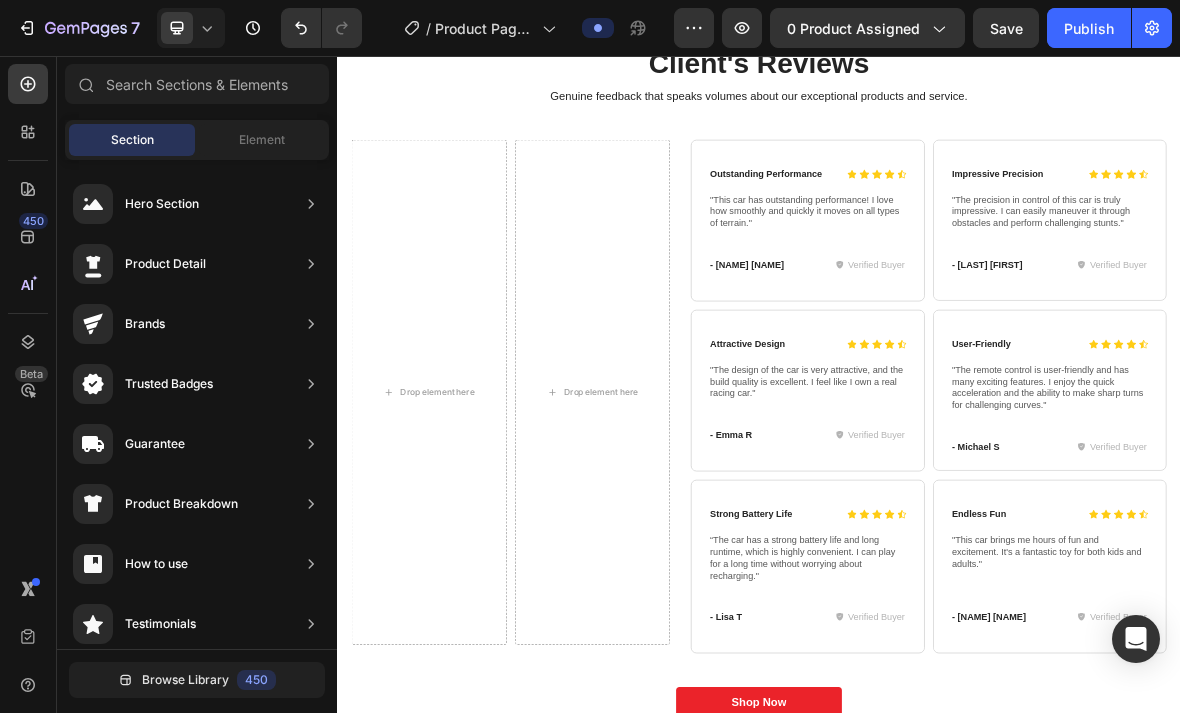 click on "Drop element here" at bounding box center [479, 534] 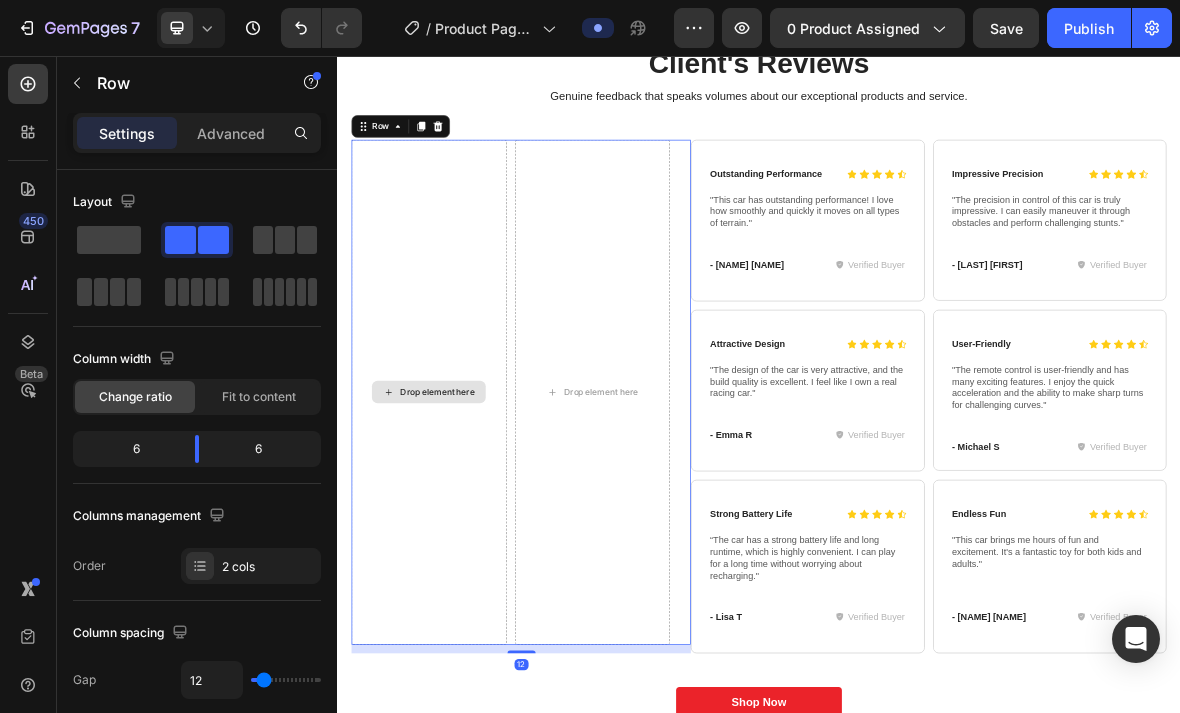 click on "Drop element here" at bounding box center [479, 534] 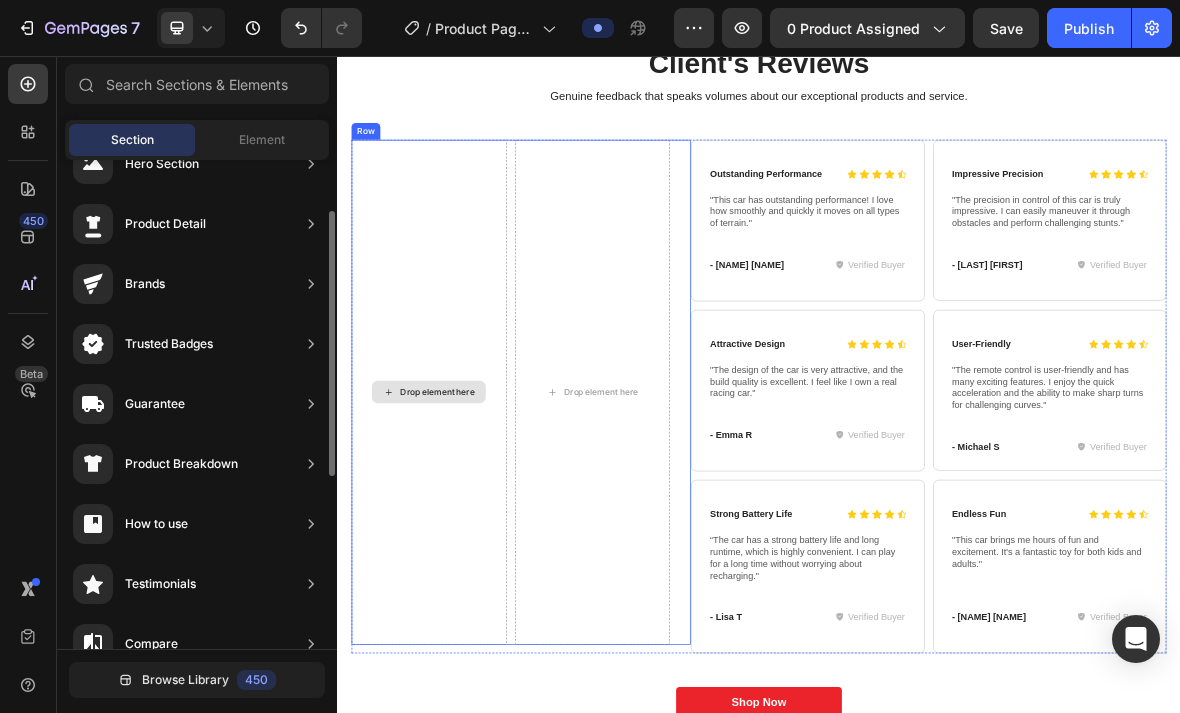 scroll, scrollTop: 28, scrollLeft: 0, axis: vertical 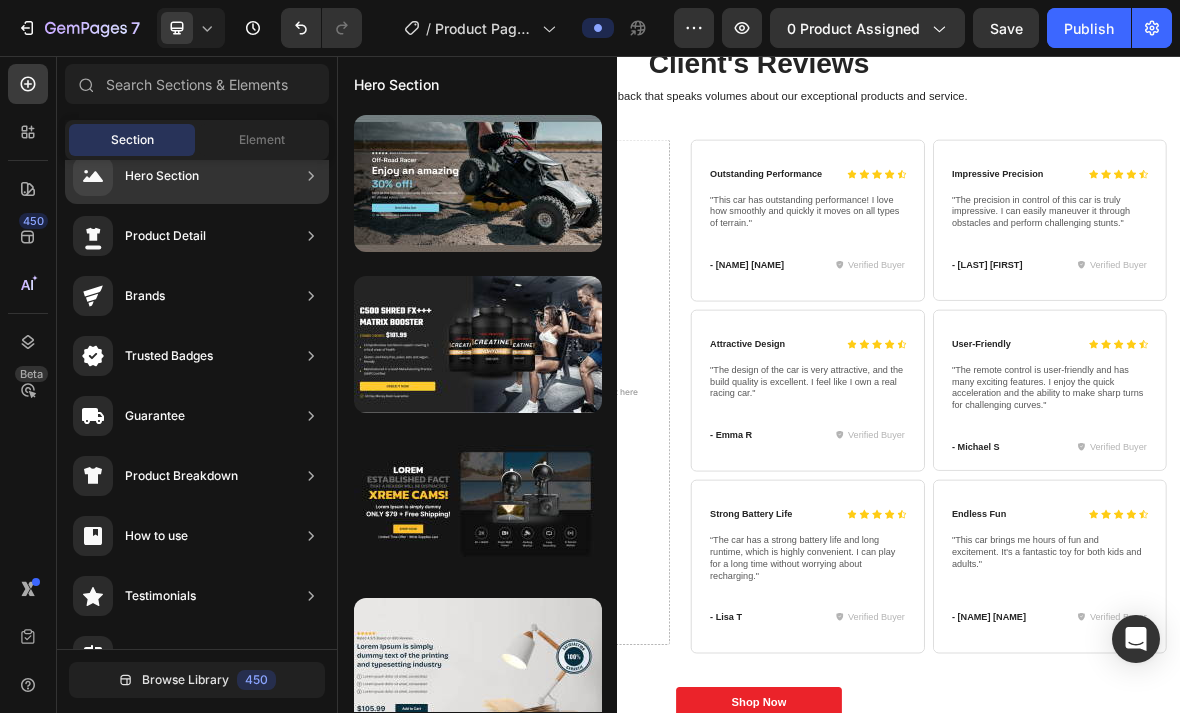 click on "Product Detail" 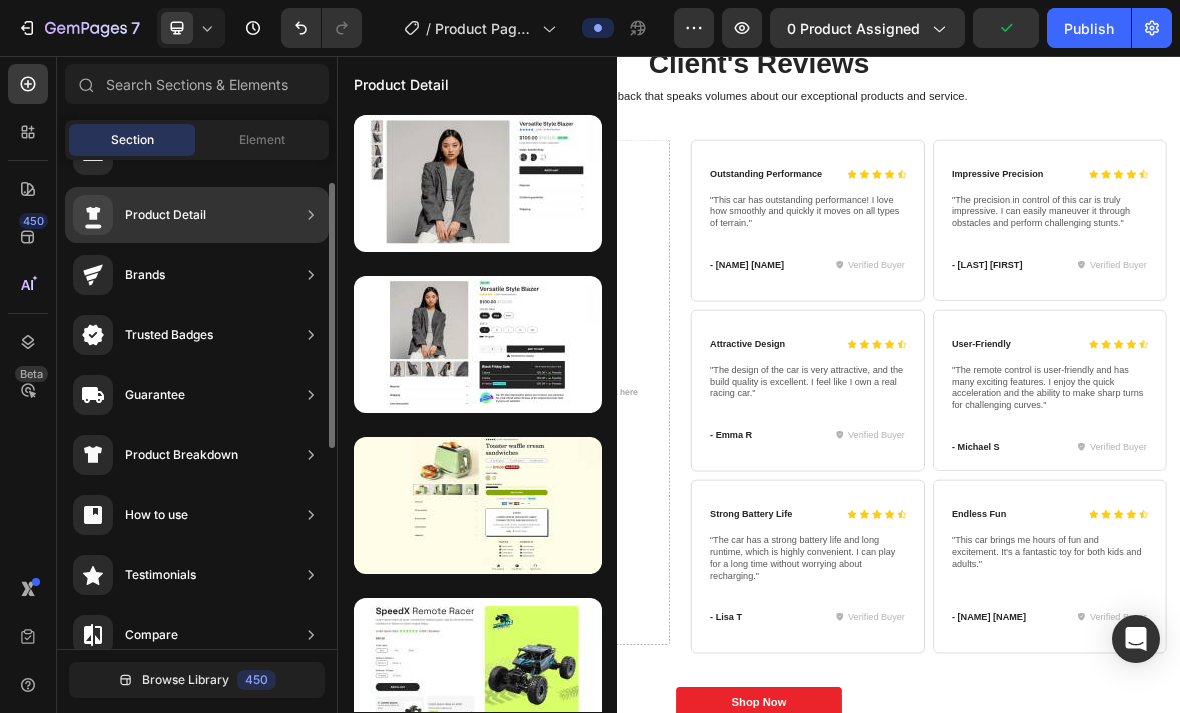 scroll, scrollTop: 50, scrollLeft: 0, axis: vertical 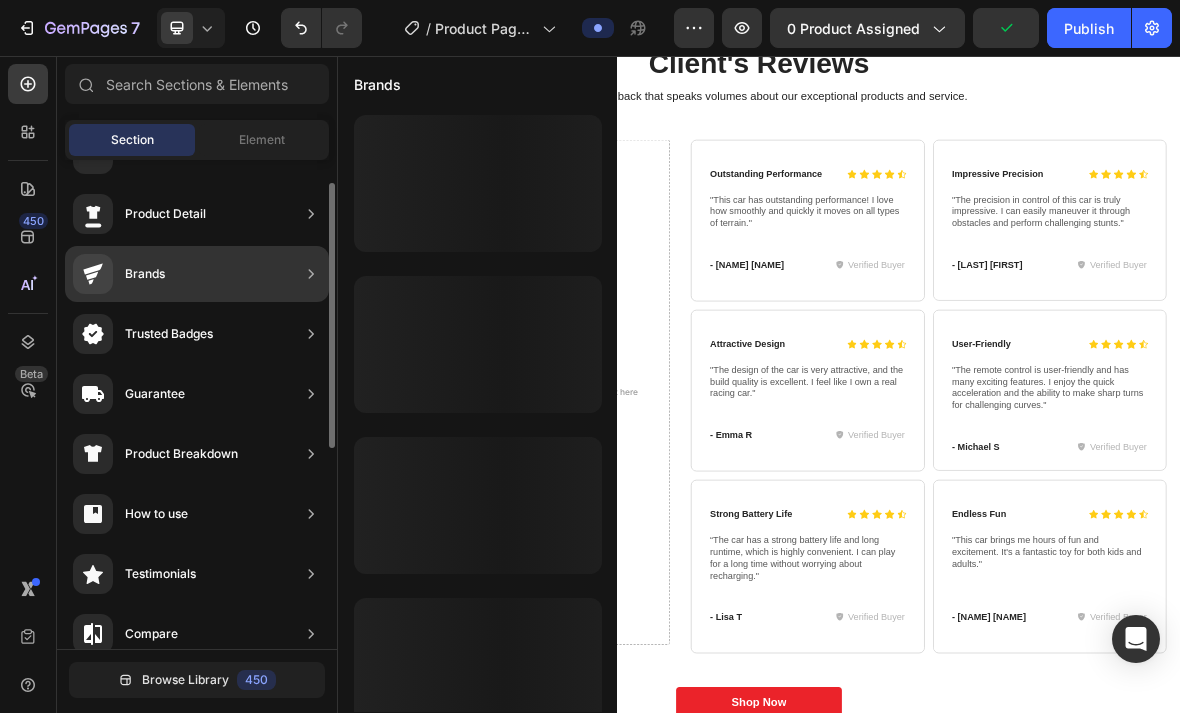 click on "Brands" at bounding box center [119, 274] 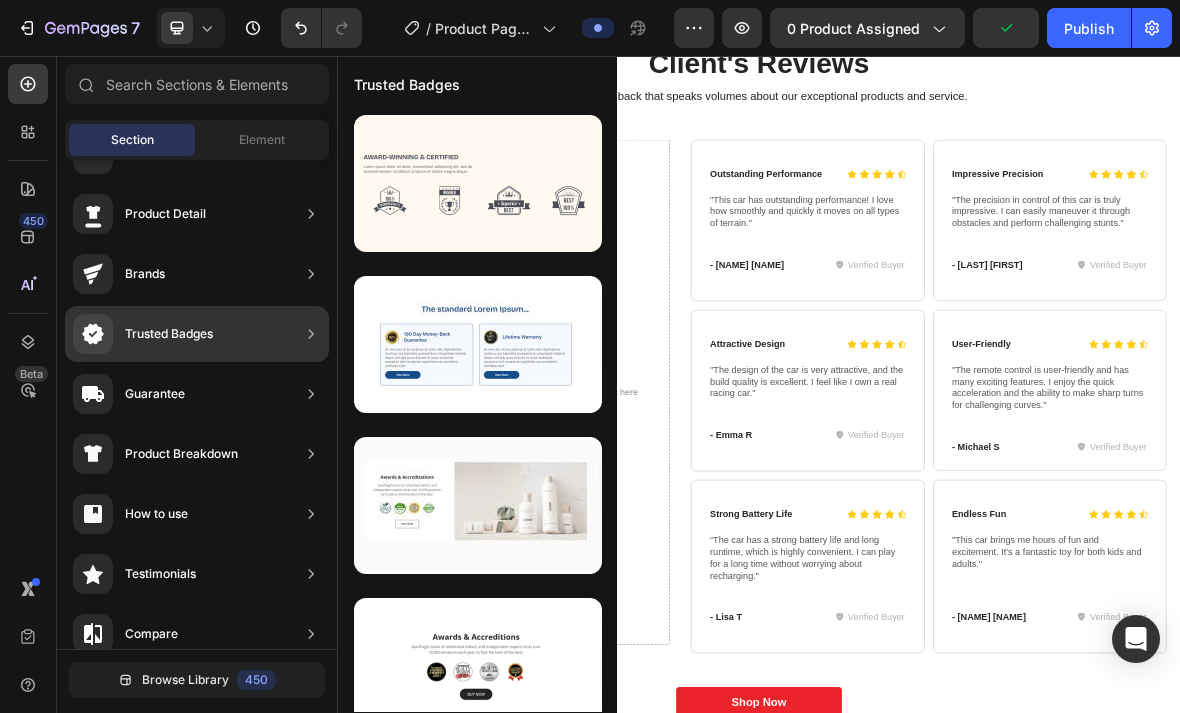 click on "Trusted Badges" at bounding box center (169, 334) 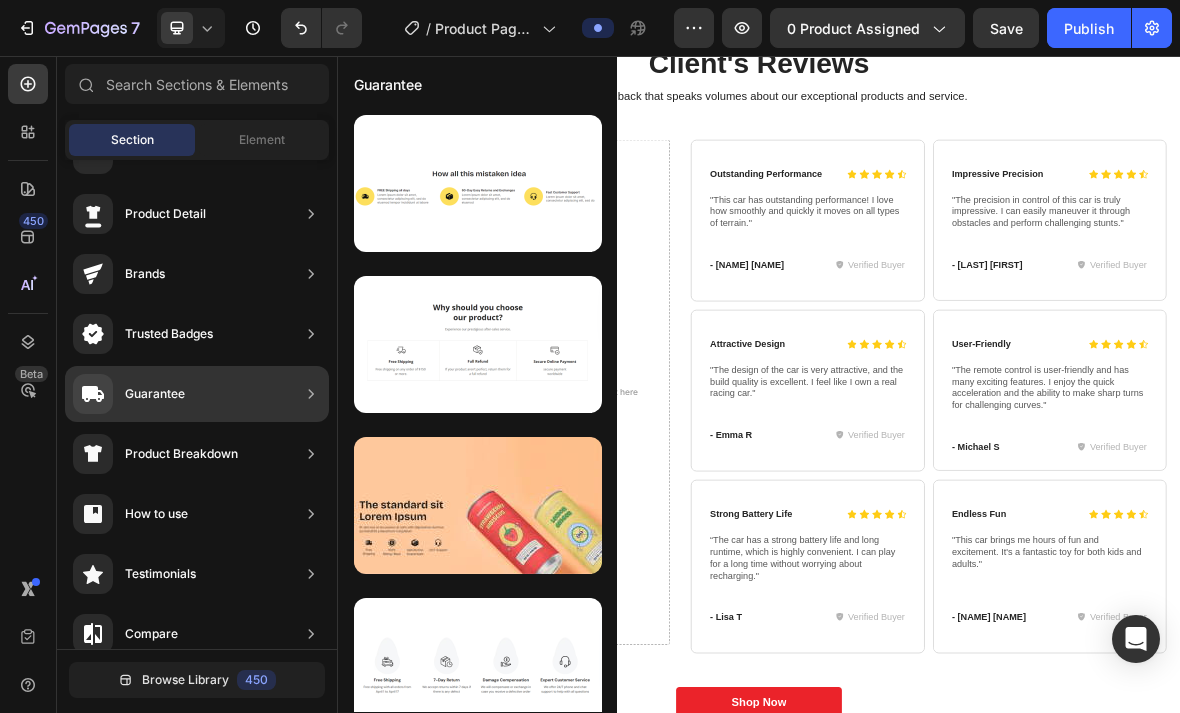 click on "Guarantee" at bounding box center [129, 394] 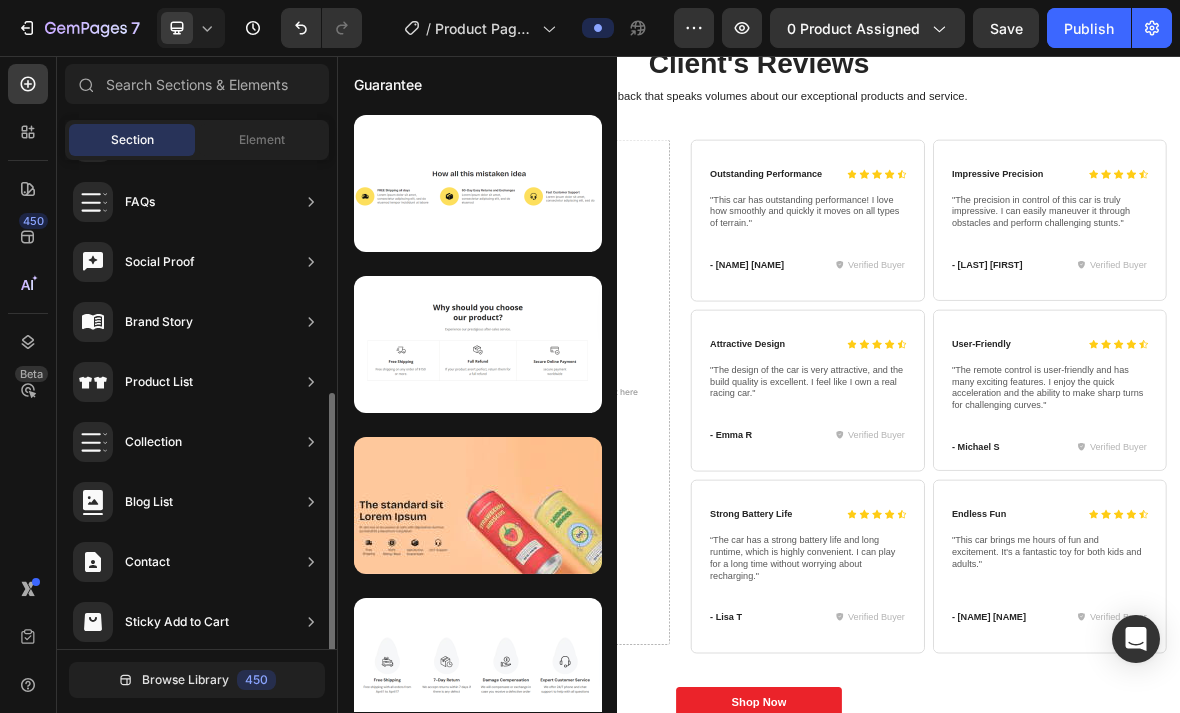 scroll, scrollTop: 605, scrollLeft: 0, axis: vertical 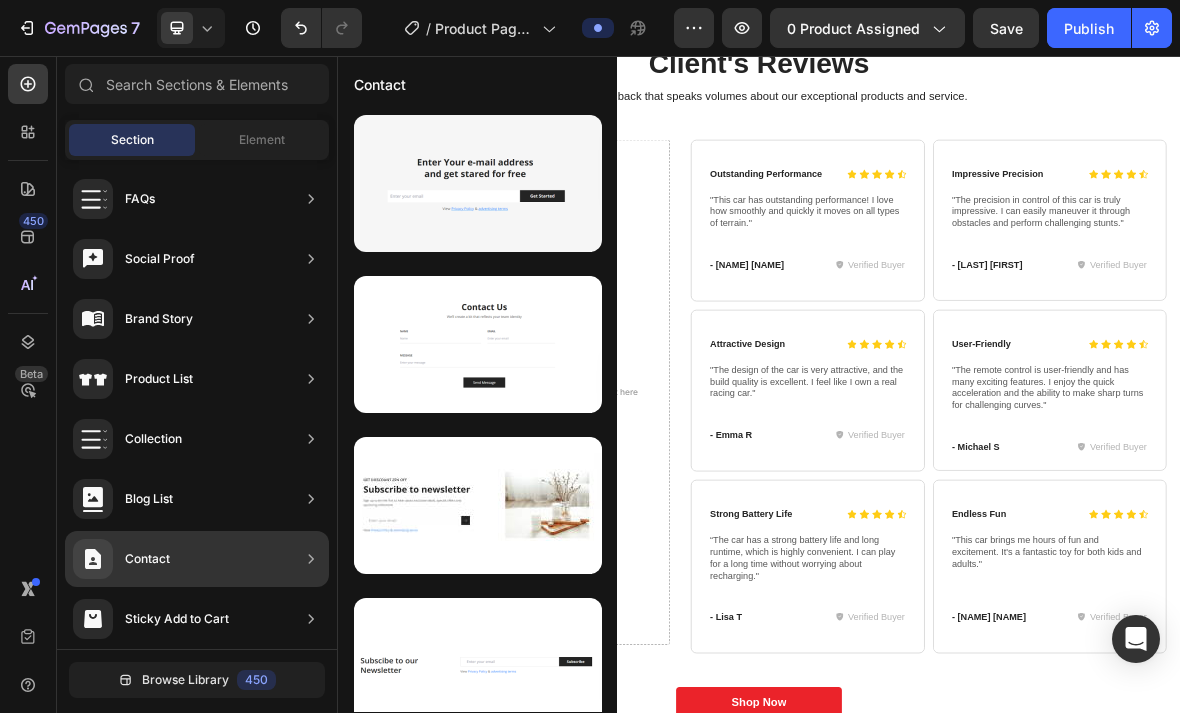 click on "Contact" at bounding box center (147, 559) 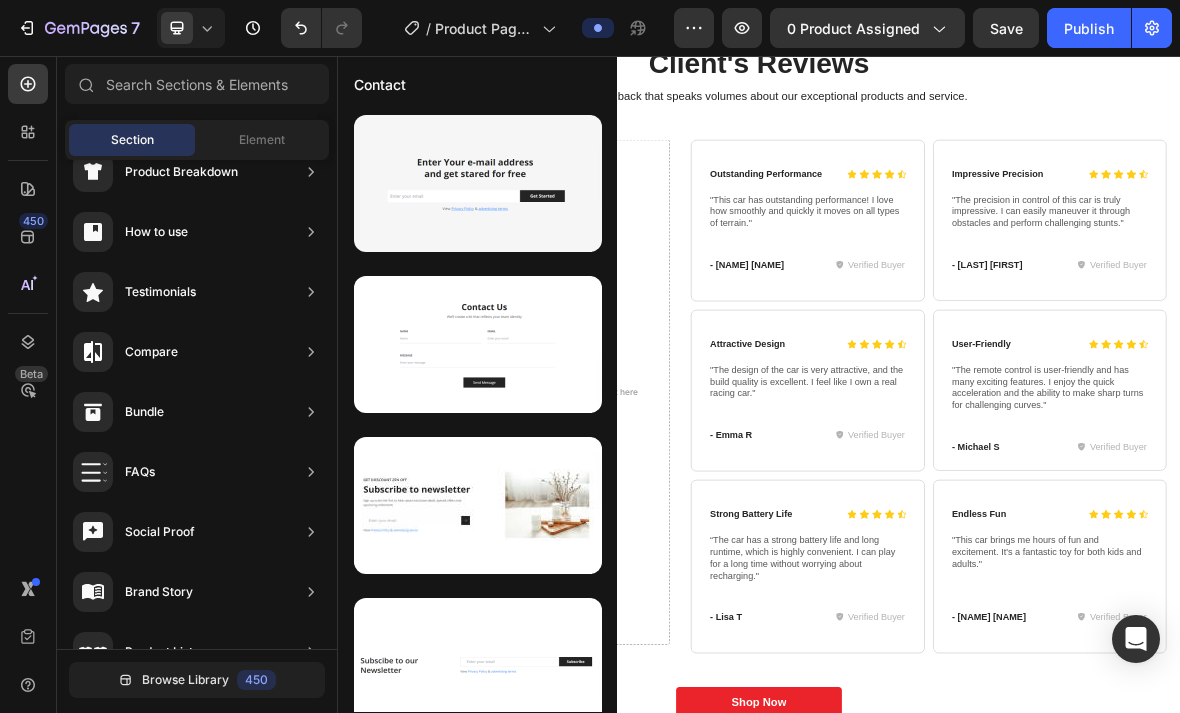 scroll, scrollTop: 0, scrollLeft: 0, axis: both 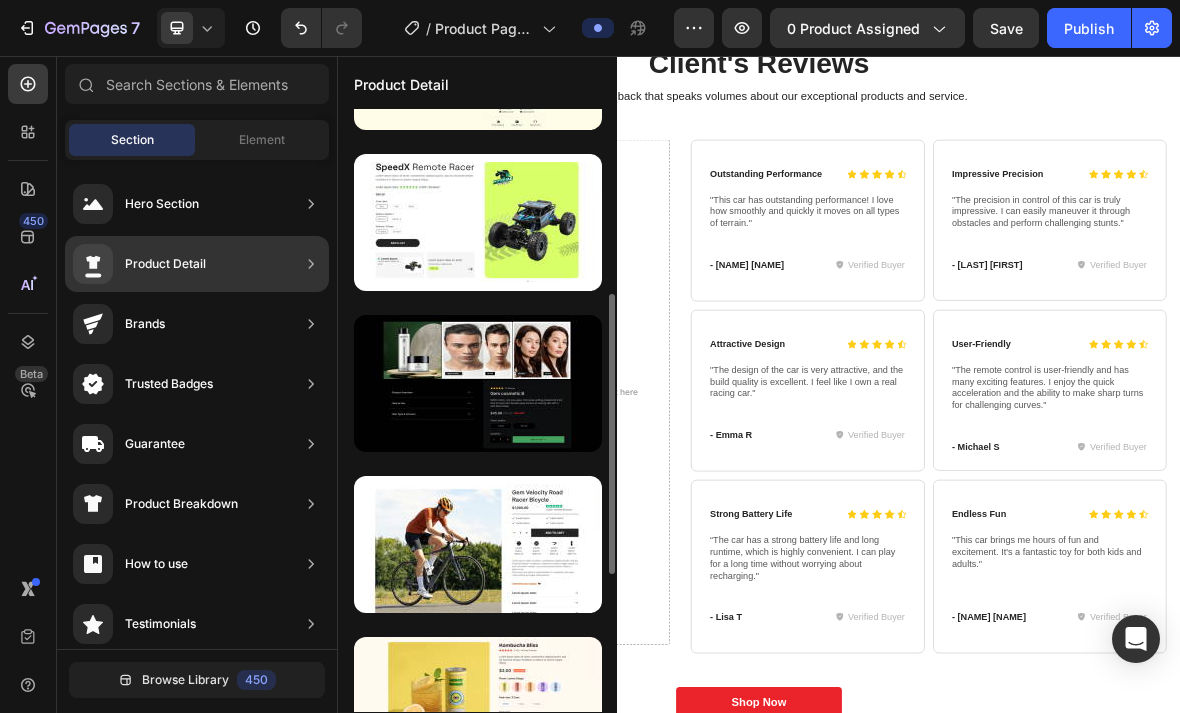 click at bounding box center (478, 544) 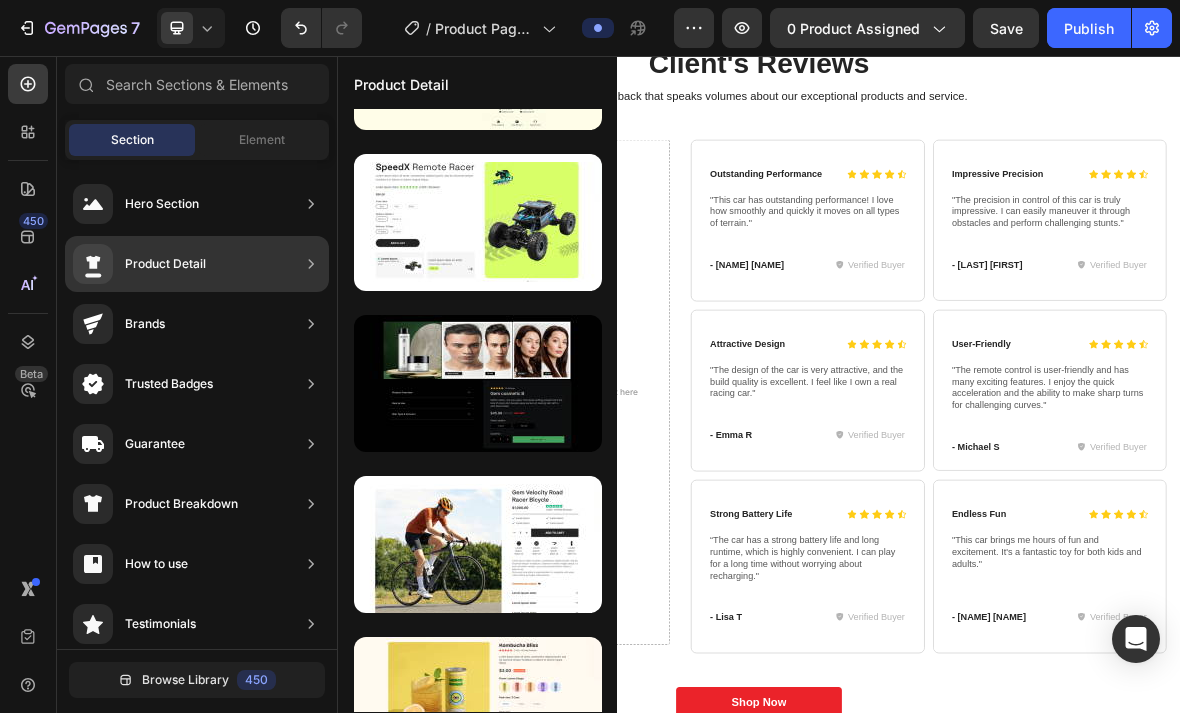 click at bounding box center (478, 544) 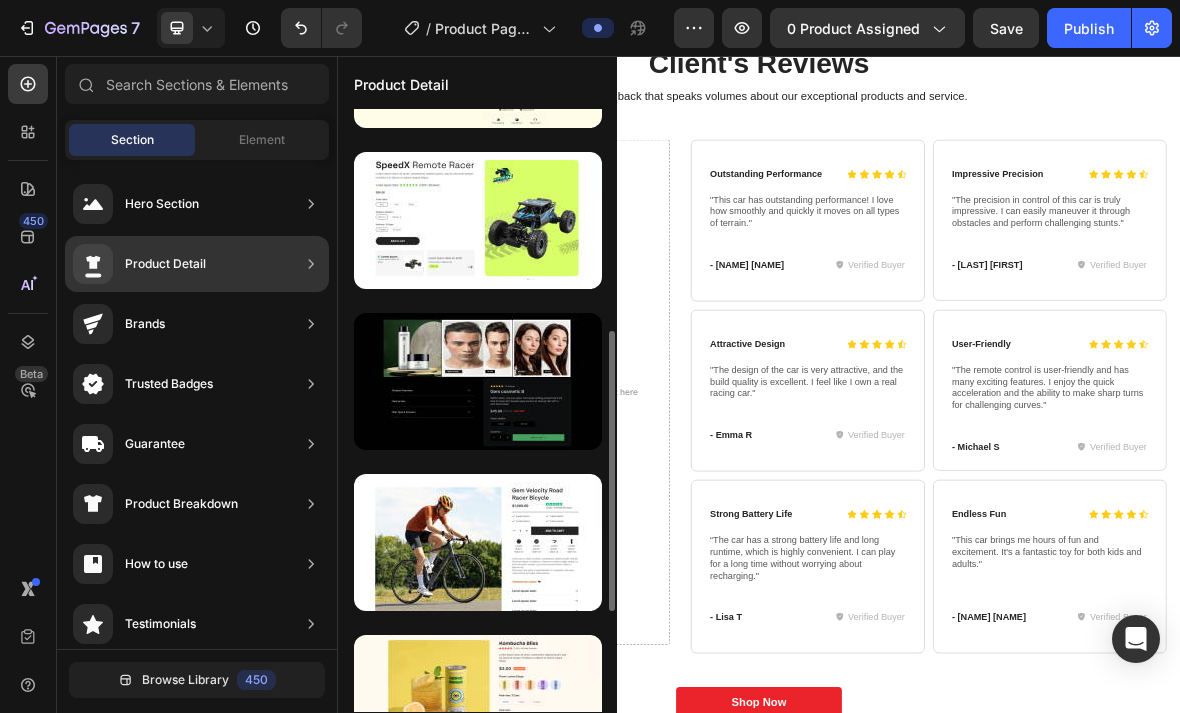 scroll, scrollTop: 445, scrollLeft: 0, axis: vertical 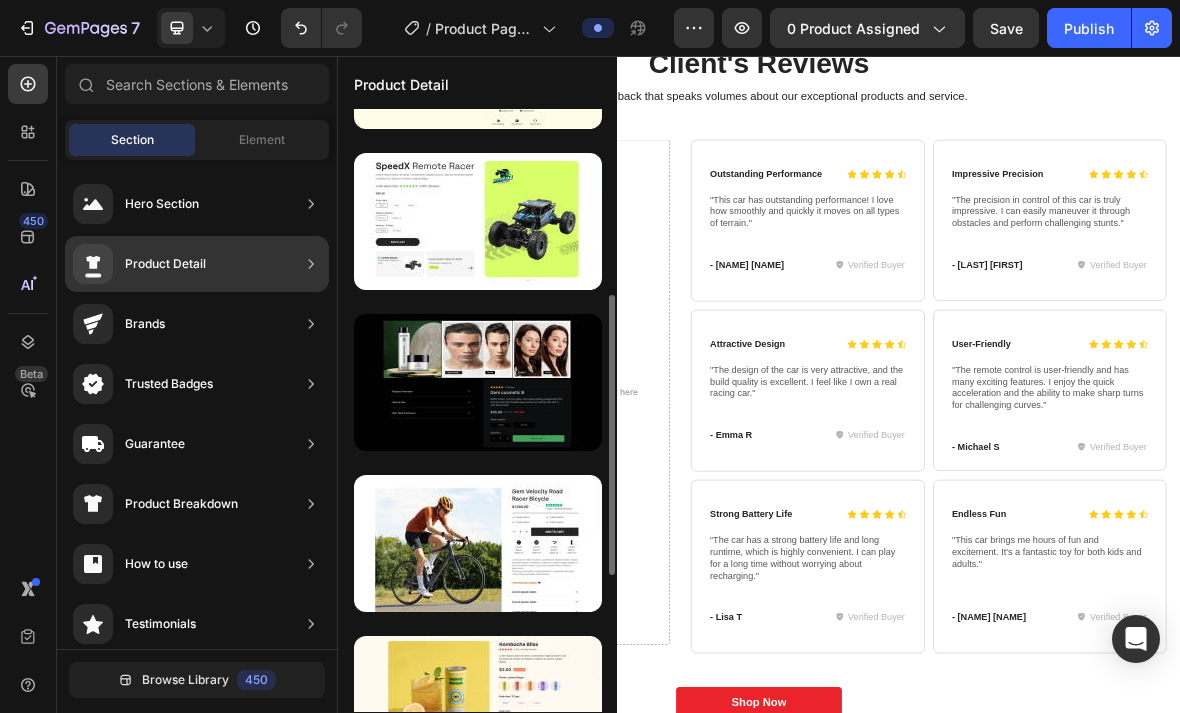 click at bounding box center (478, 543) 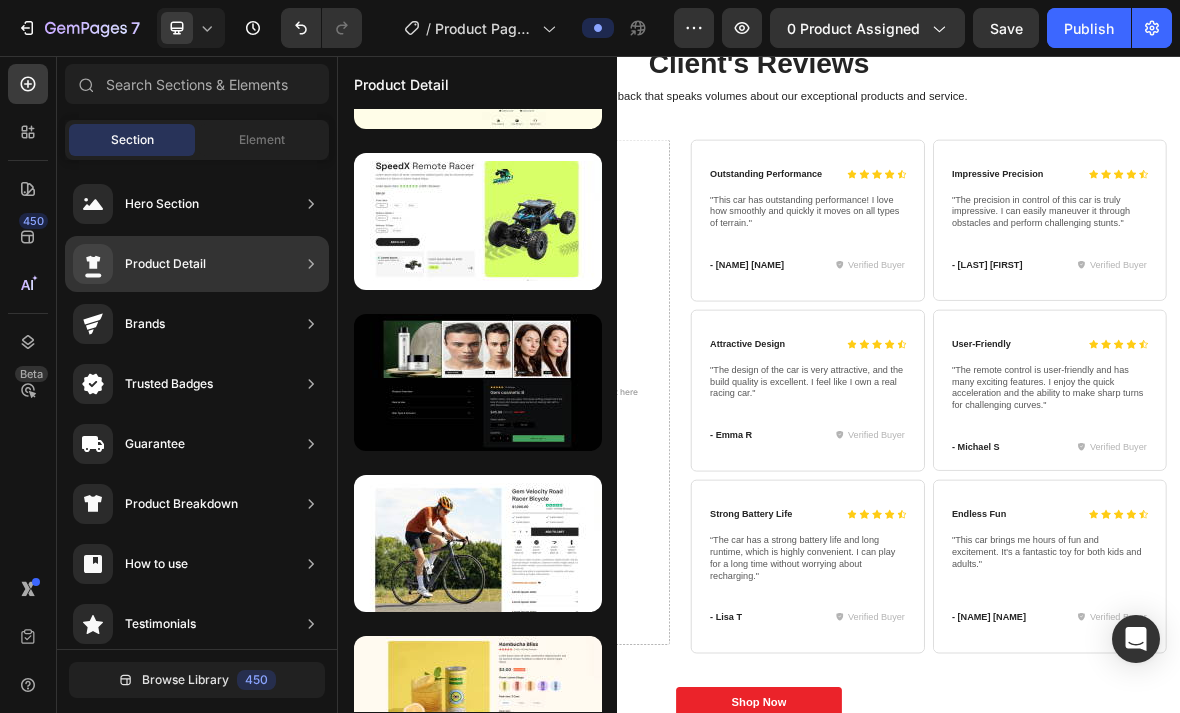 click 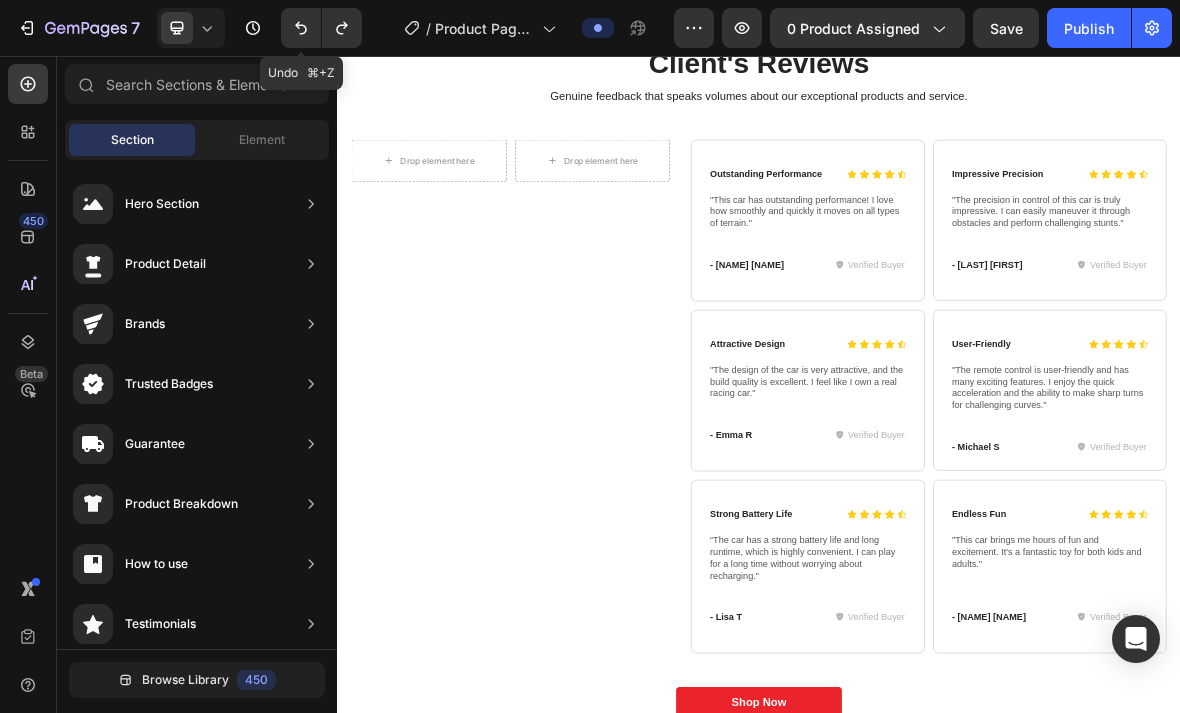 click 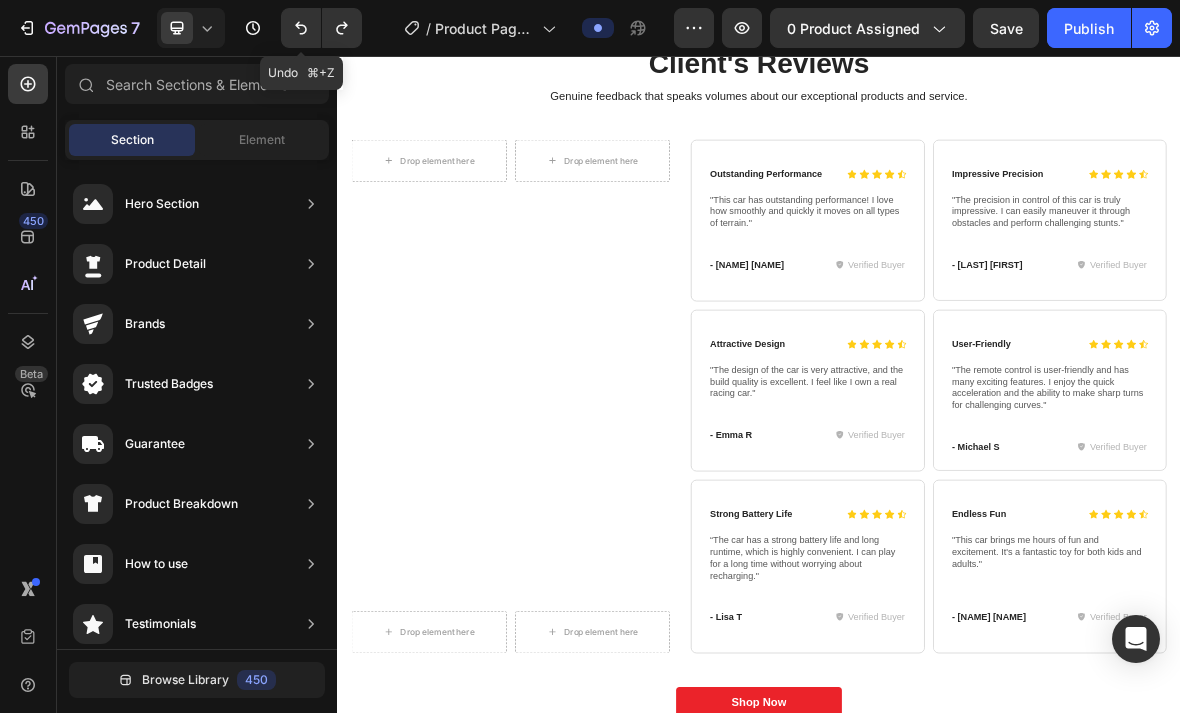 click 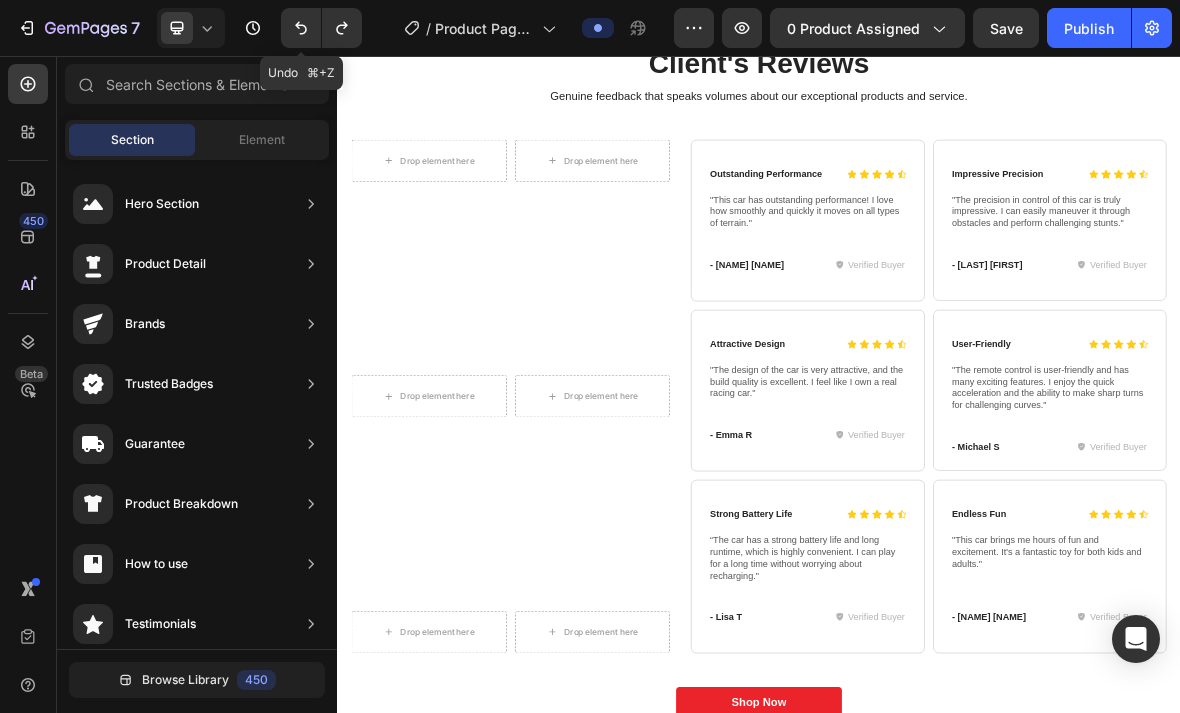 click 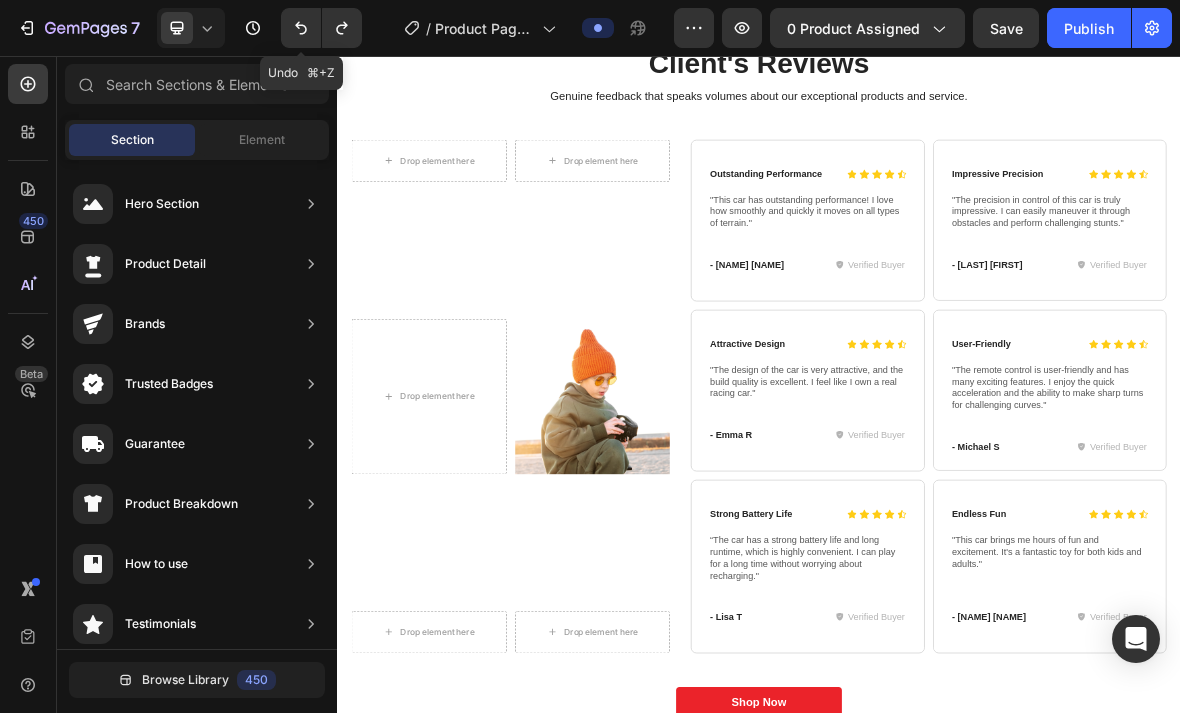 click 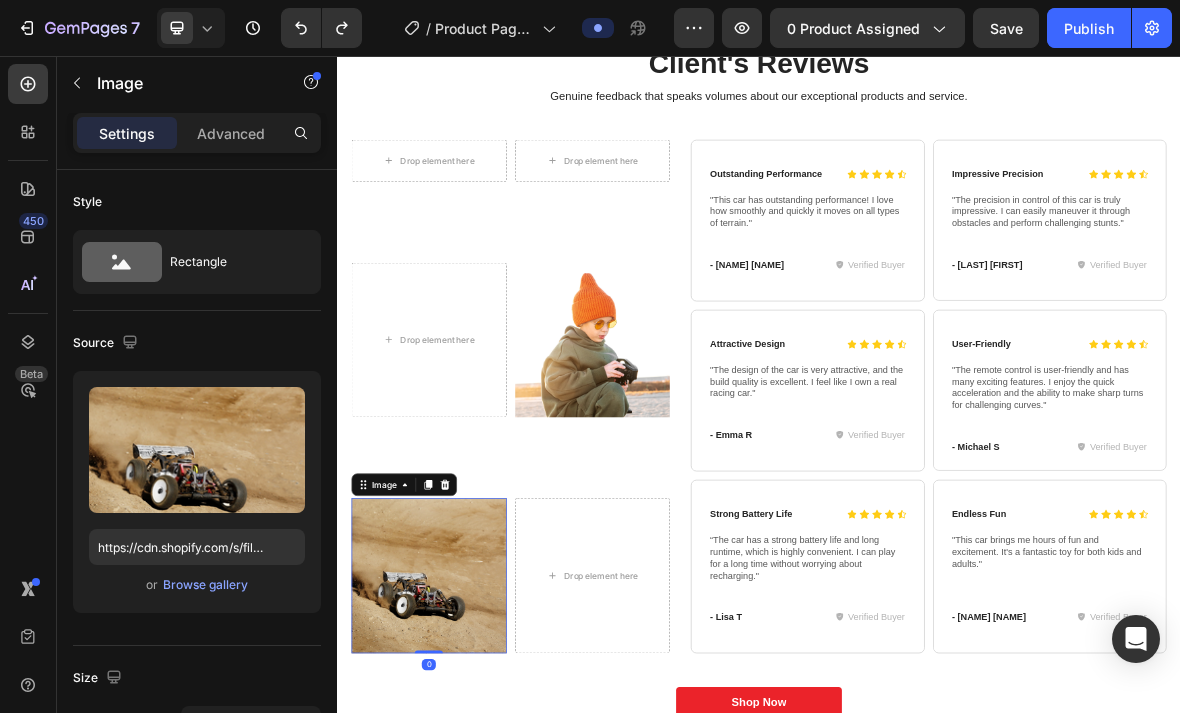 click 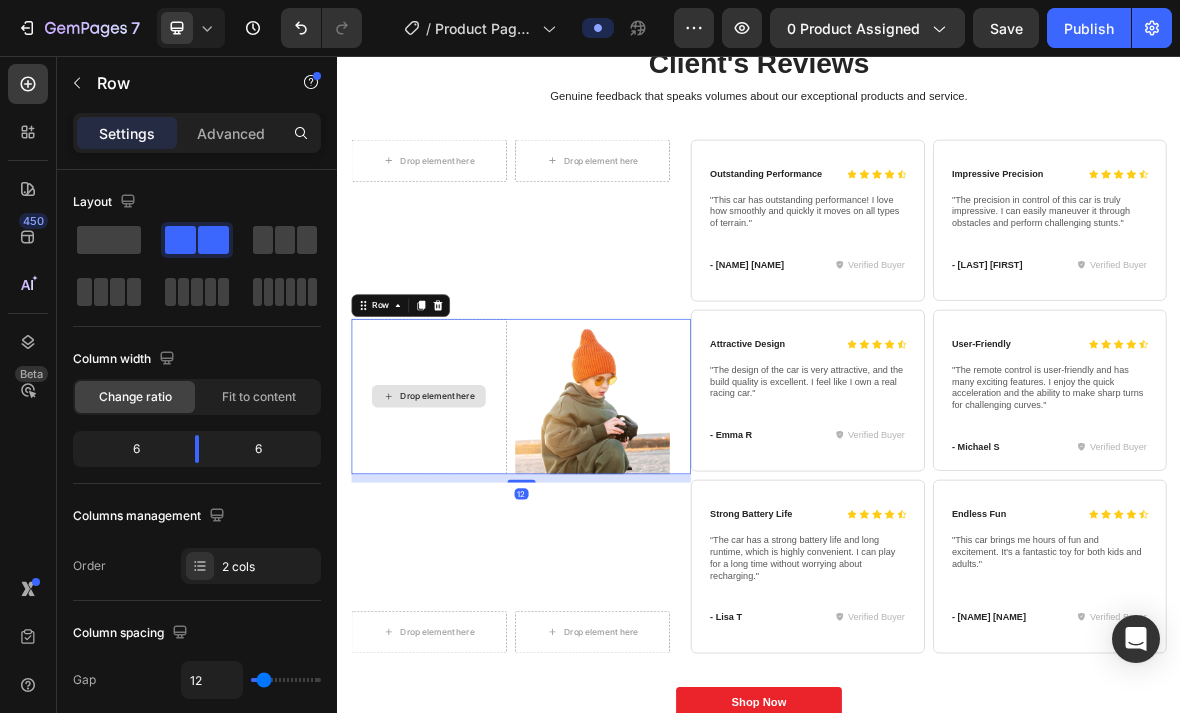 click on "Drop element here" at bounding box center [467, 540] 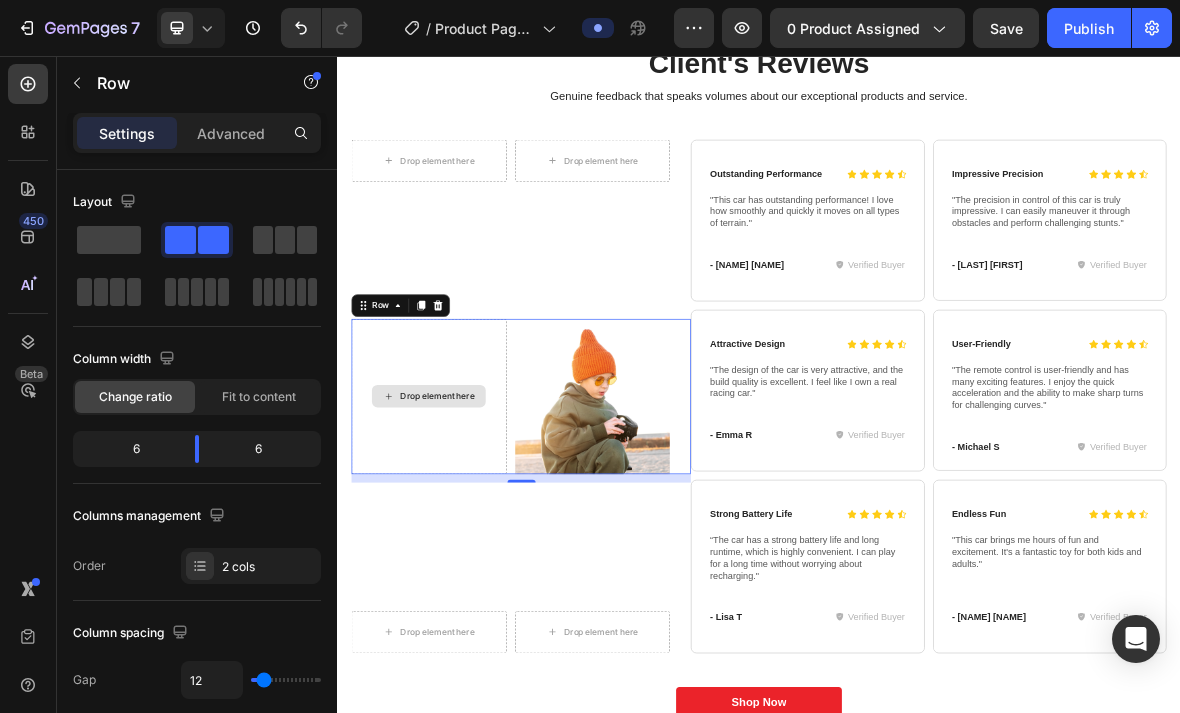 click on "Drop element here" at bounding box center [467, 540] 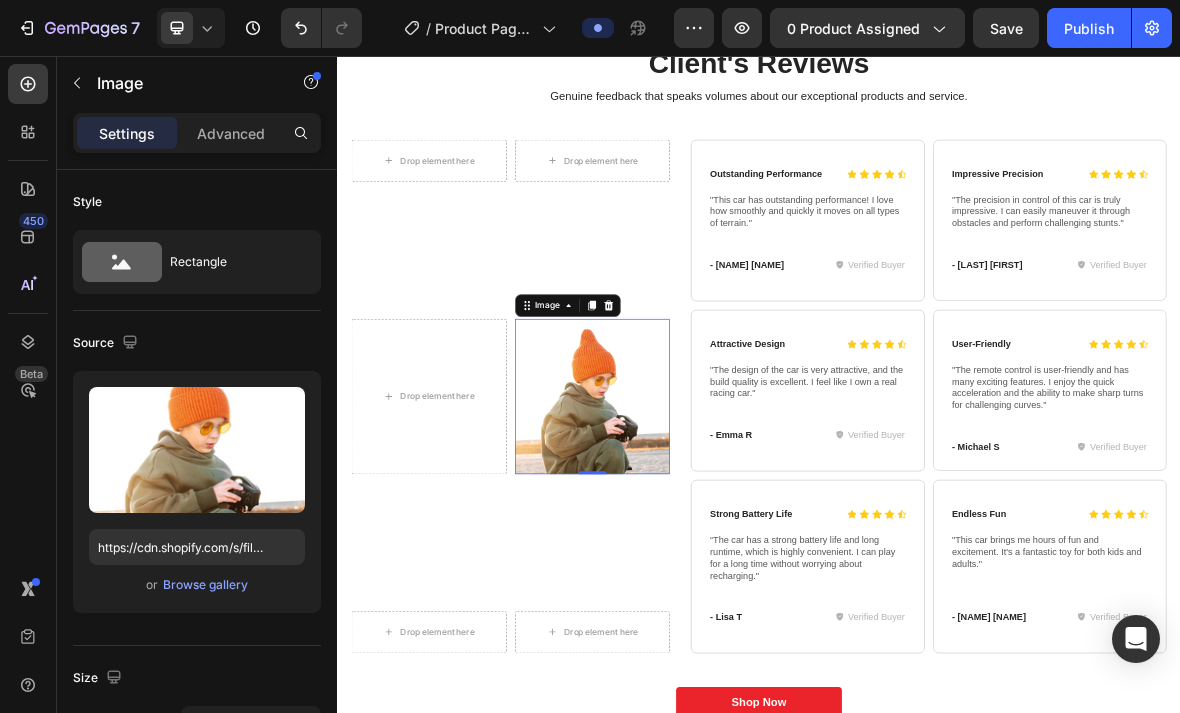 click 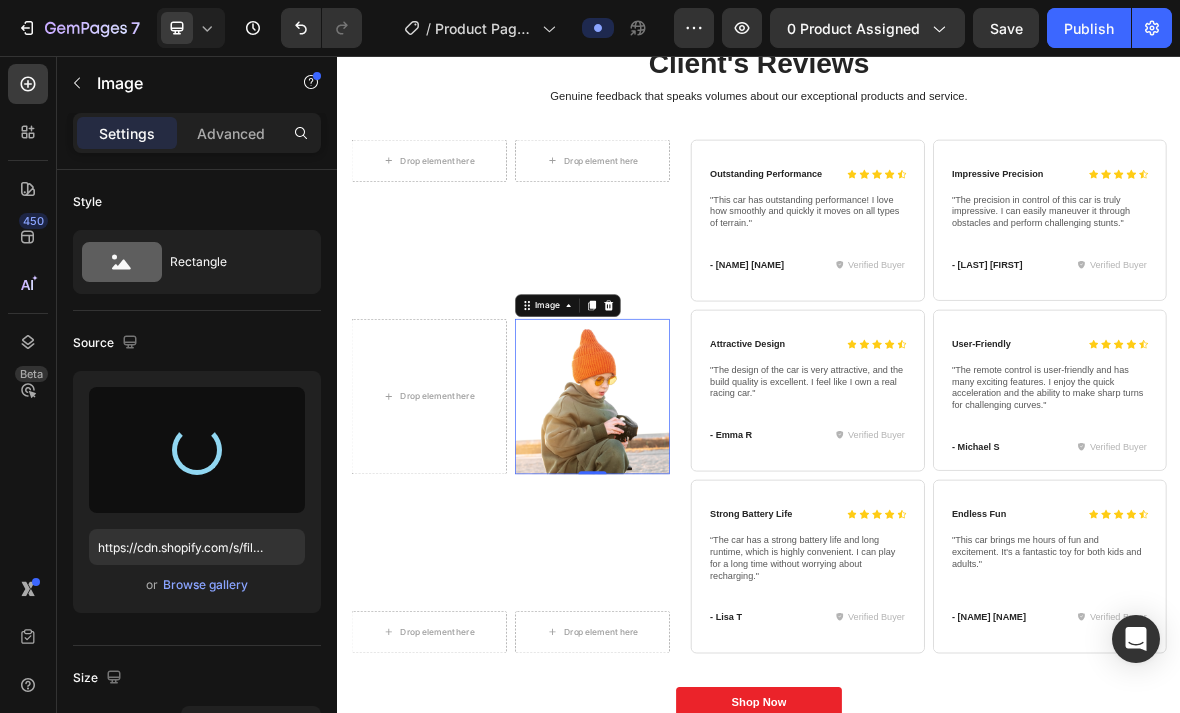 type on "https://cdn.shopify.com/s/files/1/0625/6725/2062/files/gempages_578077957948441541-01e2b99f-190a-4b8c-9f48-131971bdb8f0.png" 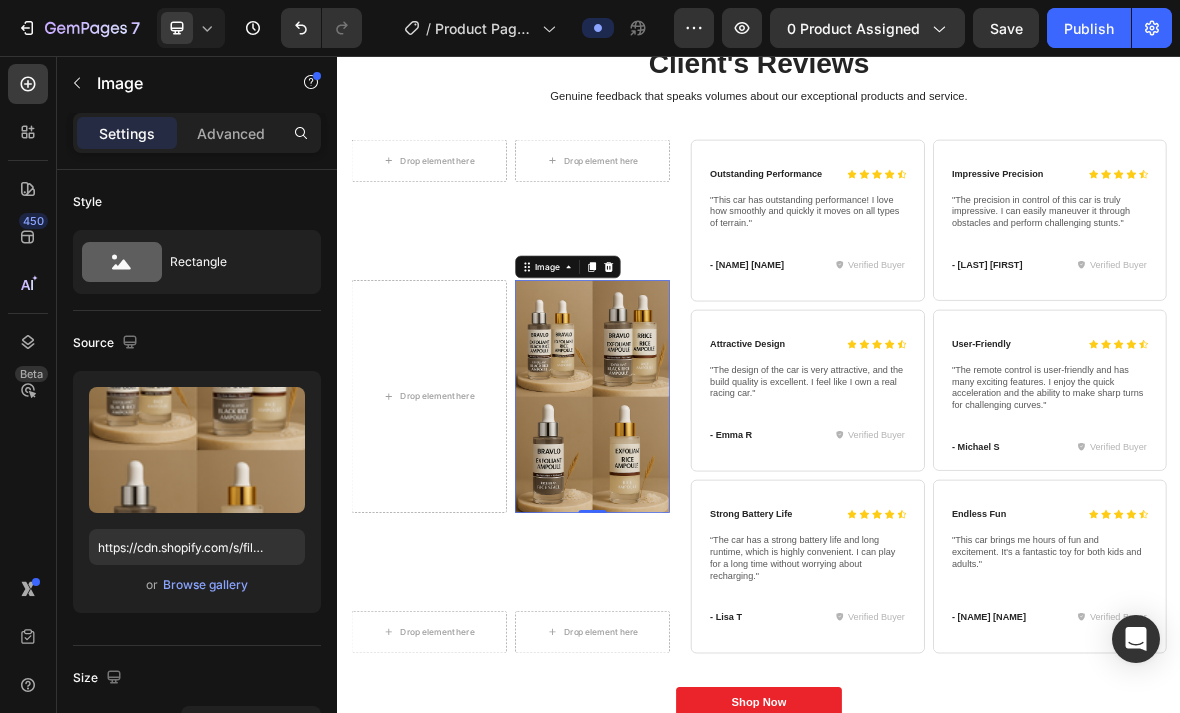 click at bounding box center [700, 540] 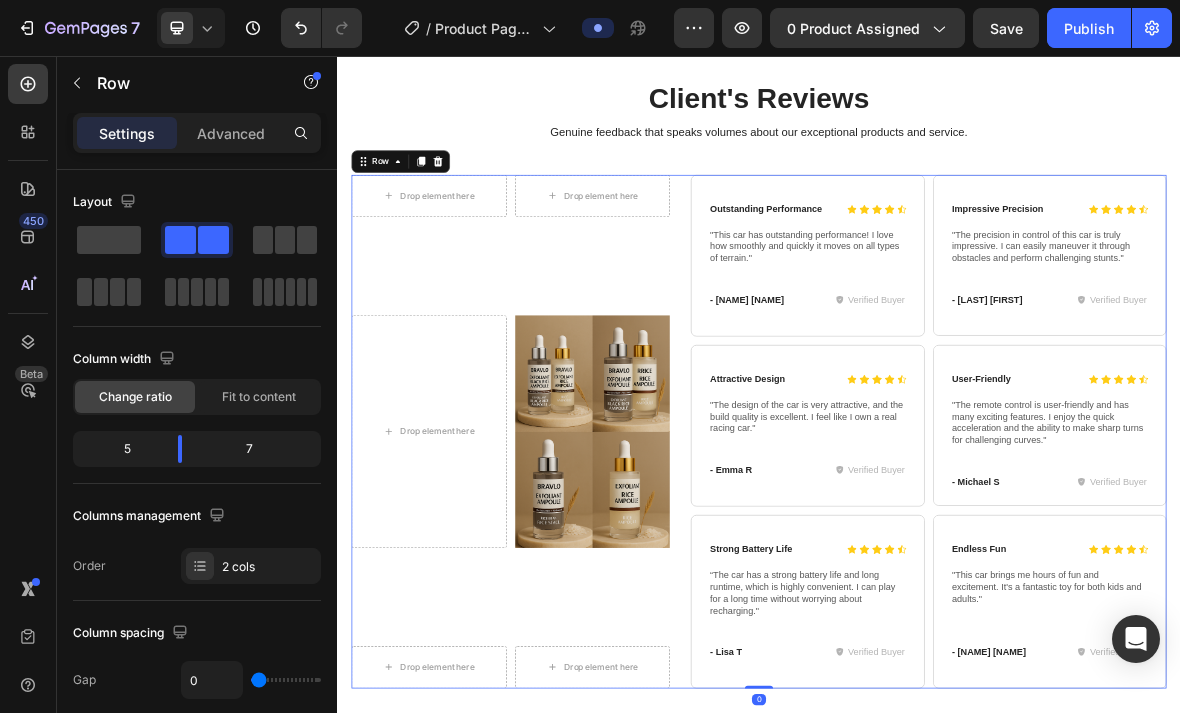 scroll, scrollTop: 3924, scrollLeft: 0, axis: vertical 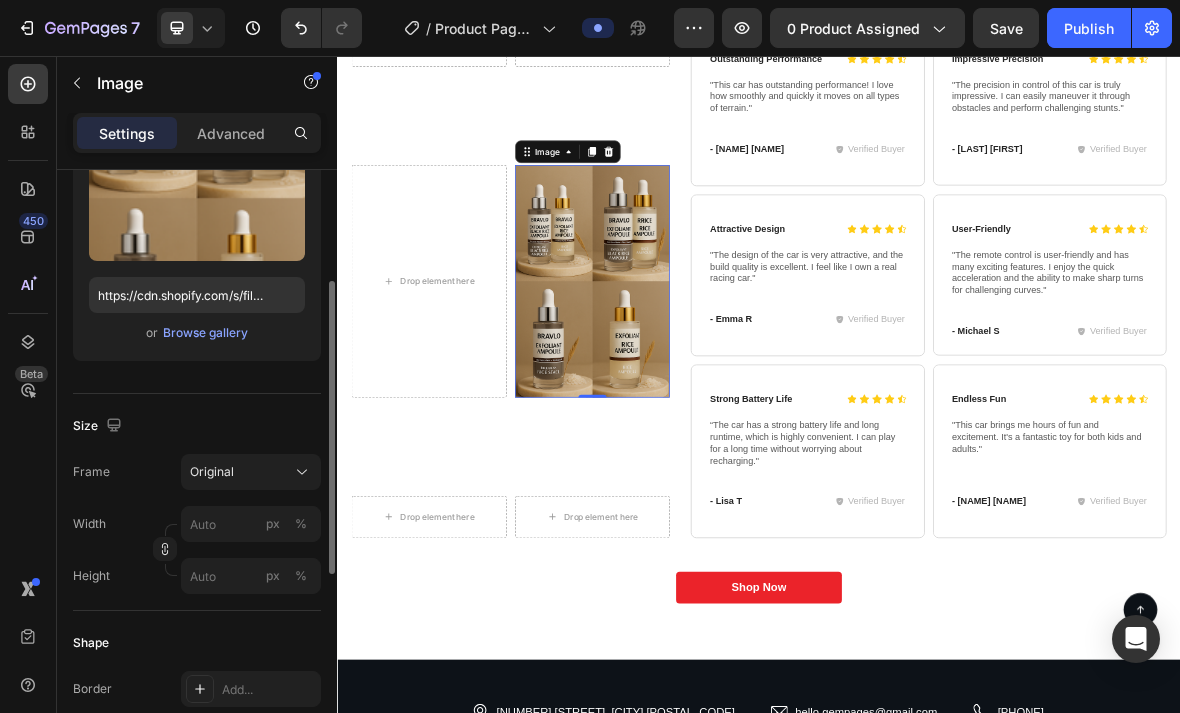 click 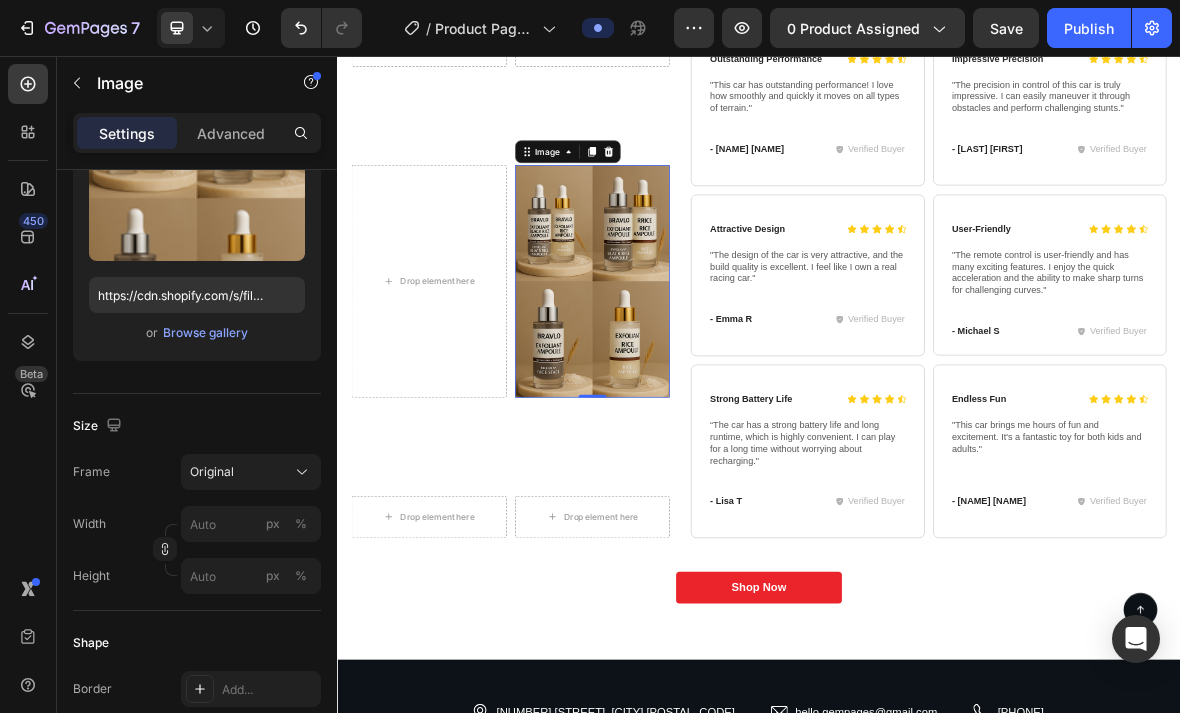 click on "Shape Border Add... Corner Add... Shadow Add..." 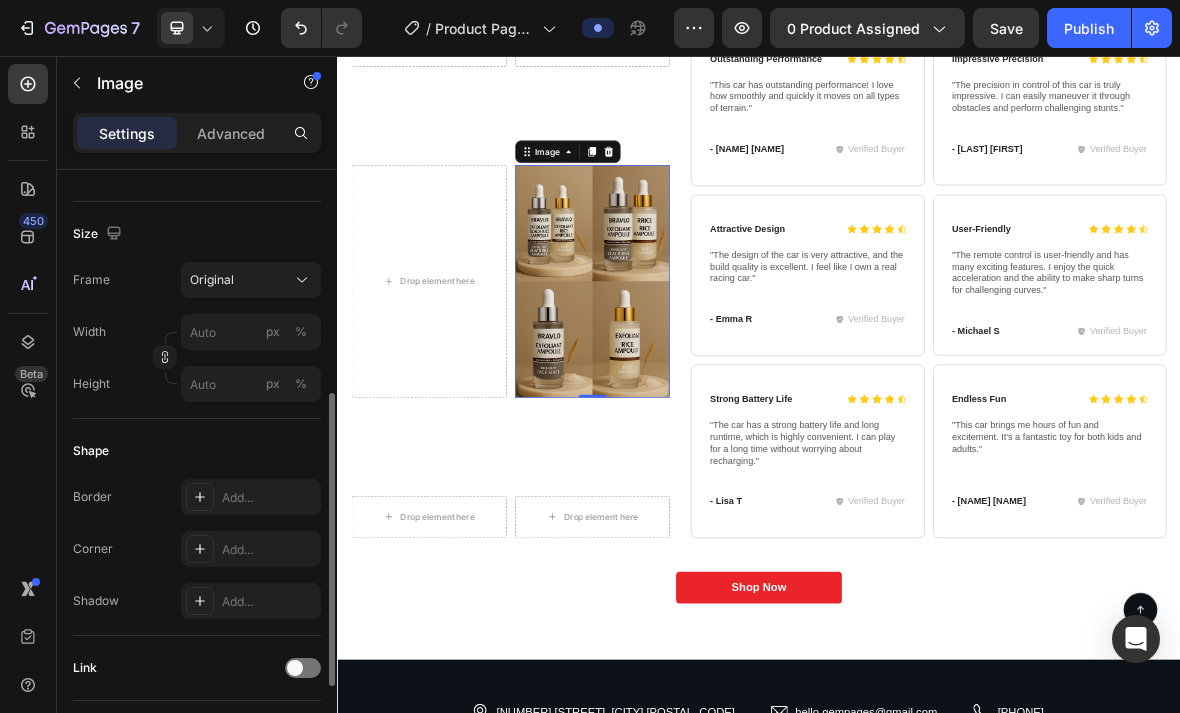 scroll, scrollTop: 463, scrollLeft: 0, axis: vertical 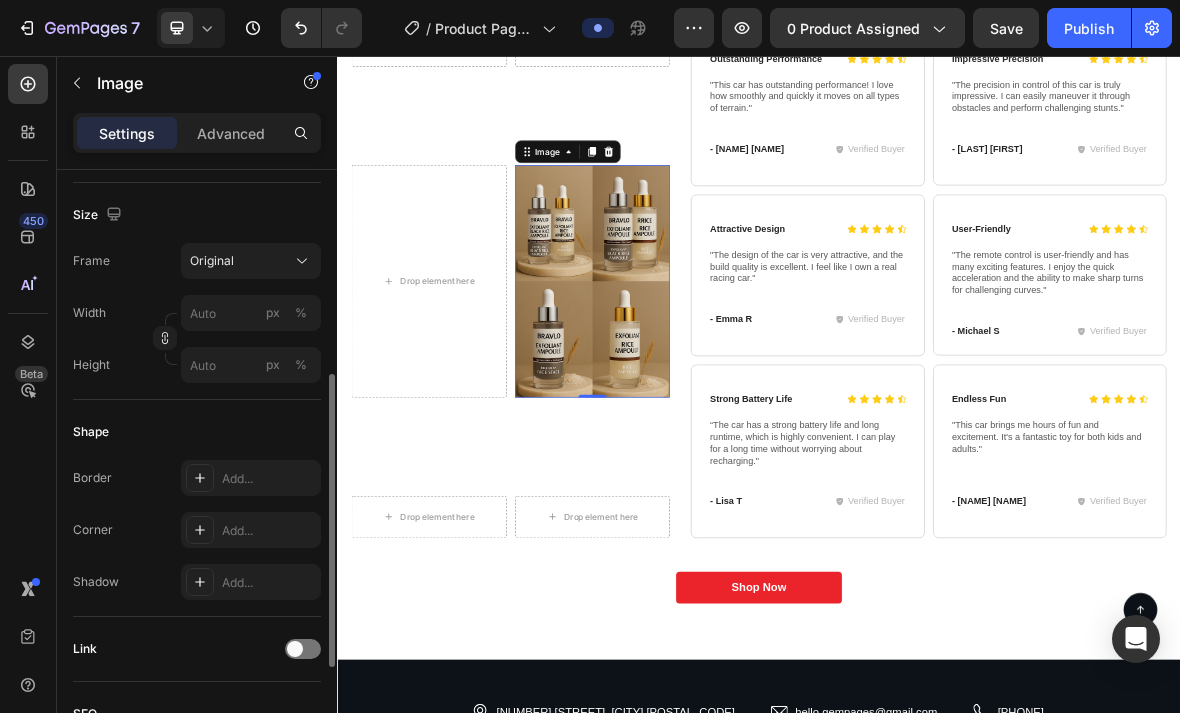 click on "Add..." at bounding box center [251, 530] 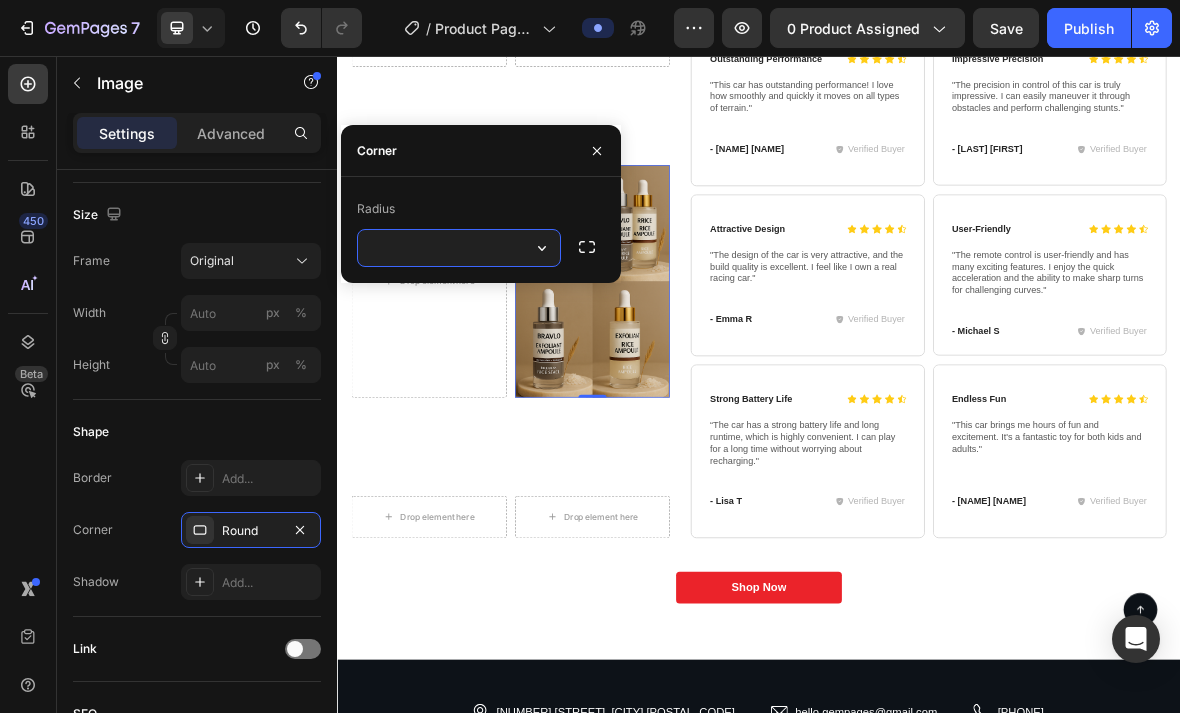 click 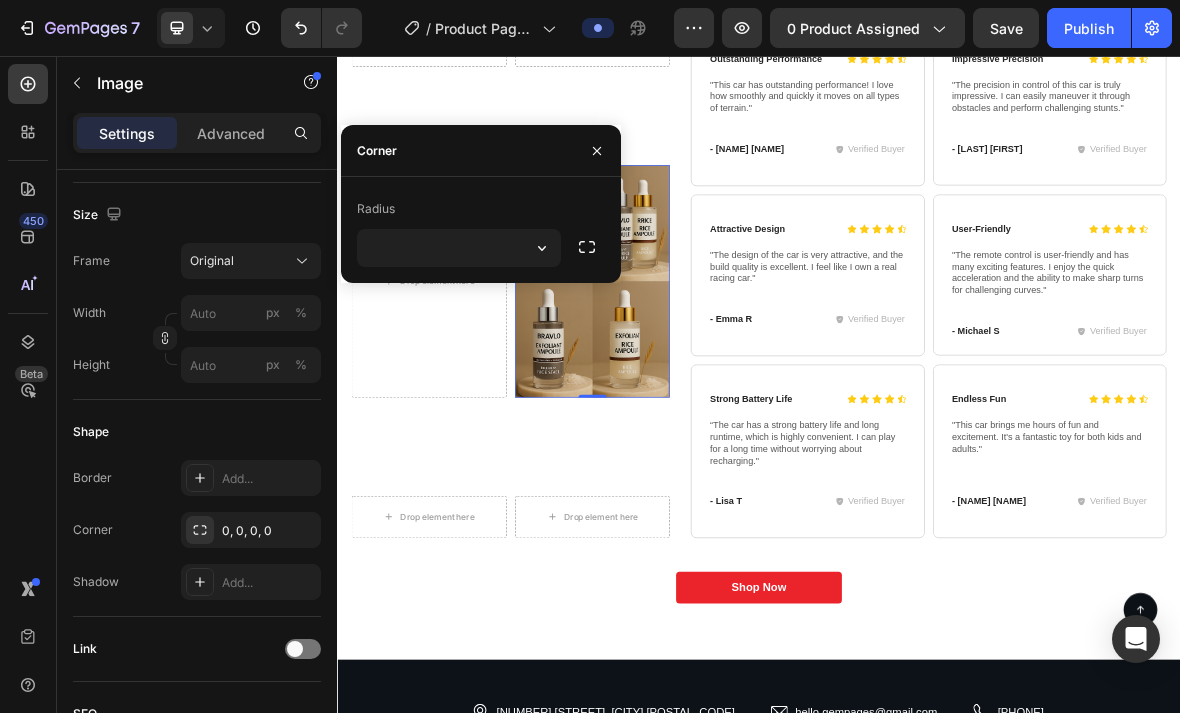 type 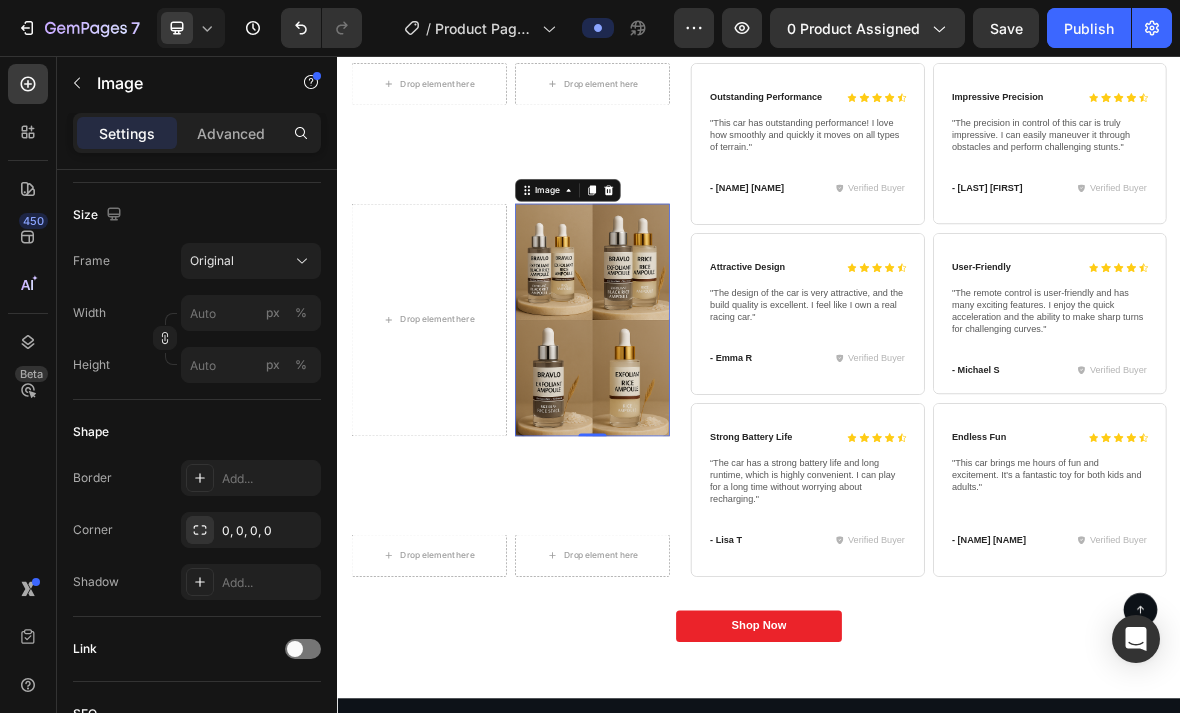 scroll, scrollTop: 4075, scrollLeft: 0, axis: vertical 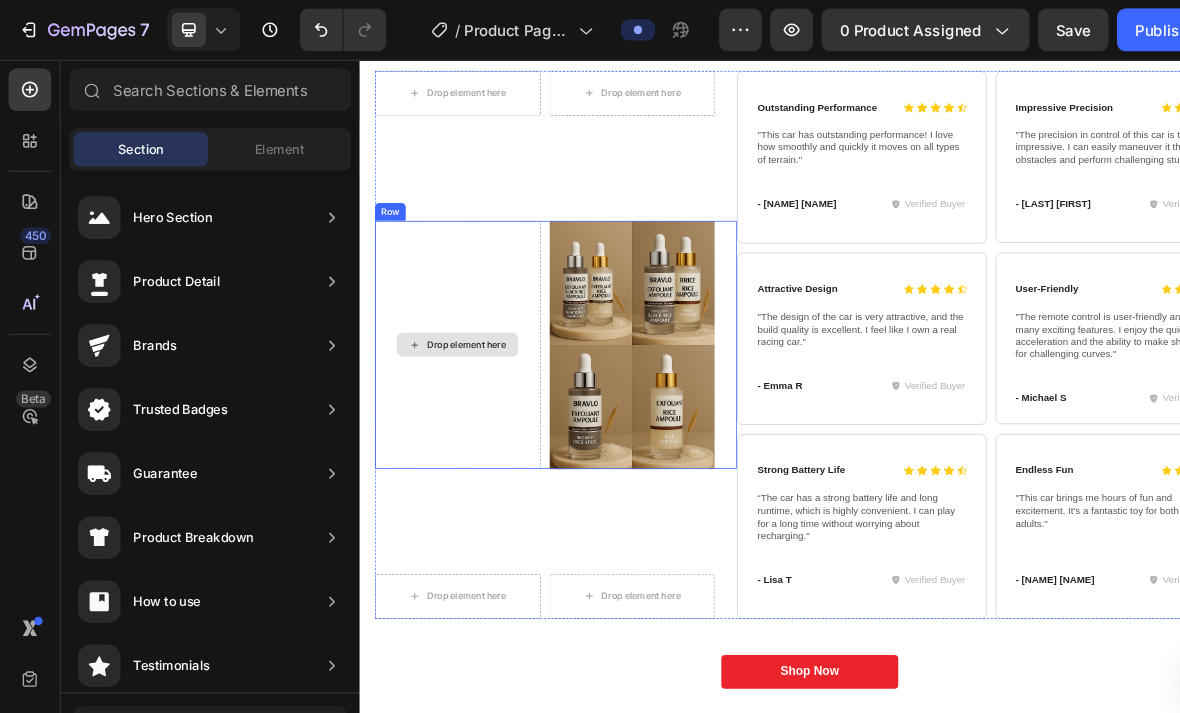 click on "Drop element here" at bounding box center [489, 439] 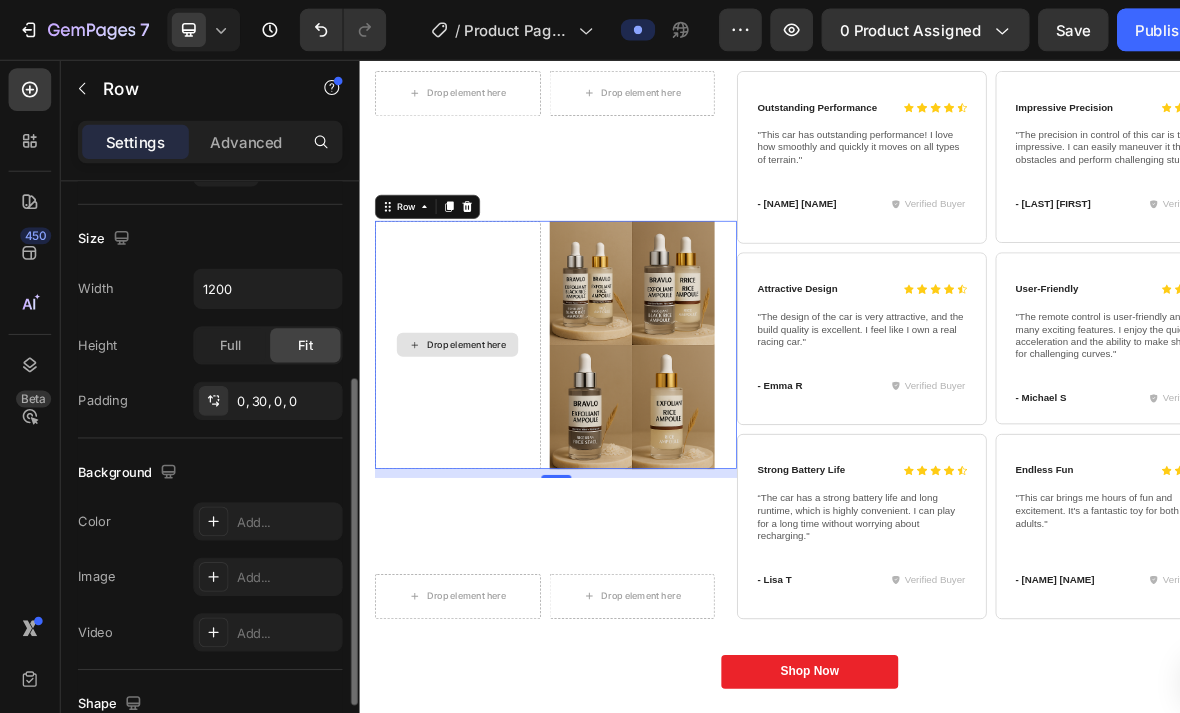 scroll, scrollTop: 525, scrollLeft: 0, axis: vertical 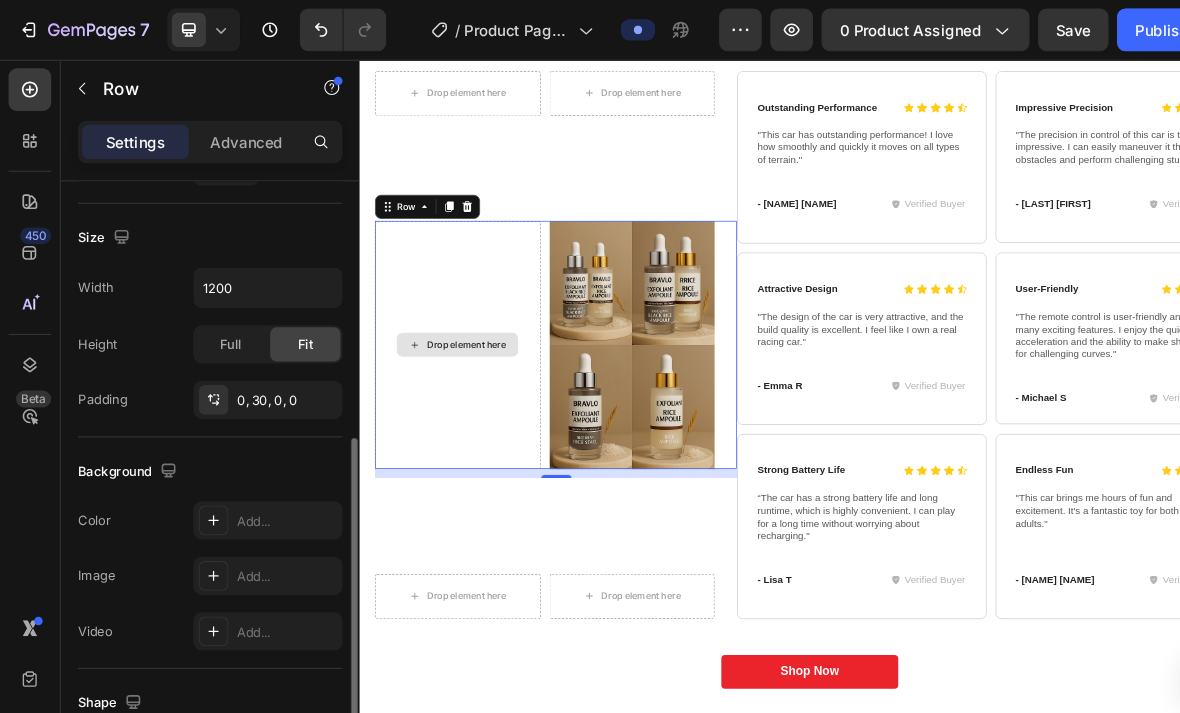 click 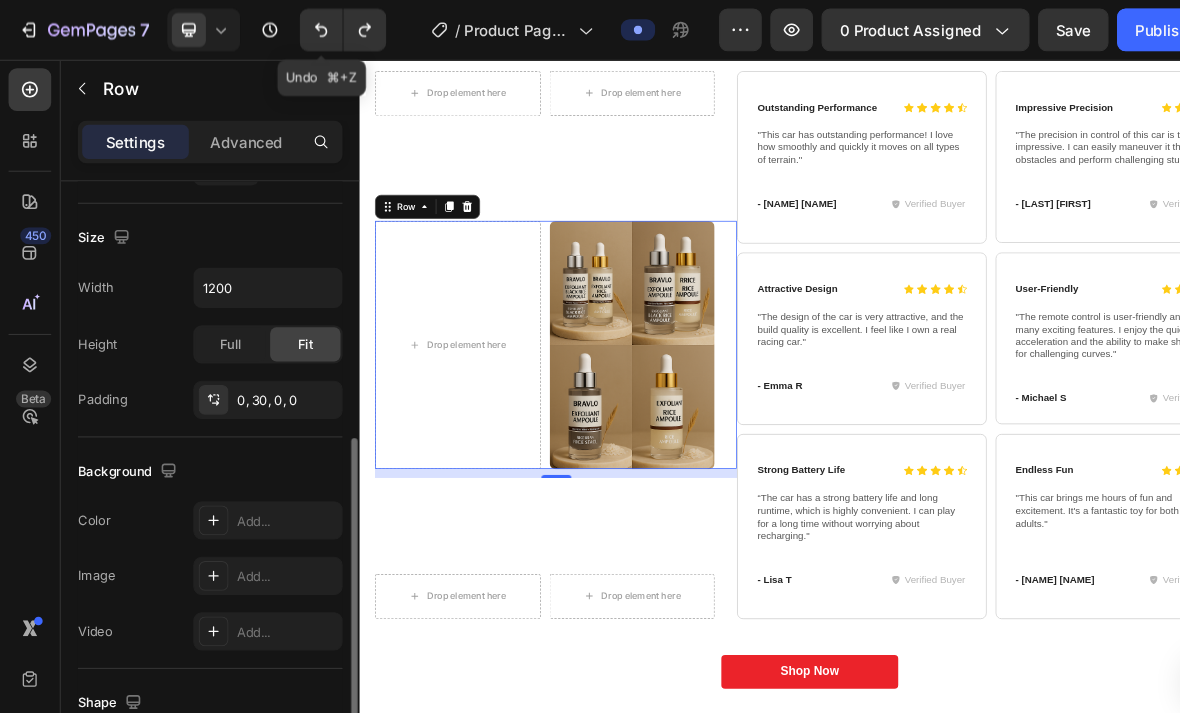 click 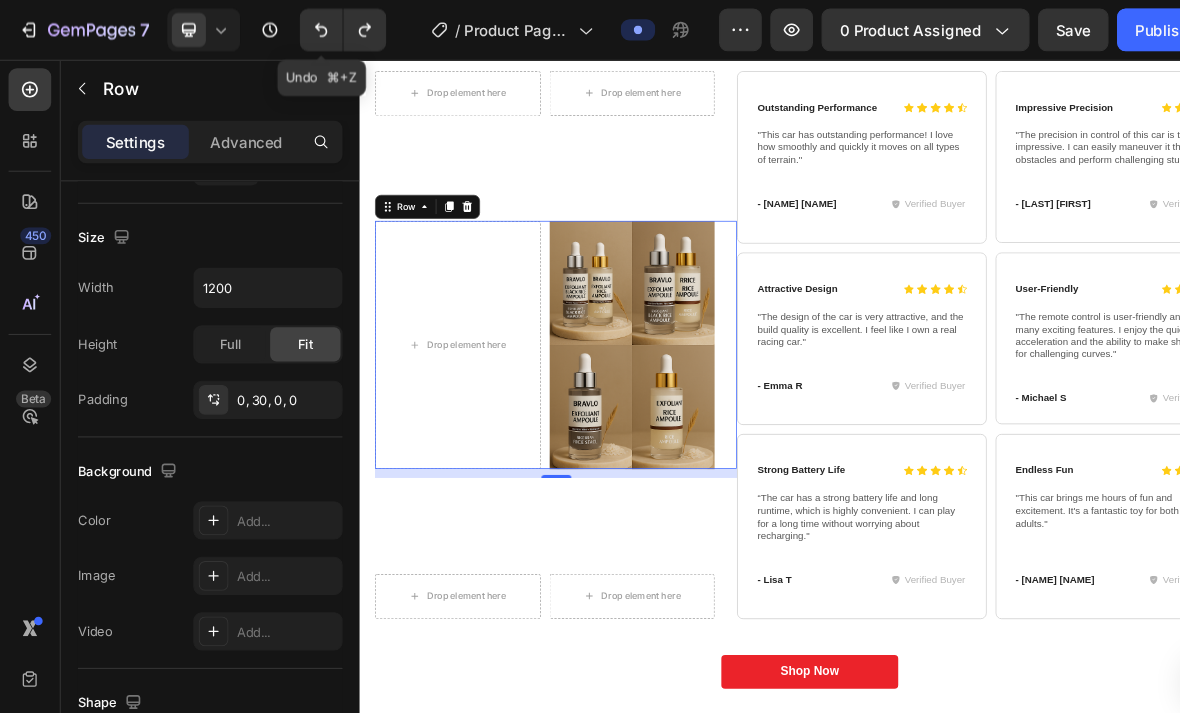 click 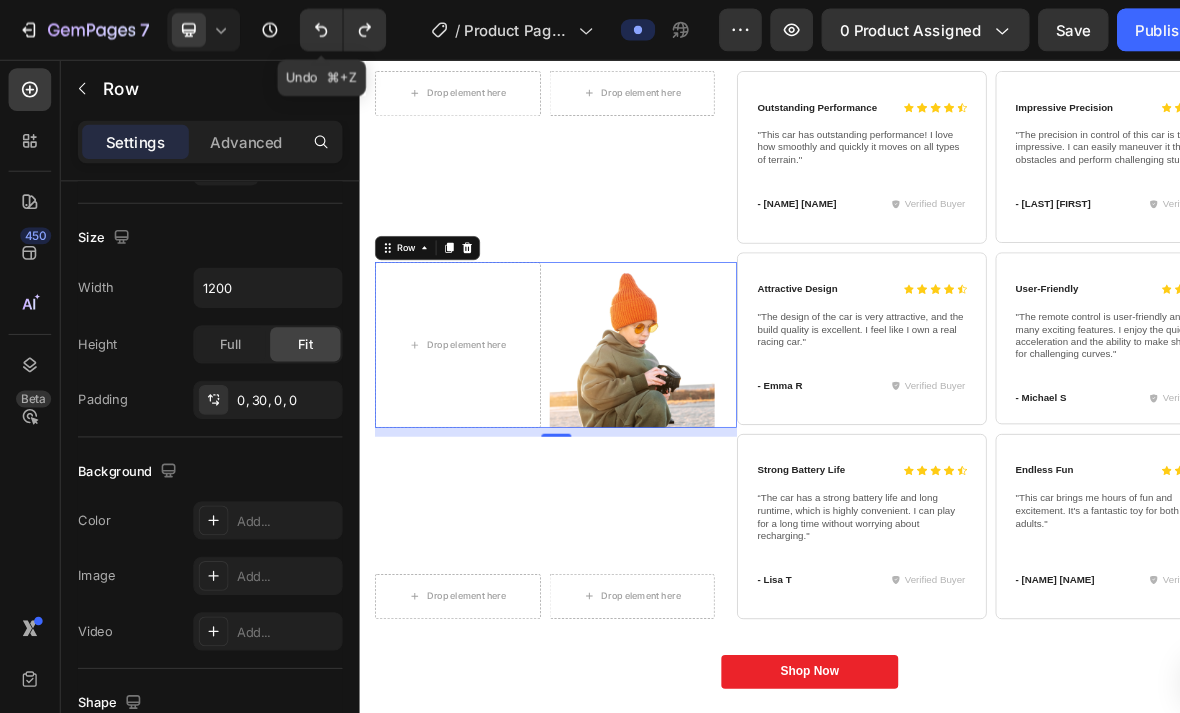 click 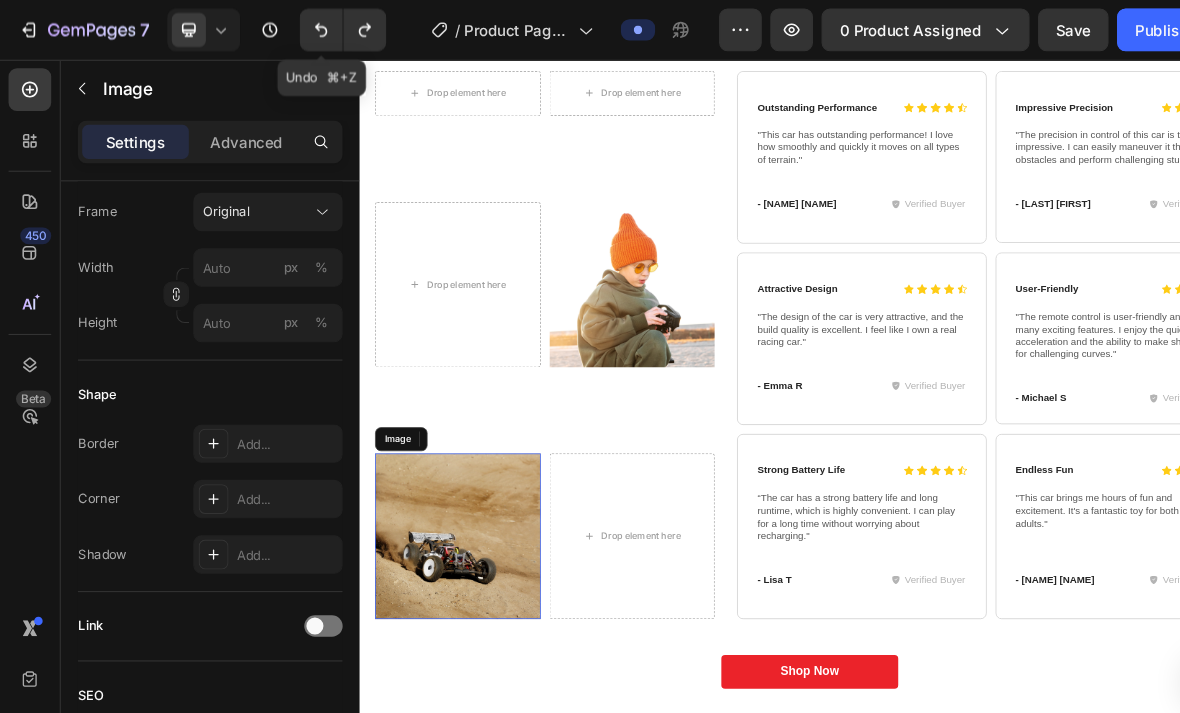 scroll, scrollTop: 0, scrollLeft: 0, axis: both 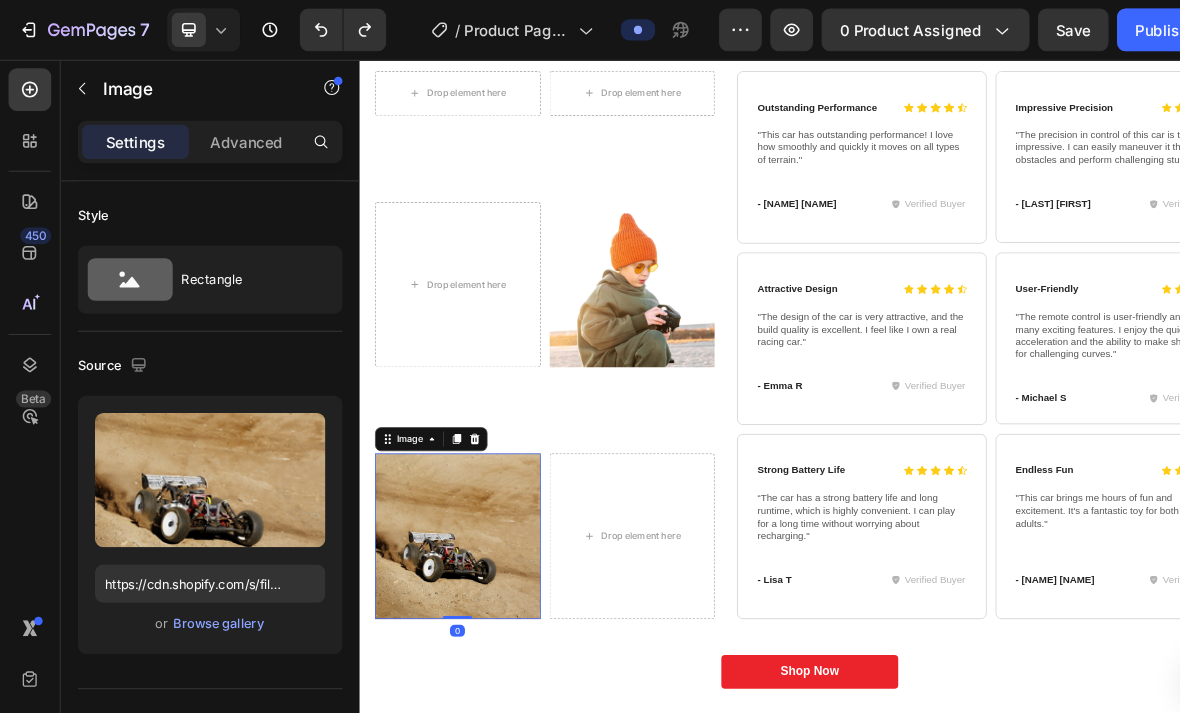 click 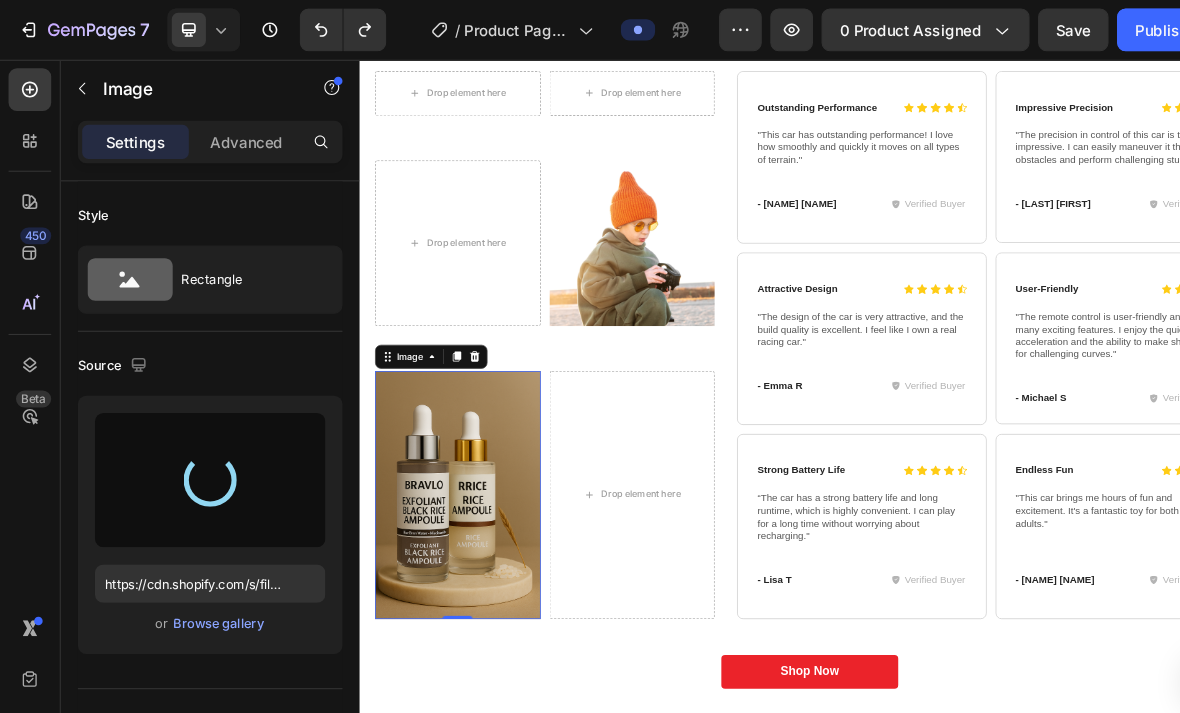 type on "https://cdn.shopify.com/s/files/1/0625/6725/2062/files/gempages_578077957948441541-bfb67d7e-6c5f-4109-ad6d-07abfd59d635.png" 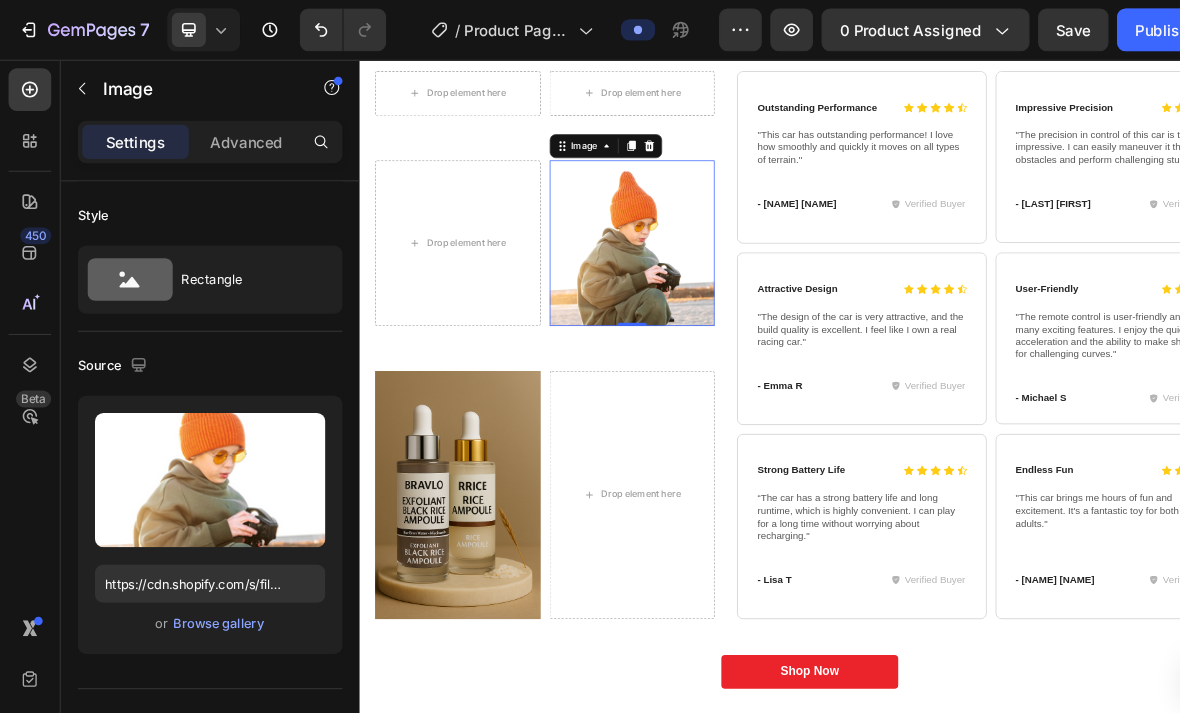 click 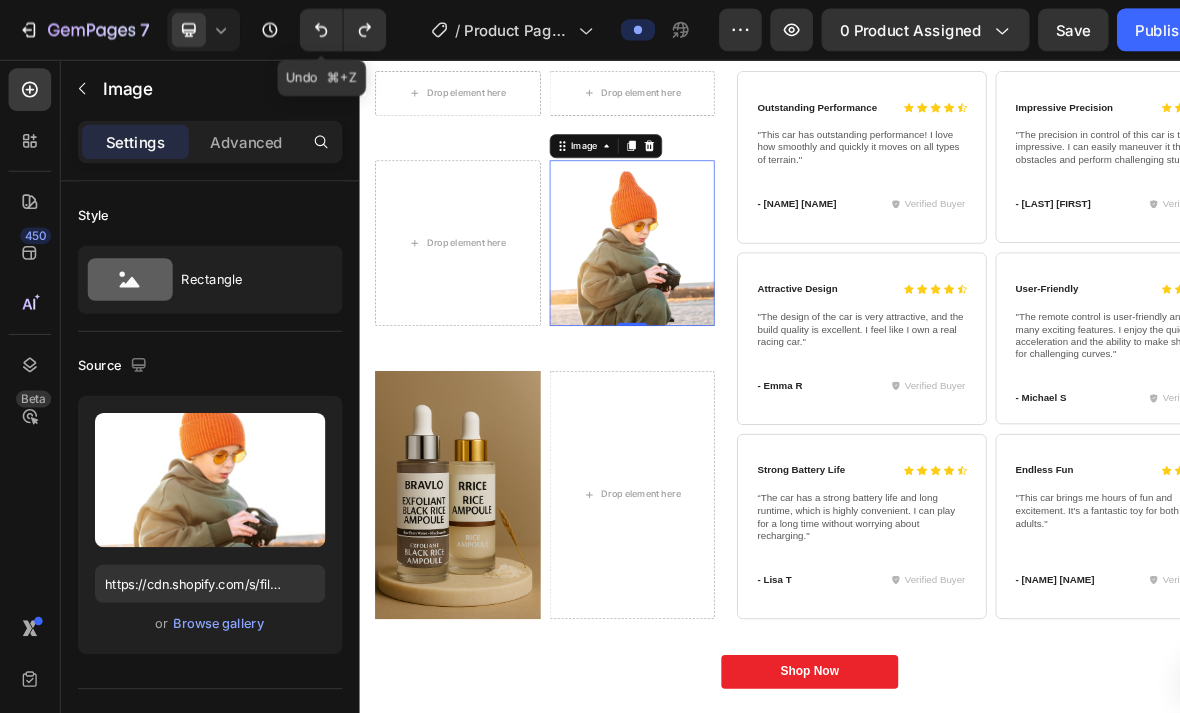 click 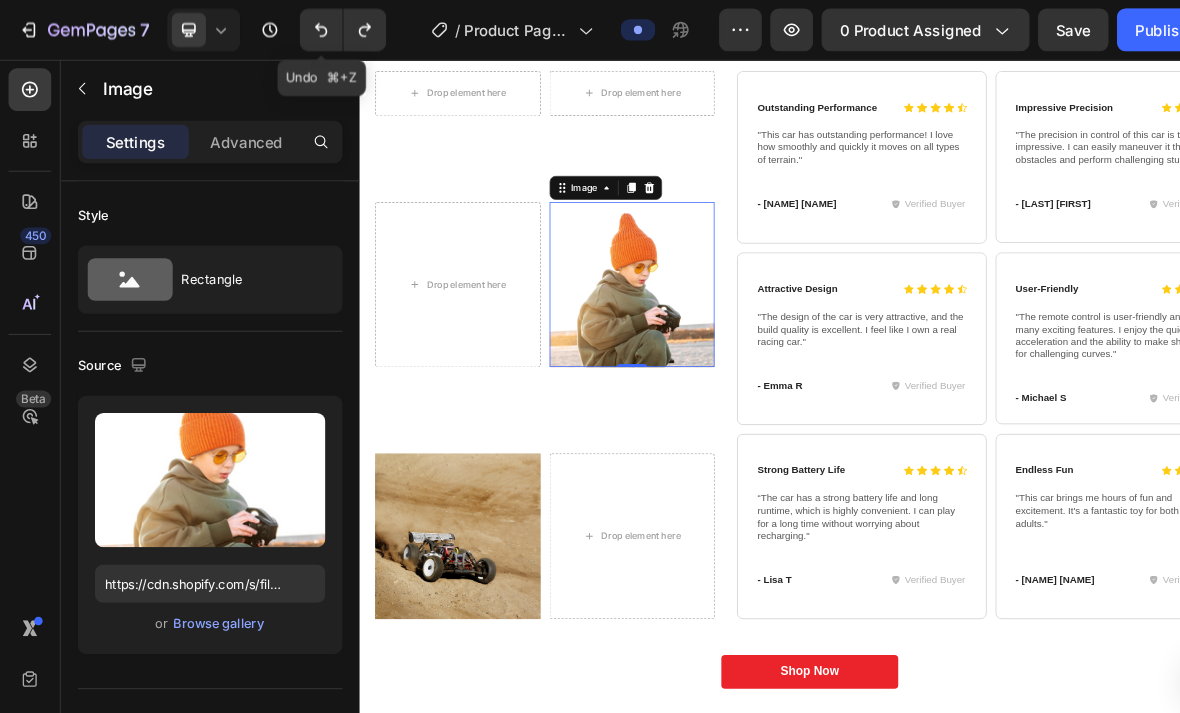 click 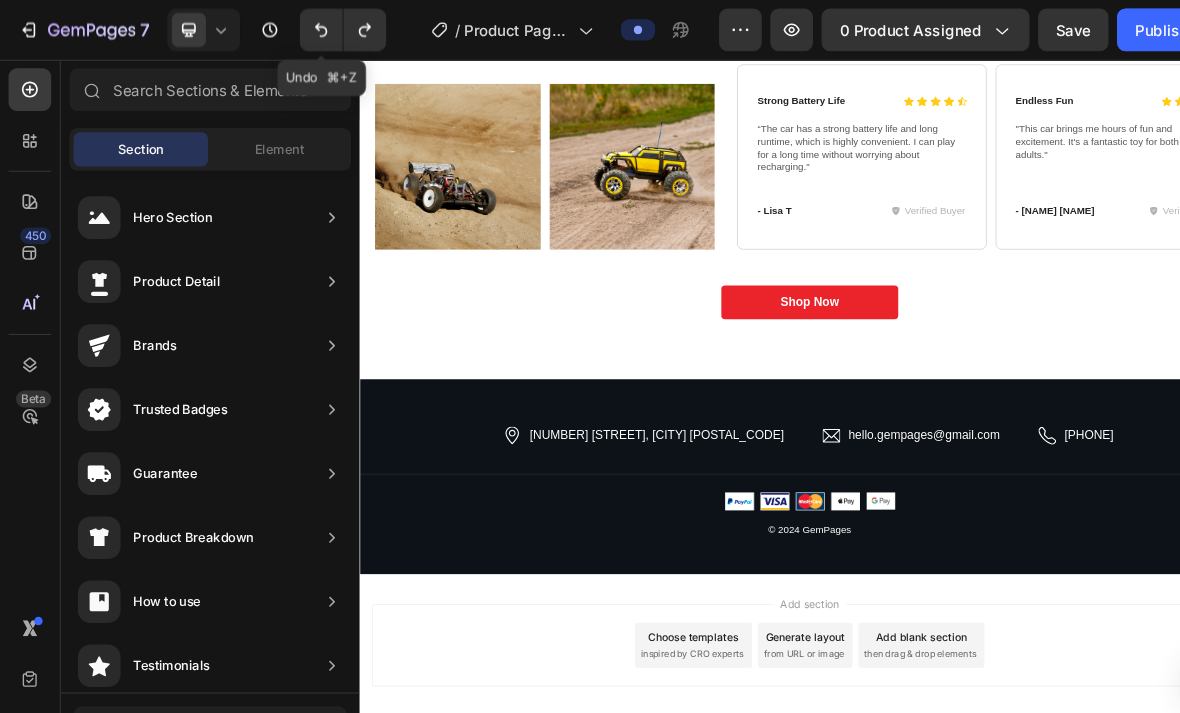 scroll, scrollTop: 4566, scrollLeft: 0, axis: vertical 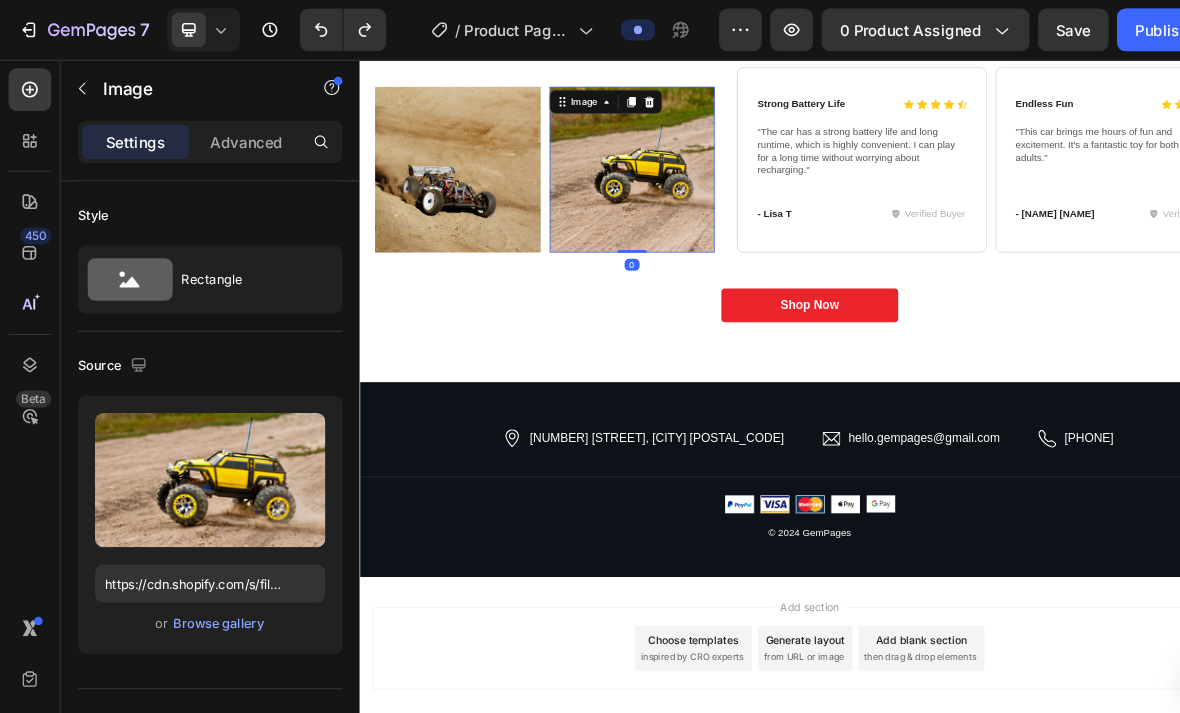 click at bounding box center (722, 205) 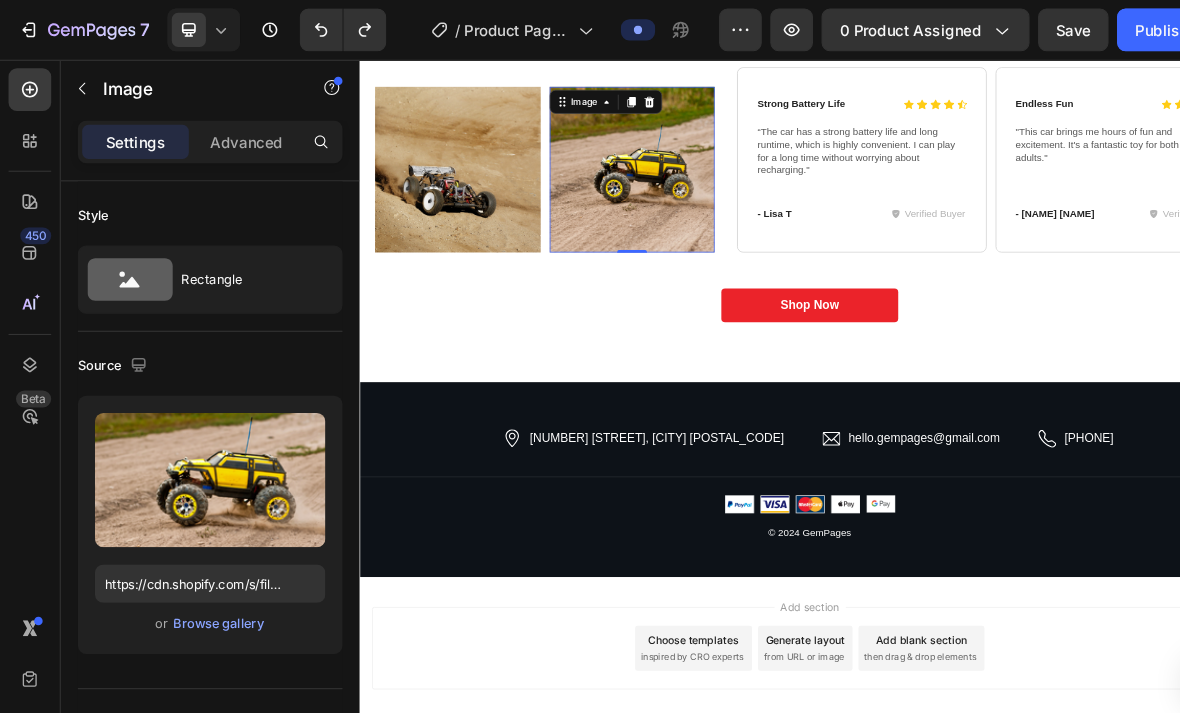 click 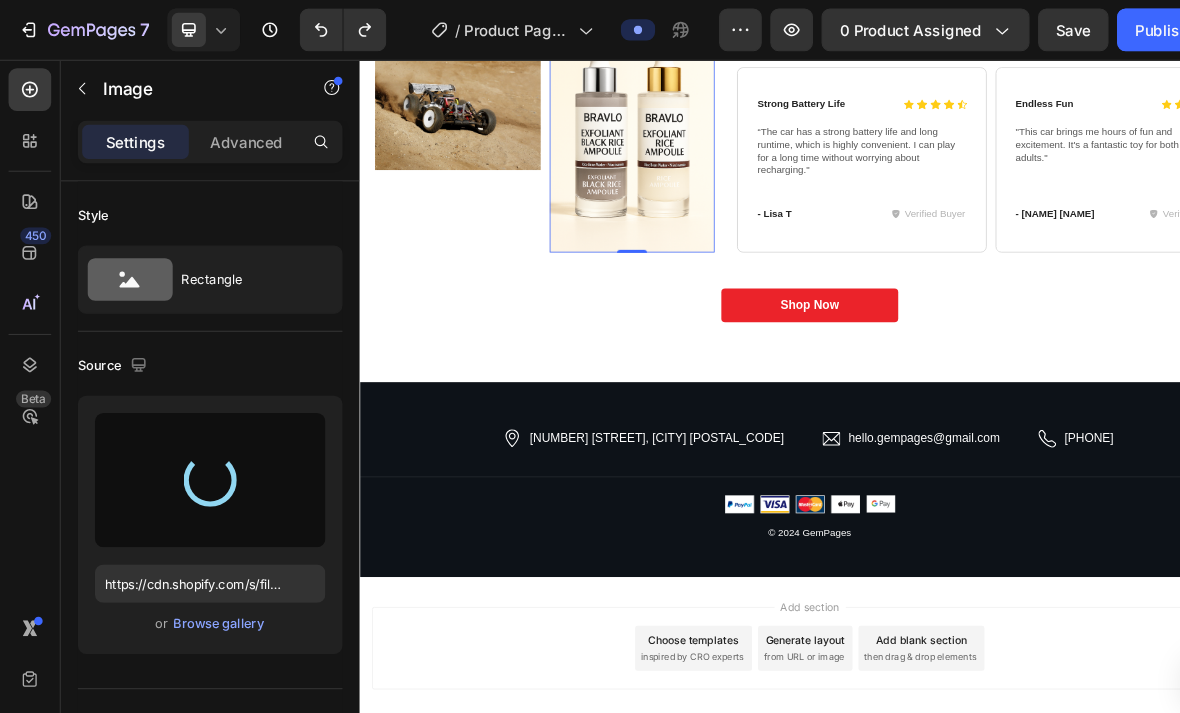 type on "https://cdn.shopify.com/s/files/1/0625/6725/2062/files/gempages_578077957948441541-d08dcce1-2883-4be2-a7ff-a2a4bf3a981a.png" 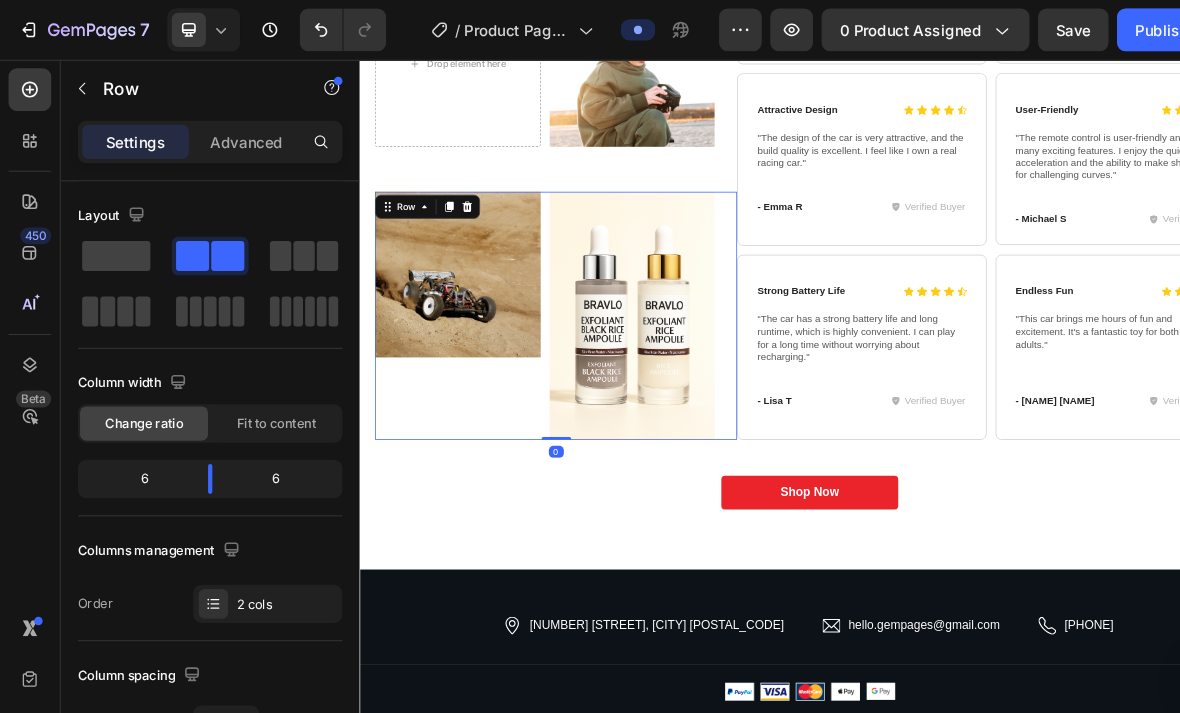 scroll, scrollTop: 4313, scrollLeft: 0, axis: vertical 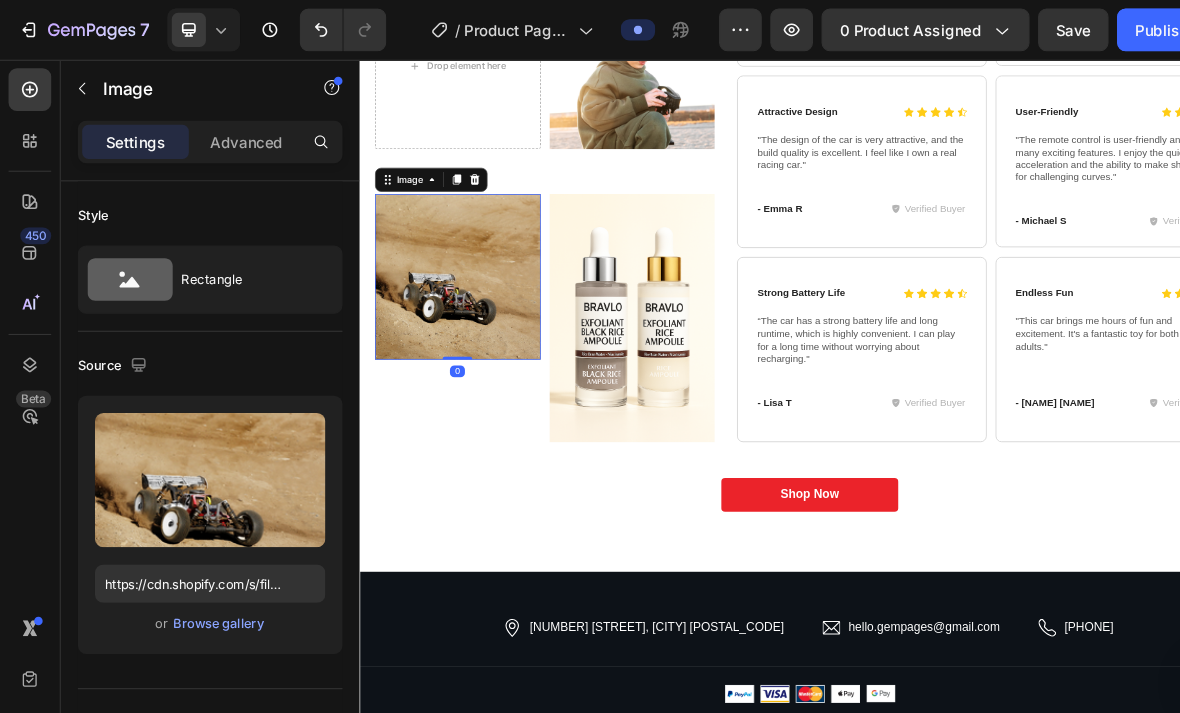 click 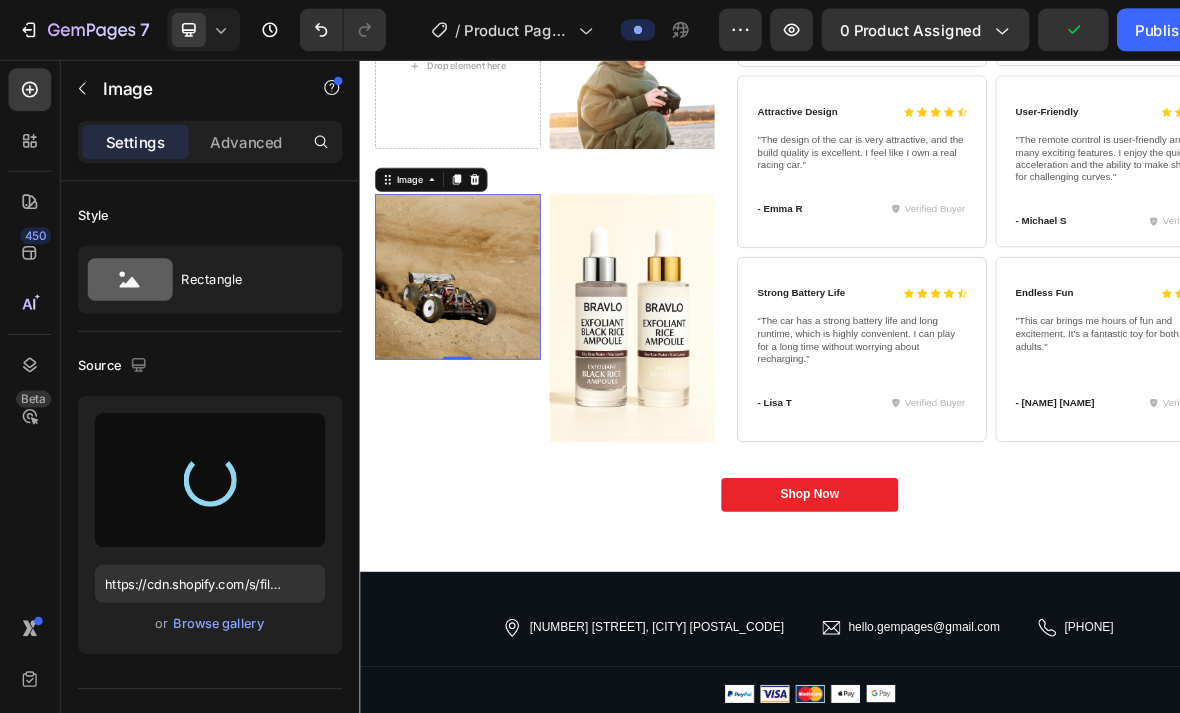 type on "https://cdn.shopify.com/s/files/1/0625/6725/2062/files/gempages_578077957948441541-01e2b99f-190a-4b8c-9f48-131971bdb8f0.png" 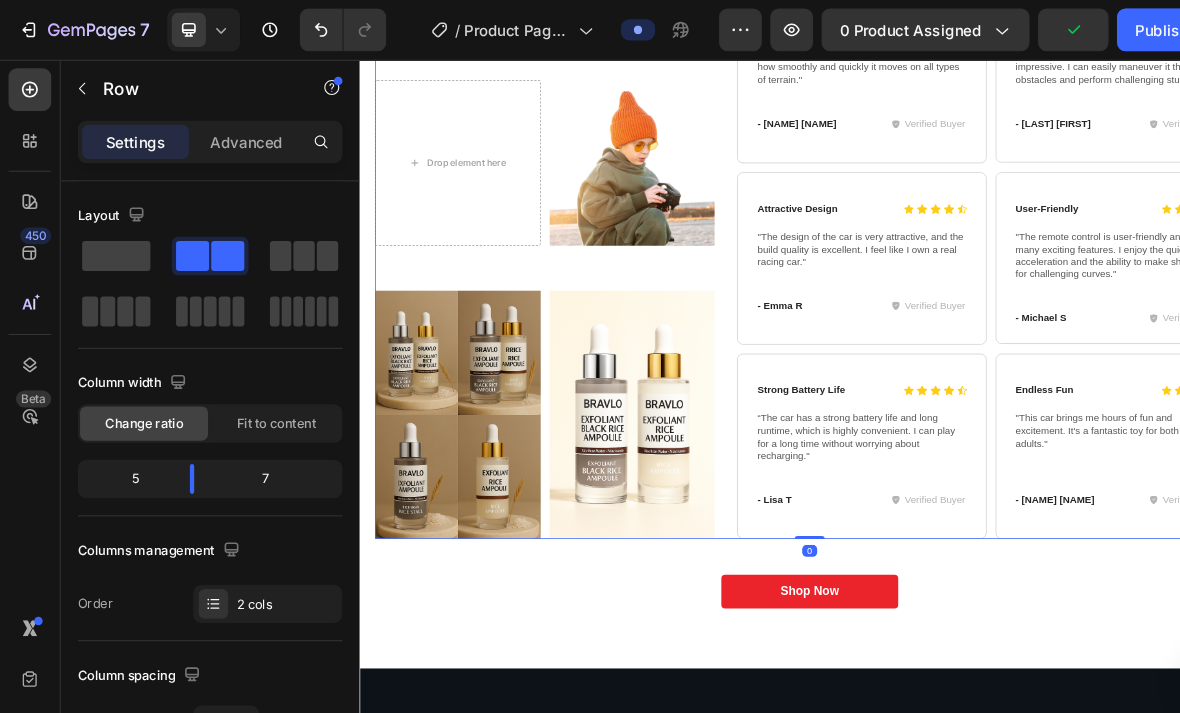 scroll, scrollTop: 4185, scrollLeft: 0, axis: vertical 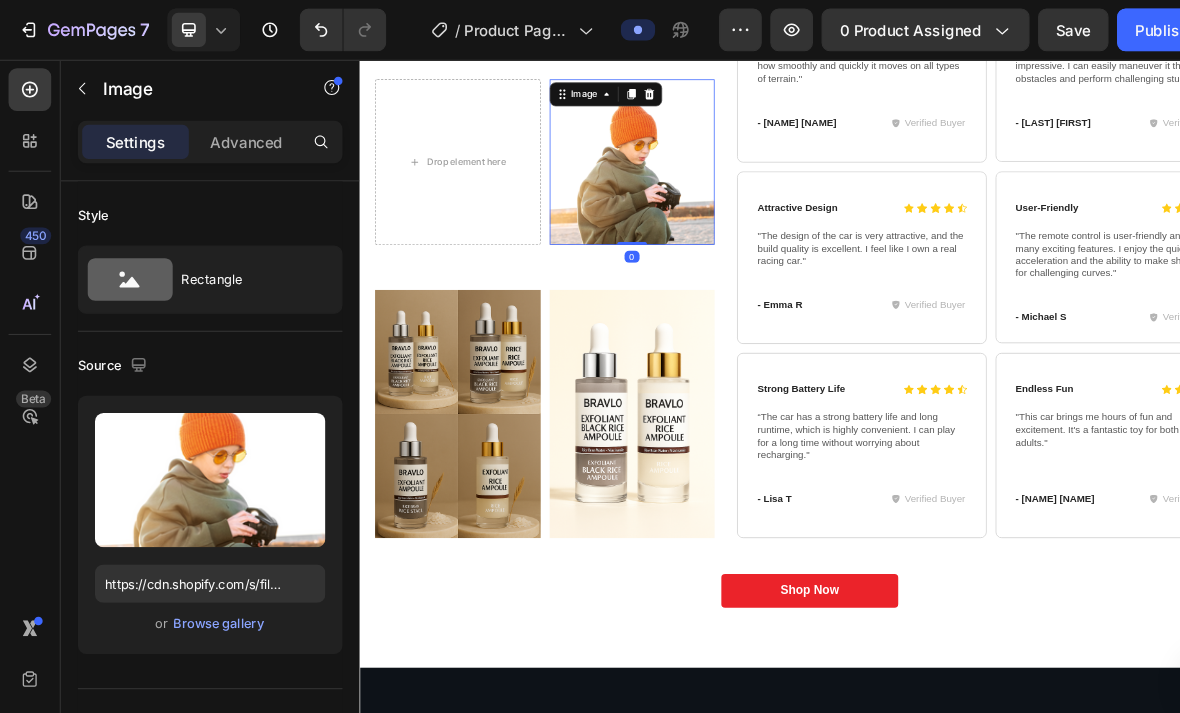 click 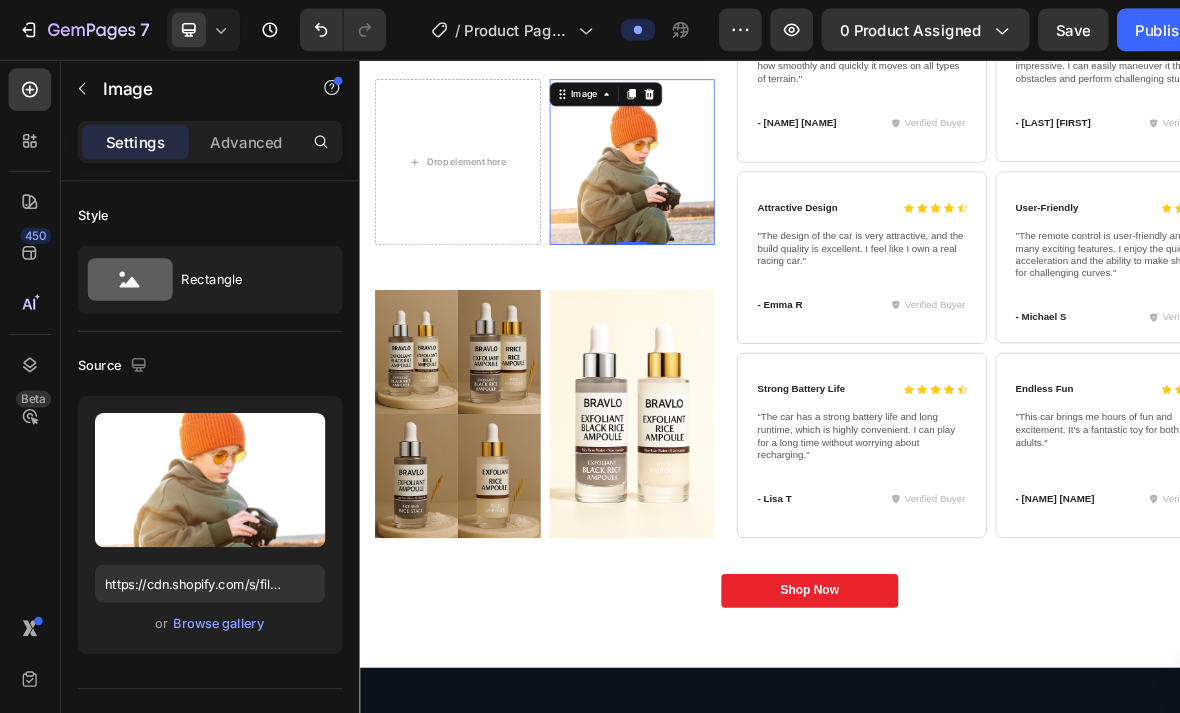 click 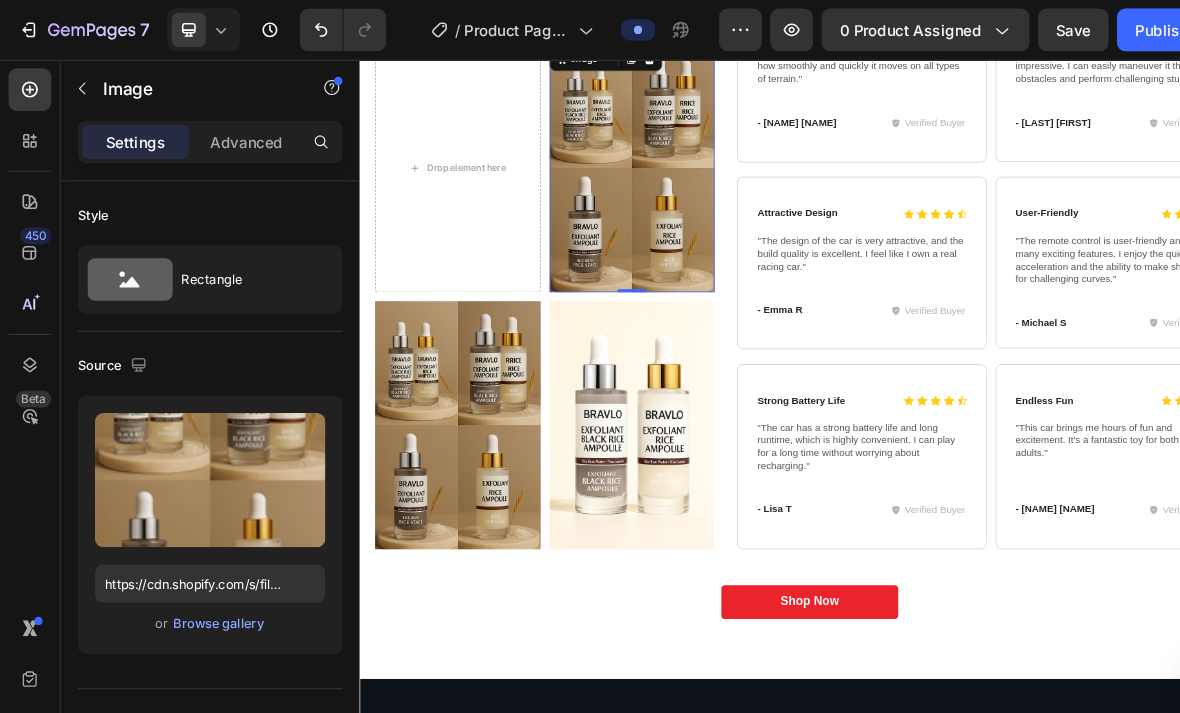 click 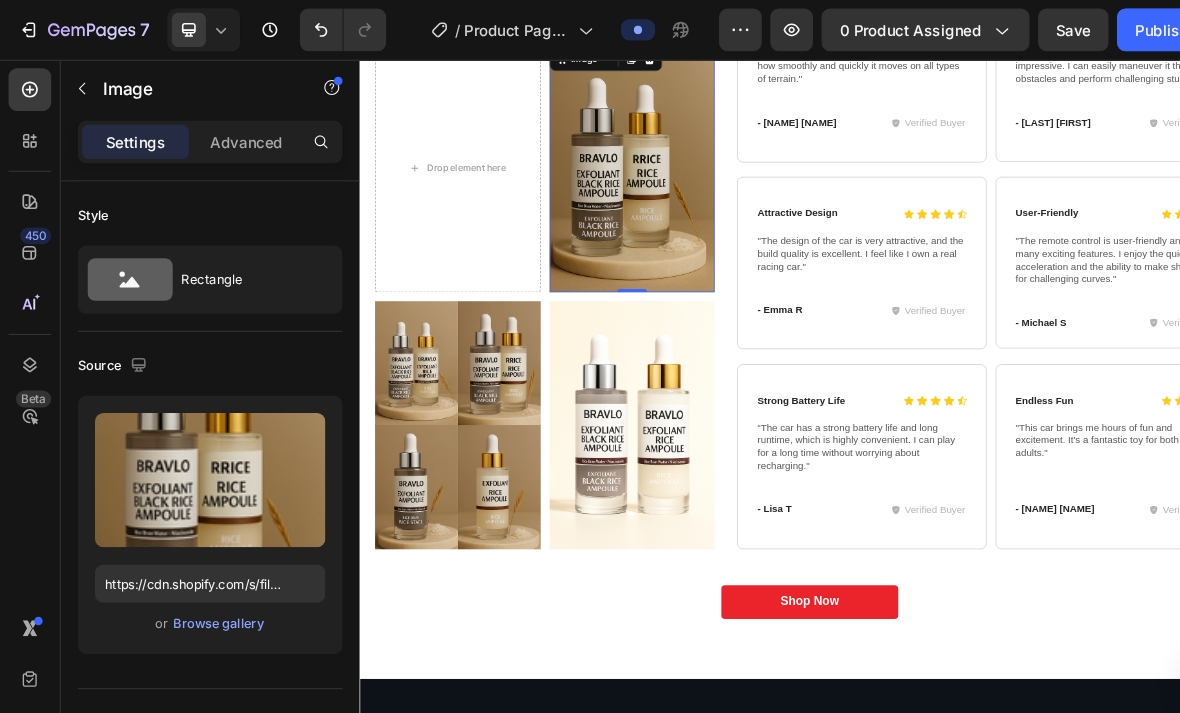 type on "https://cdn.shopify.com/s/files/1/0625/6725/2062/files/gempages_578077957948441541-bfb67d7e-6c5f-4109-ad6d-07abfd59d635.png" 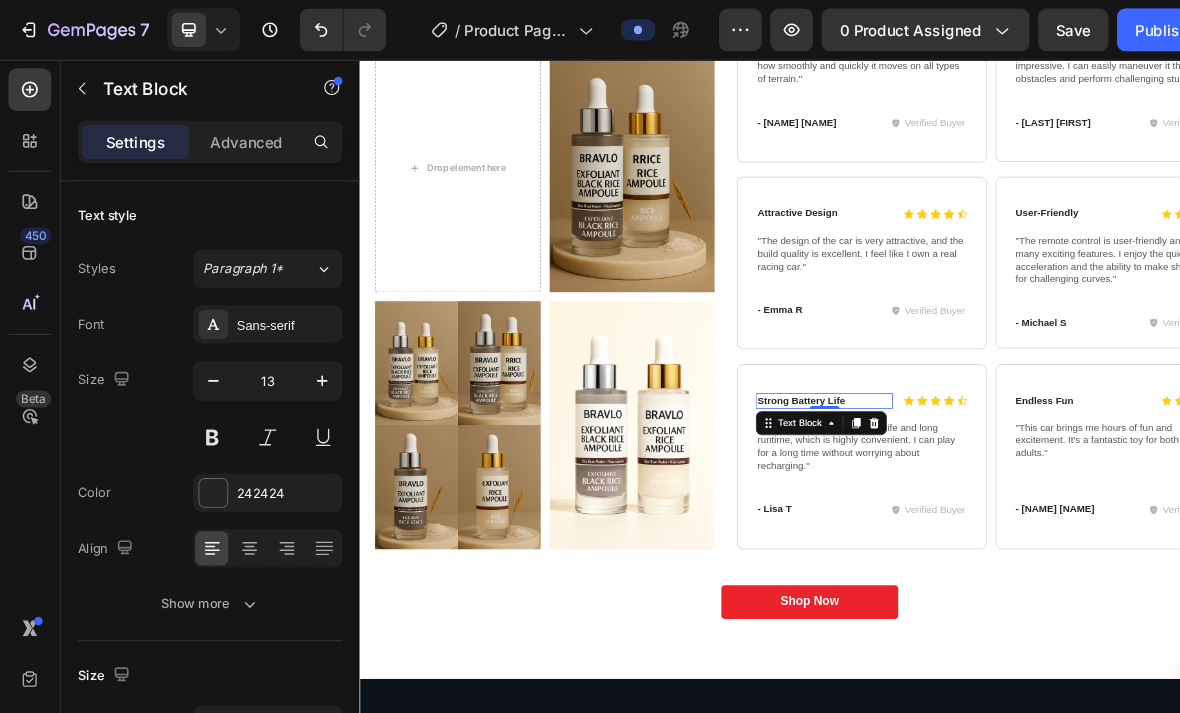 click on "Strong Battery Life" at bounding box center [978, 514] 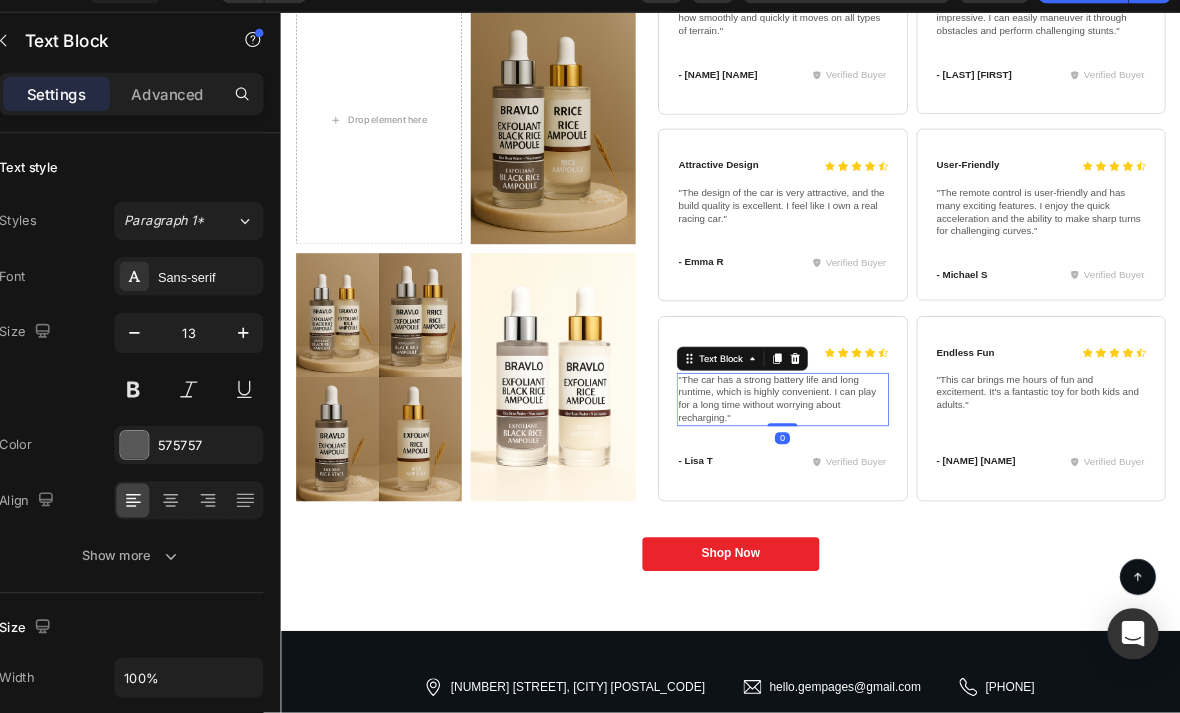 click on "“The car has a strong battery life and long runtime, which is highly convenient. I can play for a long time without worrying about recharging."" at bounding box center [949, 529] 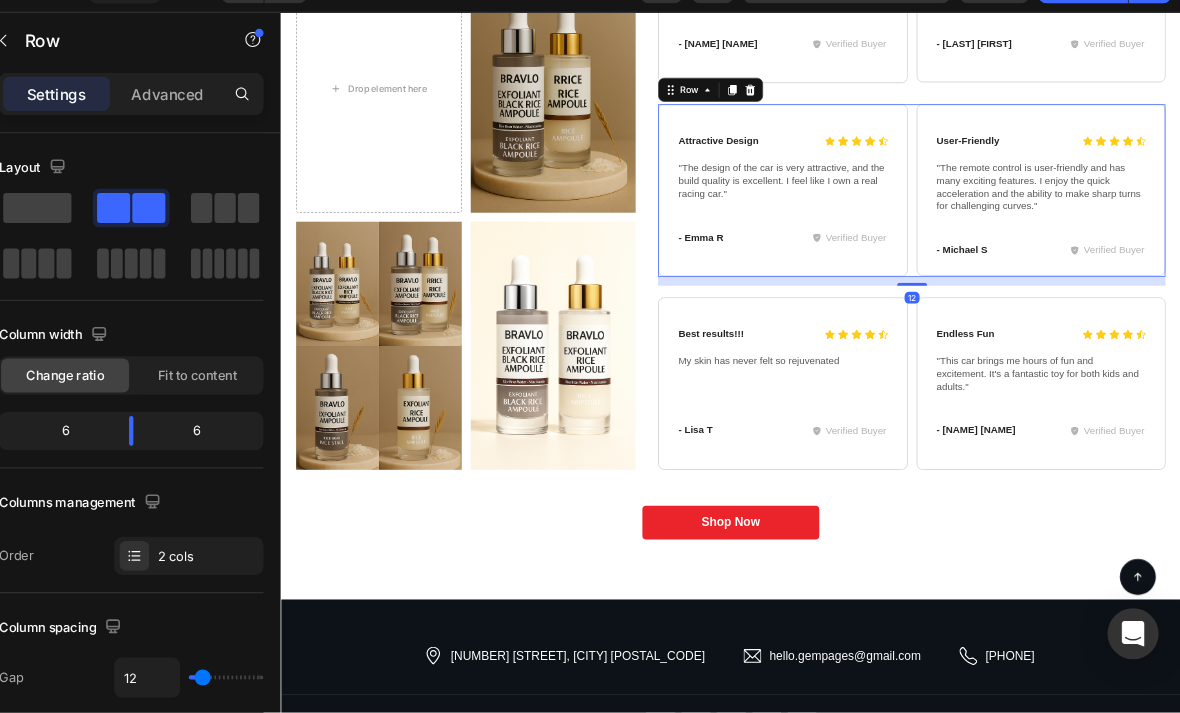 scroll, scrollTop: 4279, scrollLeft: 0, axis: vertical 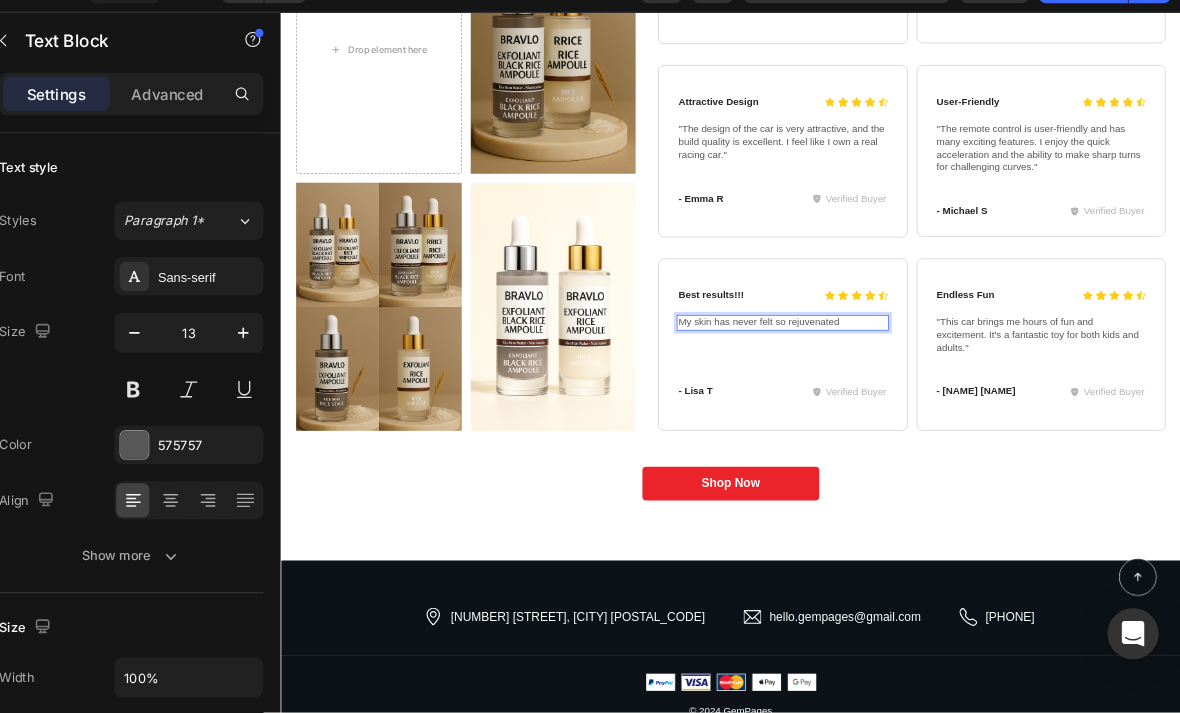 click on "My skin has never felt so rejuvenated" at bounding box center (949, 425) 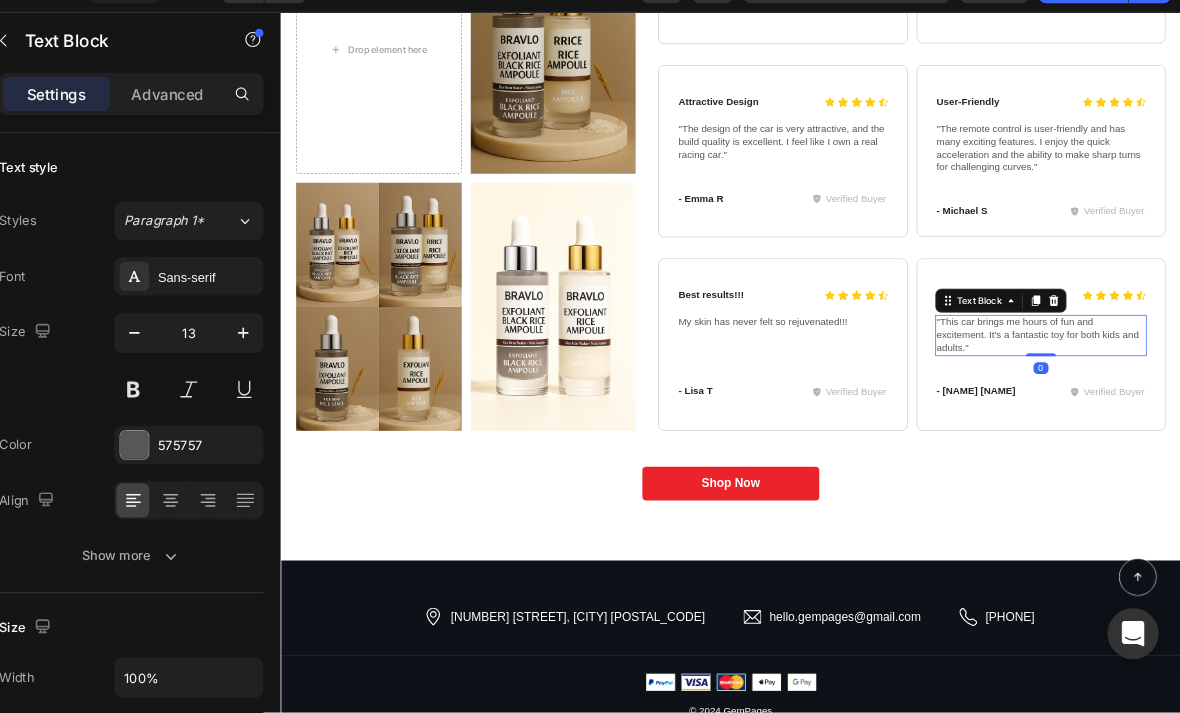 click on ""This car brings me hours of fun and excitement. It's a fantastic toy for both kids and adults."" at bounding box center [1294, 442] 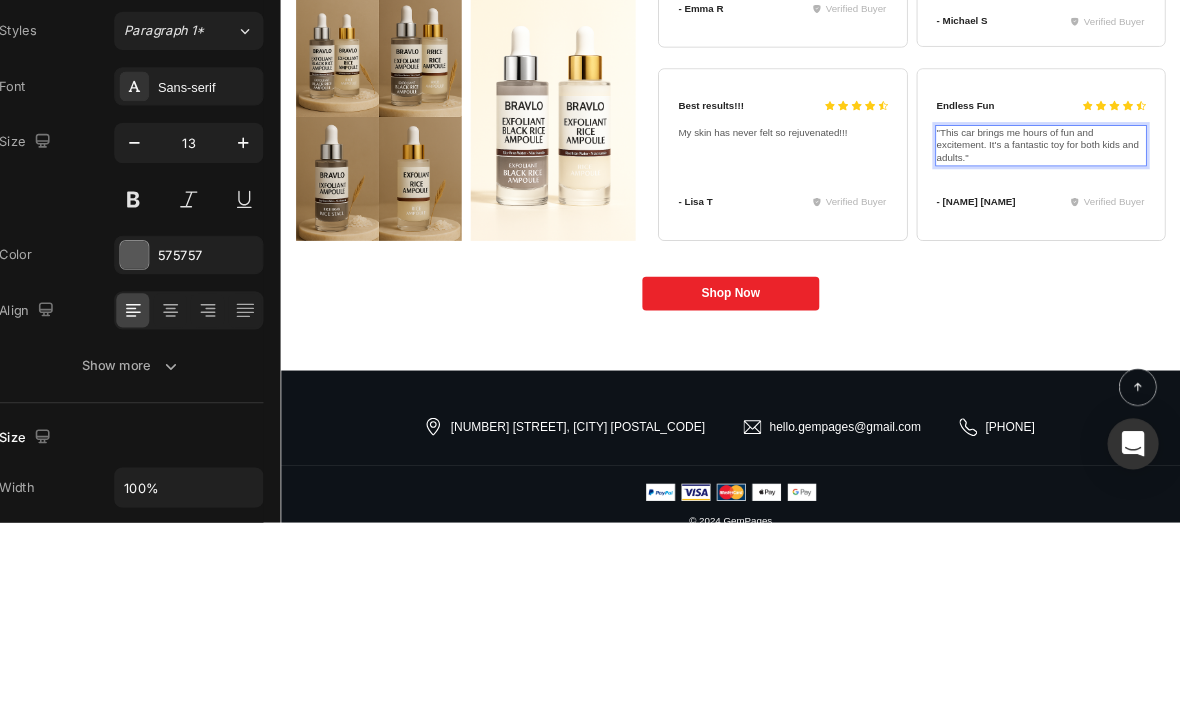 click on ""This car brings me hours of fun and excitement. It's a fantastic toy for both kids and adults."" at bounding box center [1294, 253] 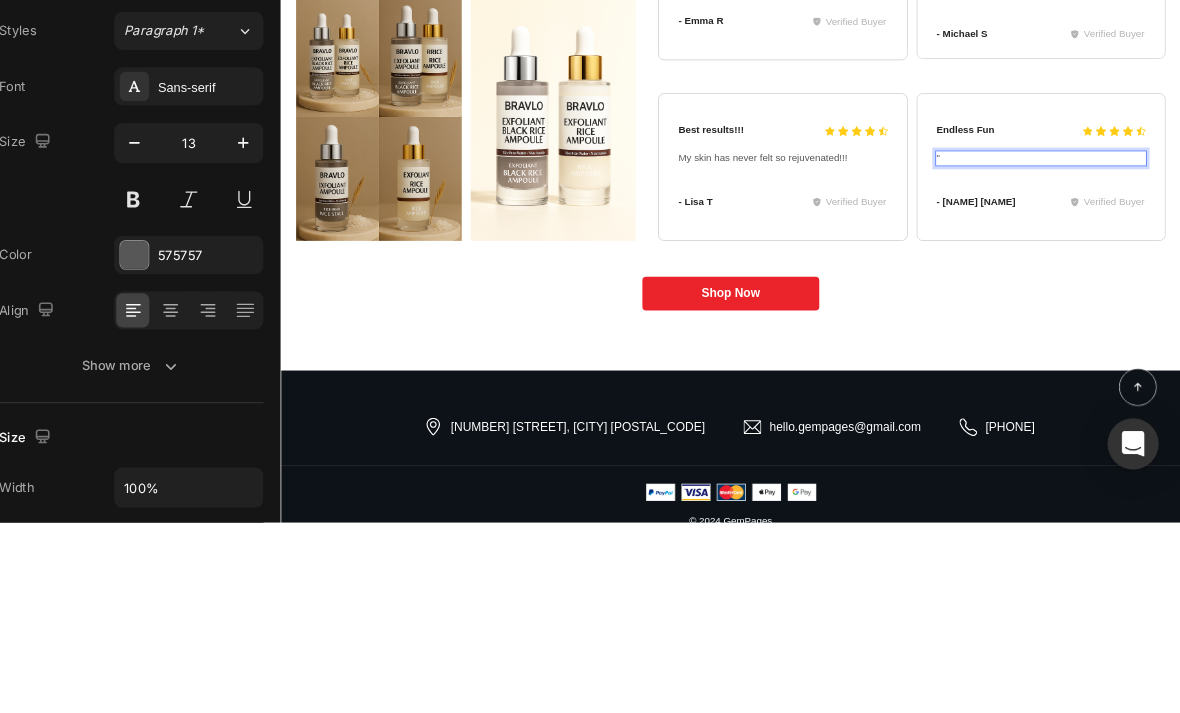 type 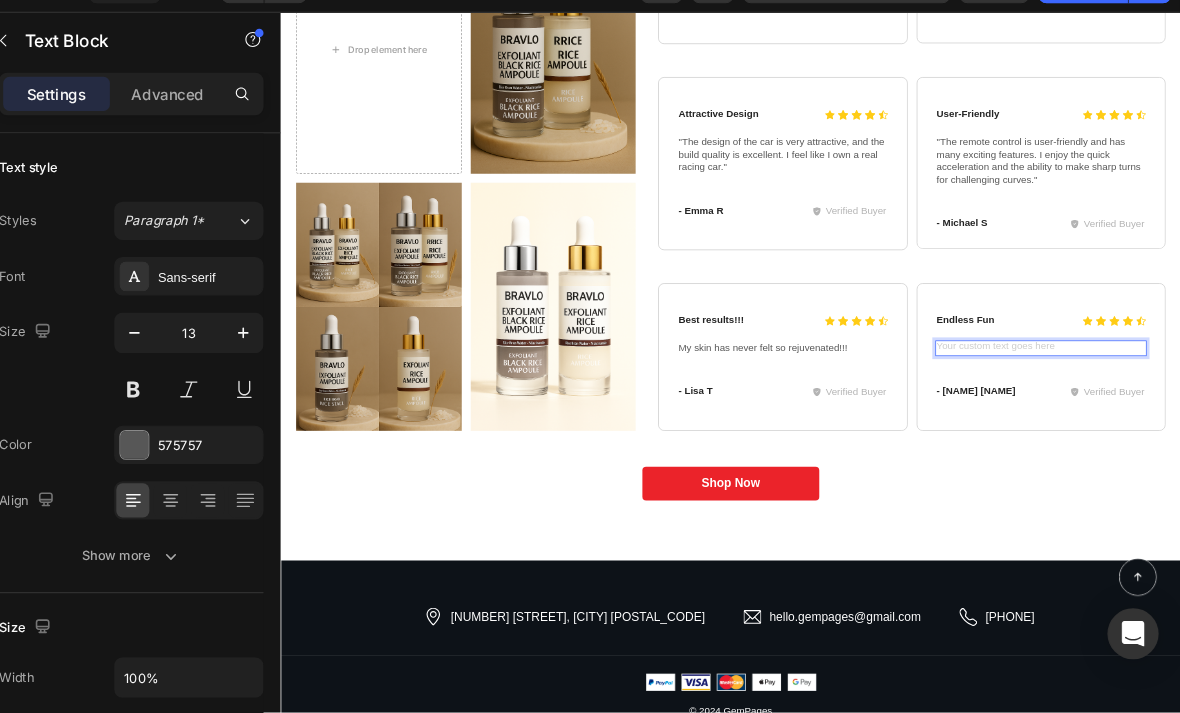 click at bounding box center (1294, 459) 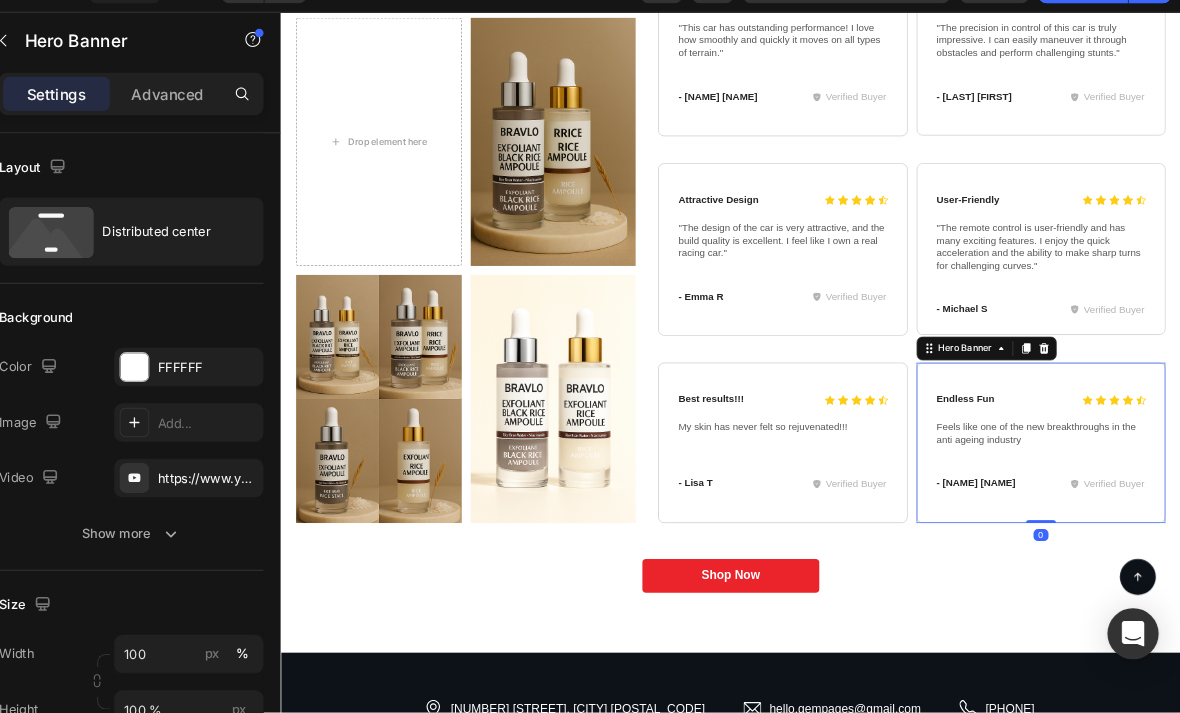 scroll, scrollTop: 4134, scrollLeft: 0, axis: vertical 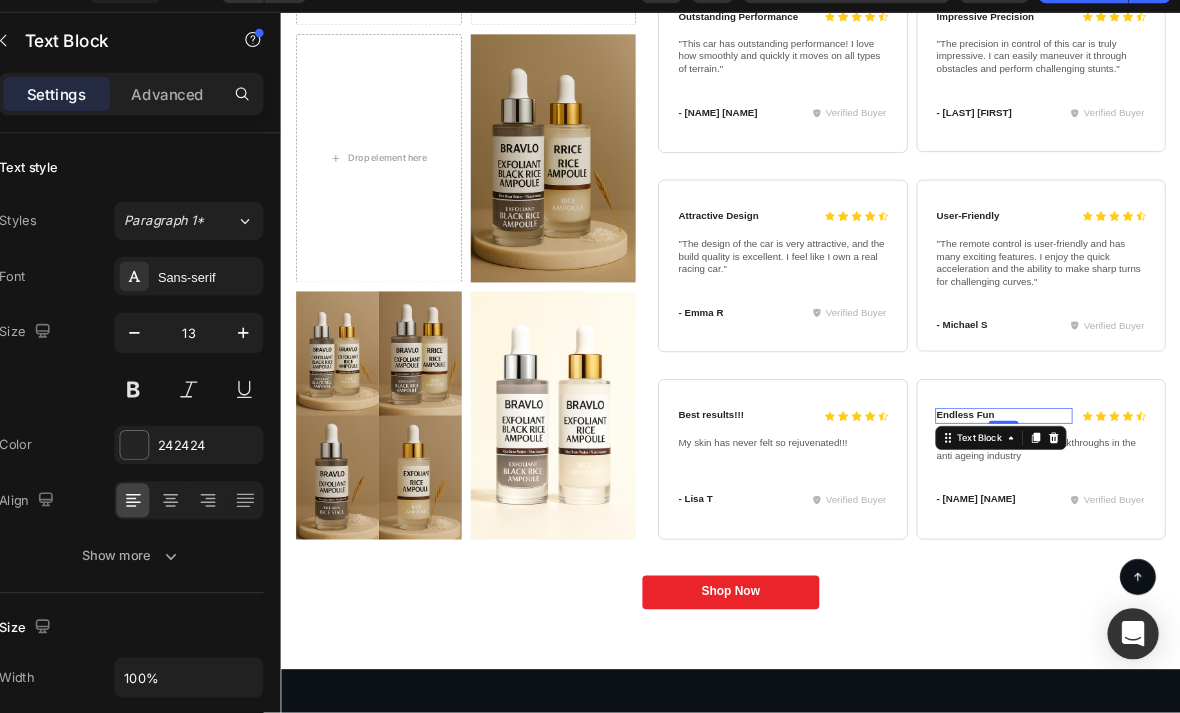 click on "Endless Fun" at bounding box center (1244, 550) 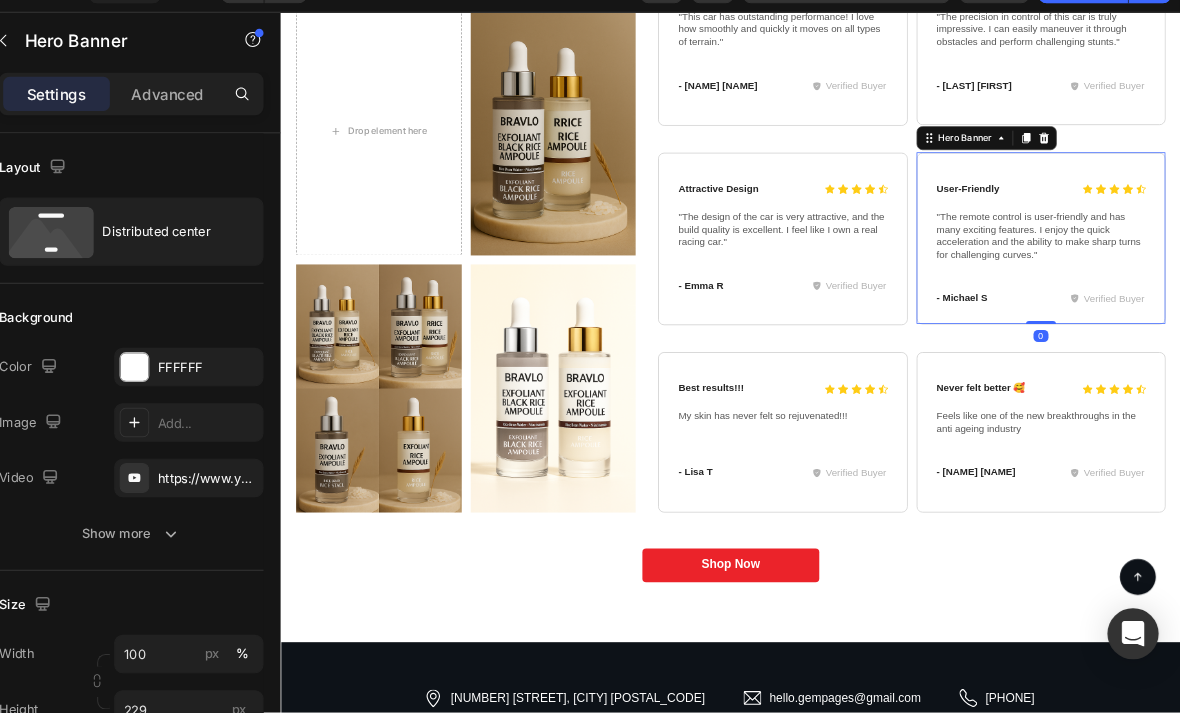 scroll, scrollTop: 4175, scrollLeft: 0, axis: vertical 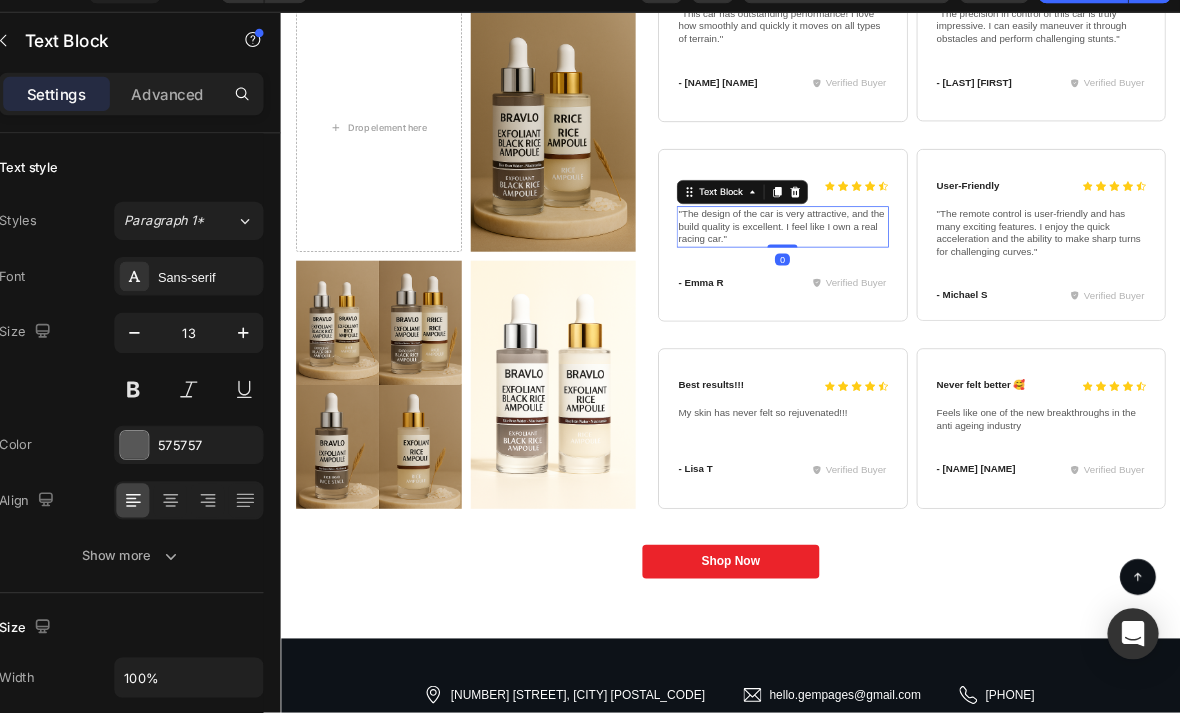 click on ""The design of the car is very attractive, and the build quality is excellent. I feel like I own a real racing car."" at bounding box center [949, 297] 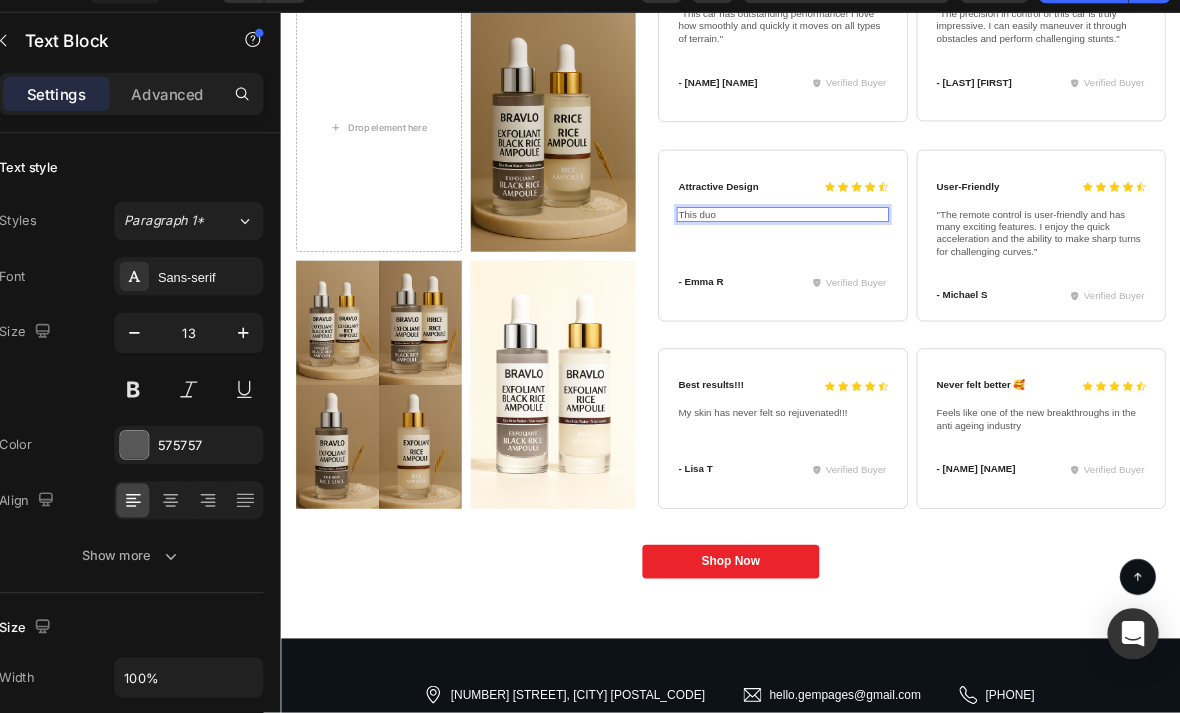 click on "This duo" at bounding box center [949, 281] 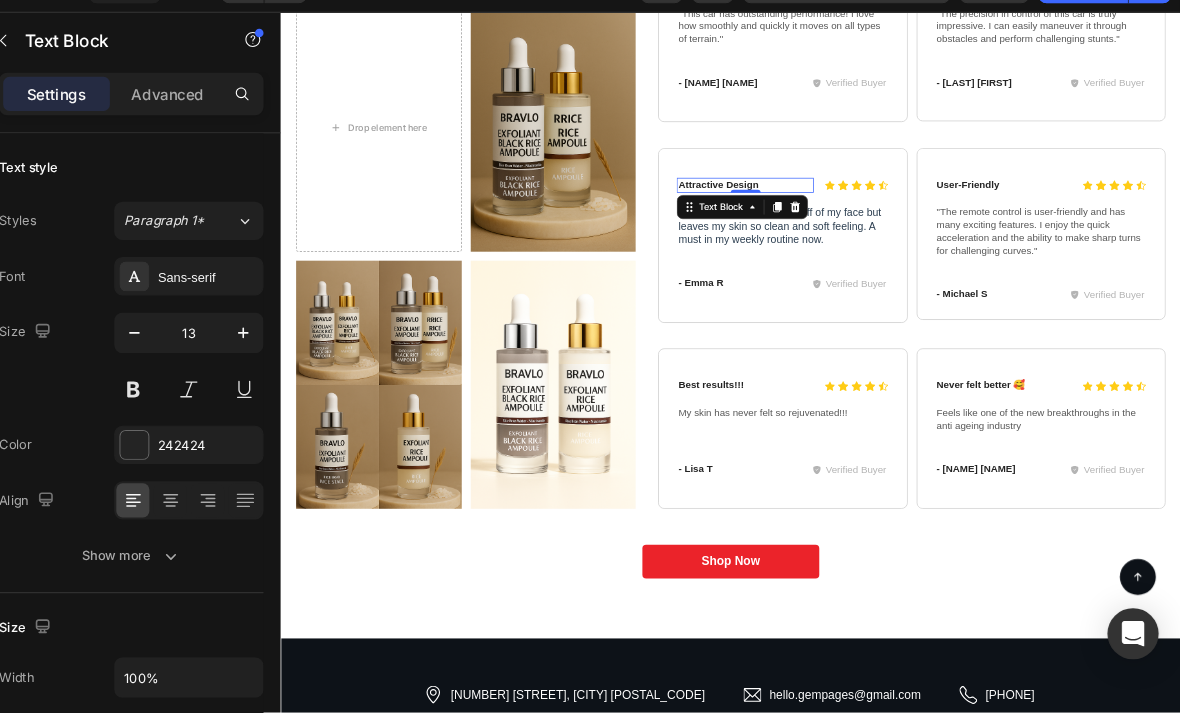 click on "Attractive Design" at bounding box center (899, 242) 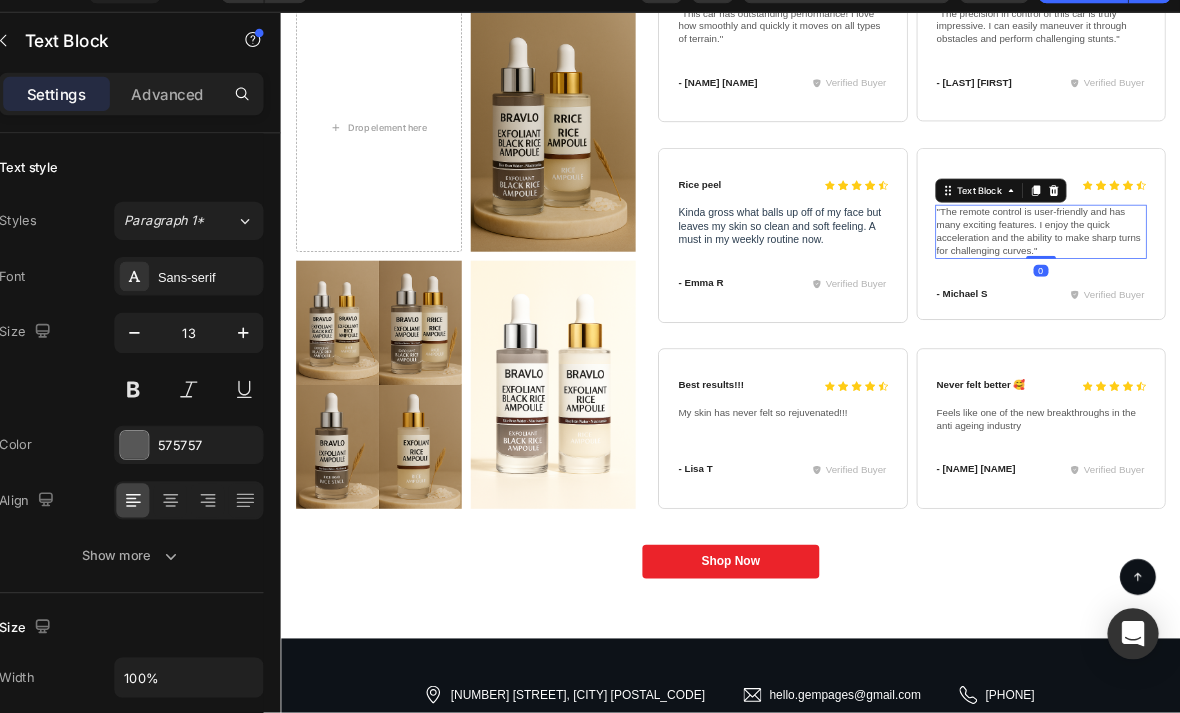 click on ""The remote control is user-friendly and has many exciting features. I enjoy the quick acceleration and the ability to make sharp turns for challenging curves."" at bounding box center (1294, 304) 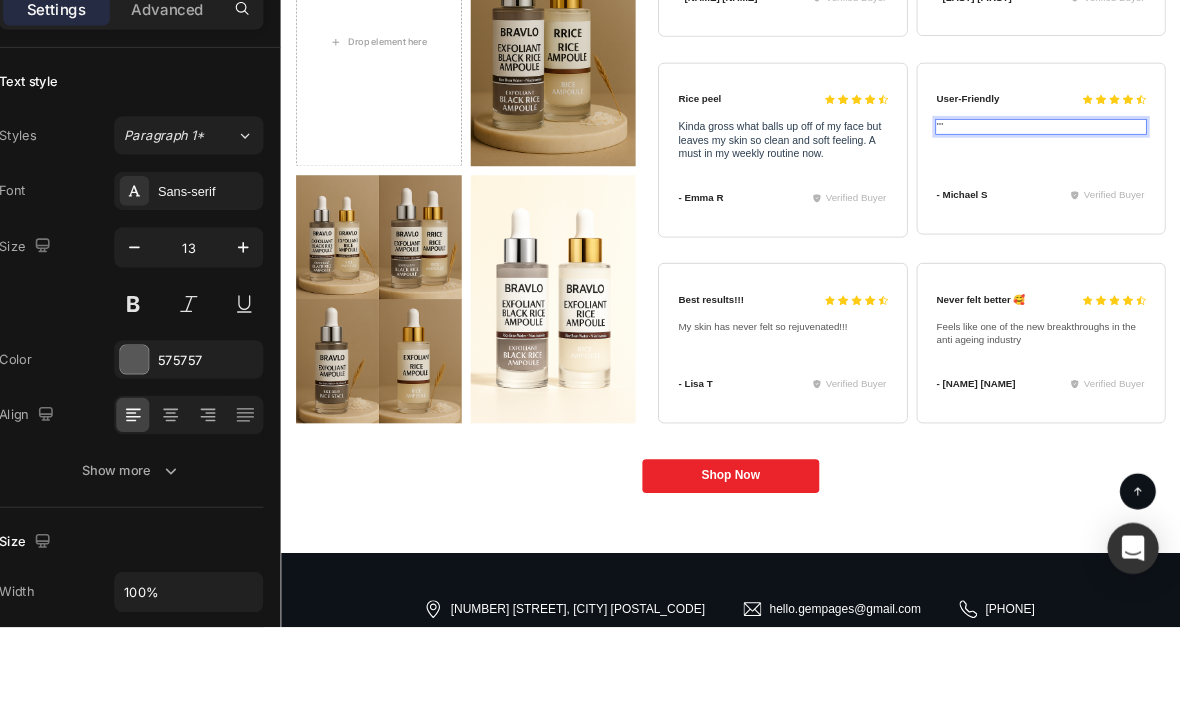 click on """" at bounding box center (1294, 194) 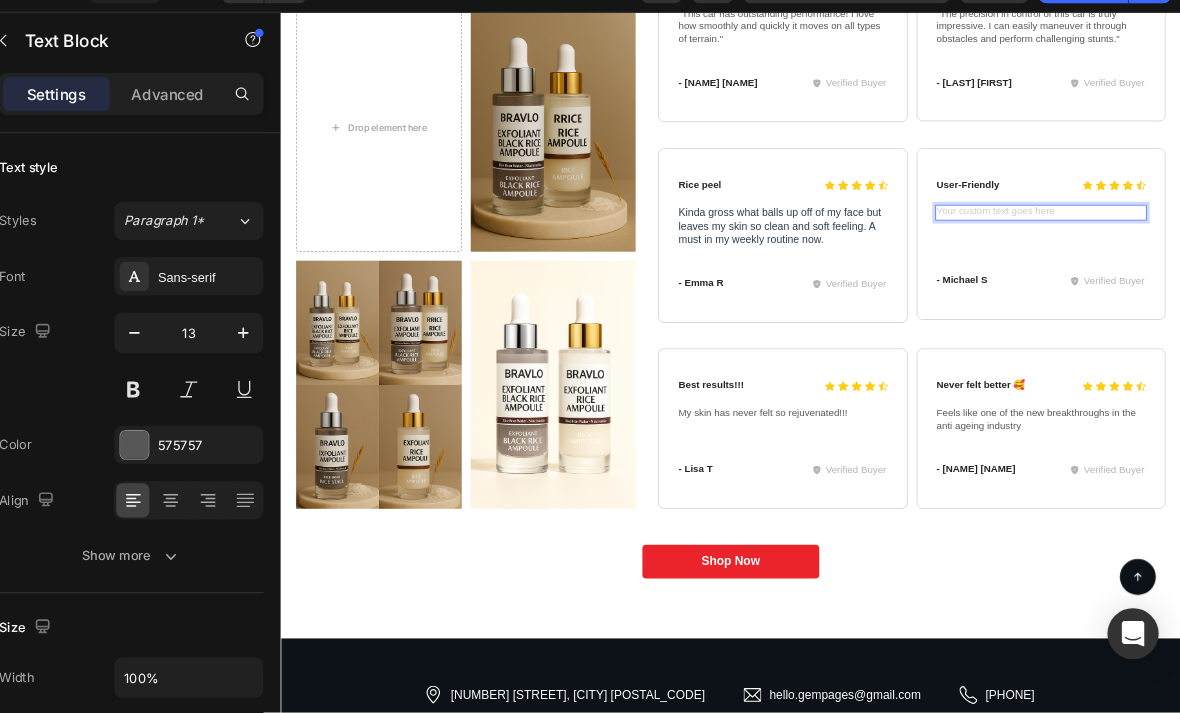 click at bounding box center [1294, 278] 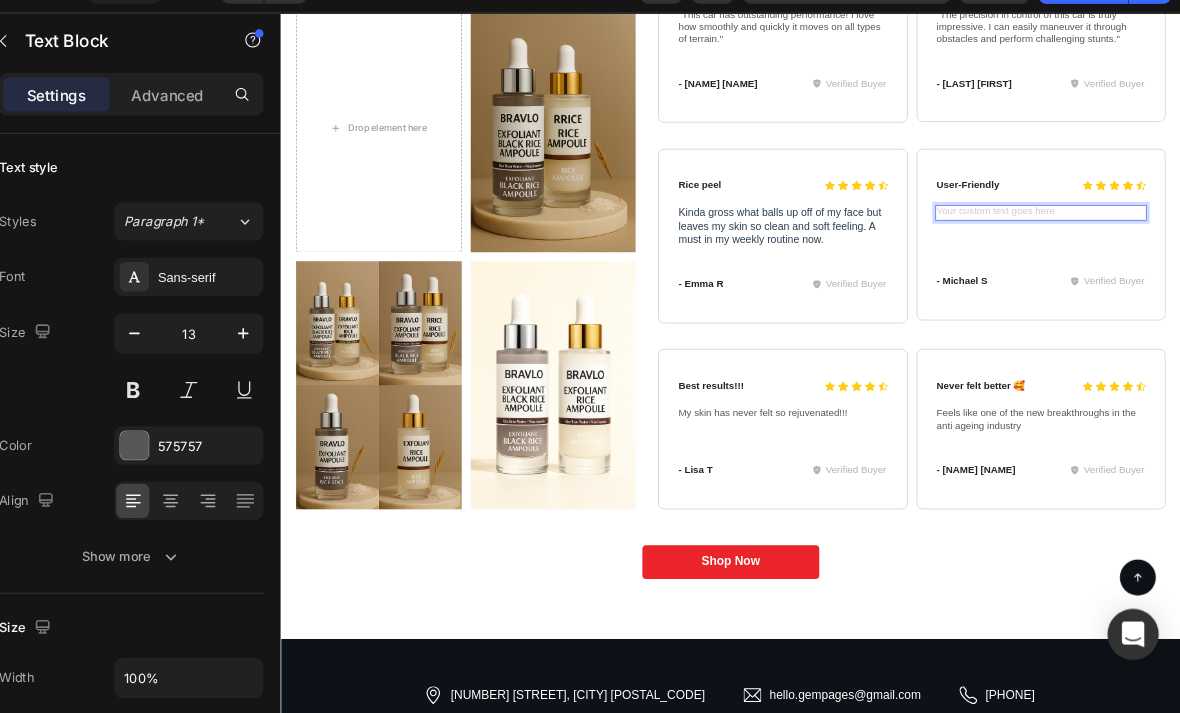click at bounding box center (1294, 279) 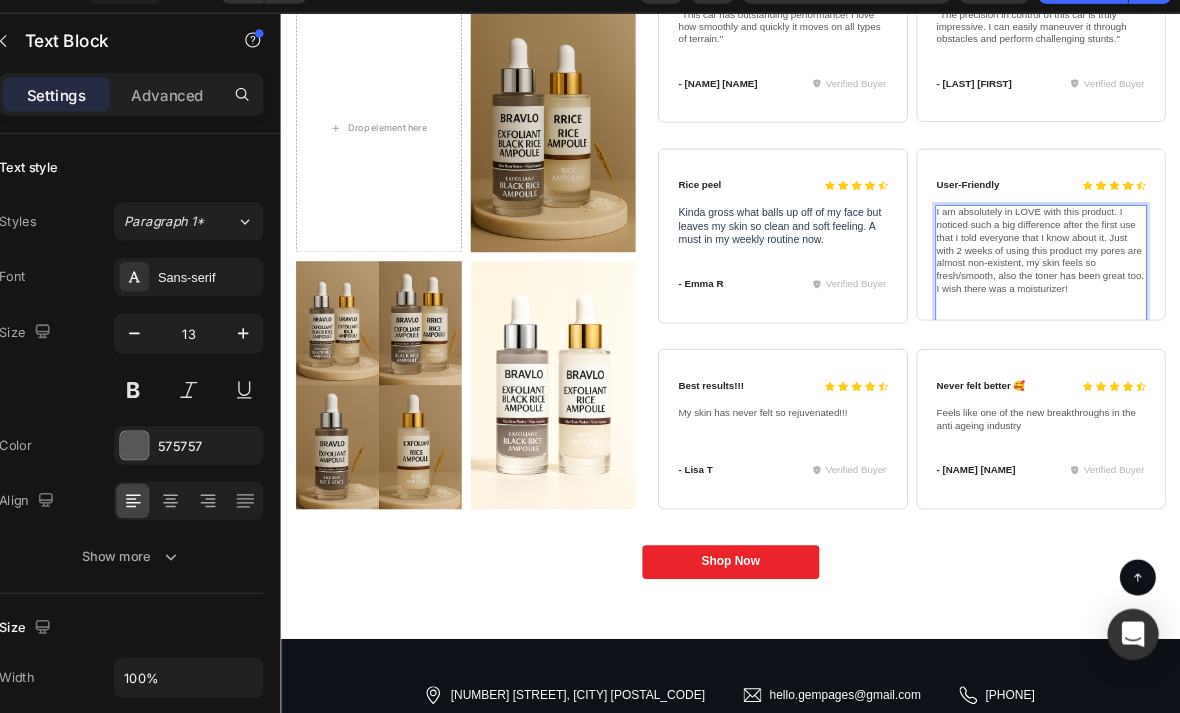 scroll, scrollTop: 45, scrollLeft: 0, axis: vertical 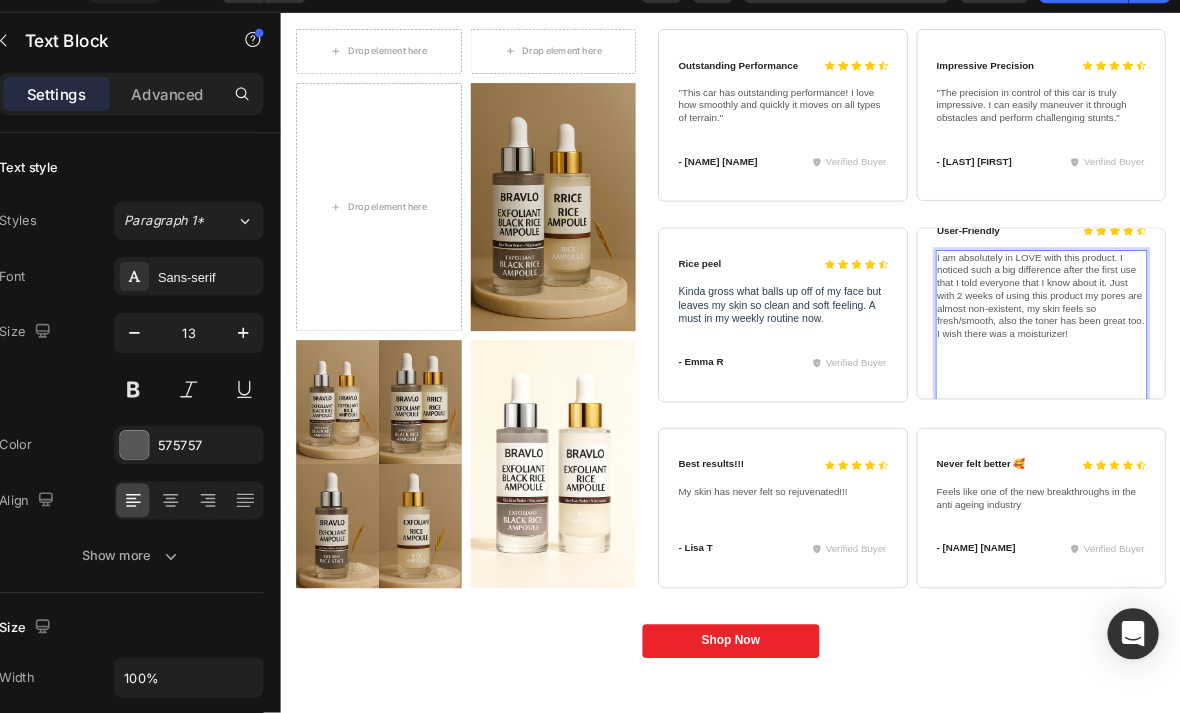 click at bounding box center [1294, 501] 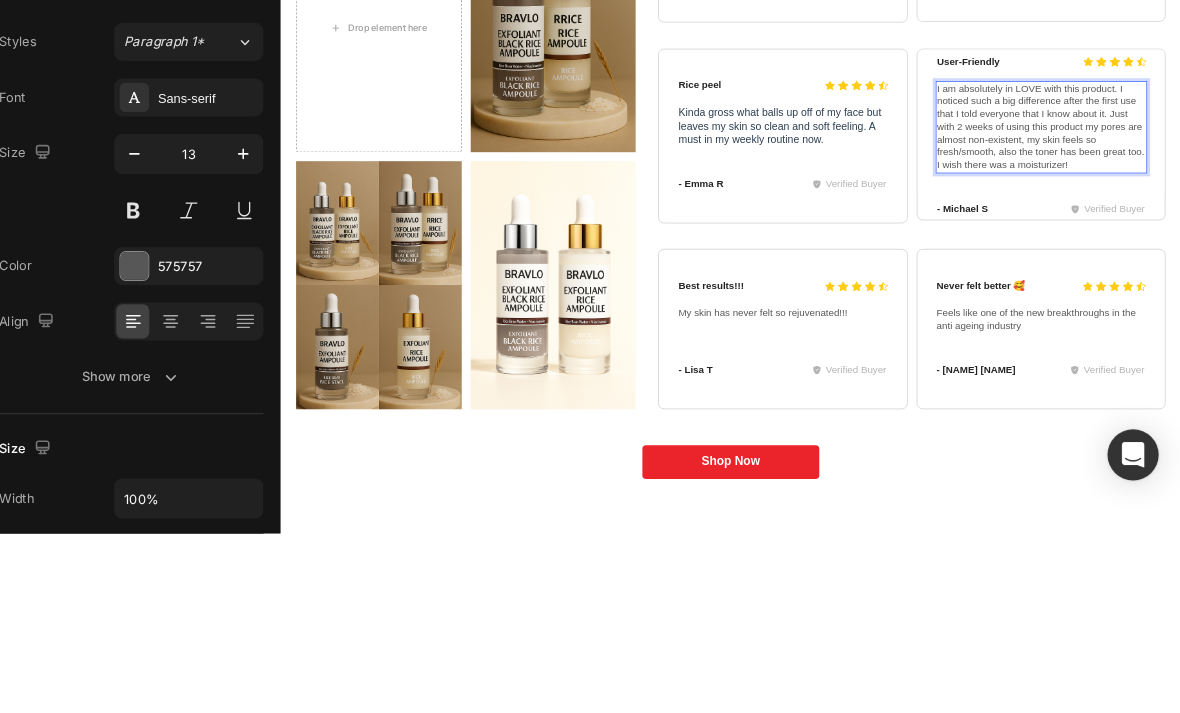 scroll, scrollTop: 23, scrollLeft: 0, axis: vertical 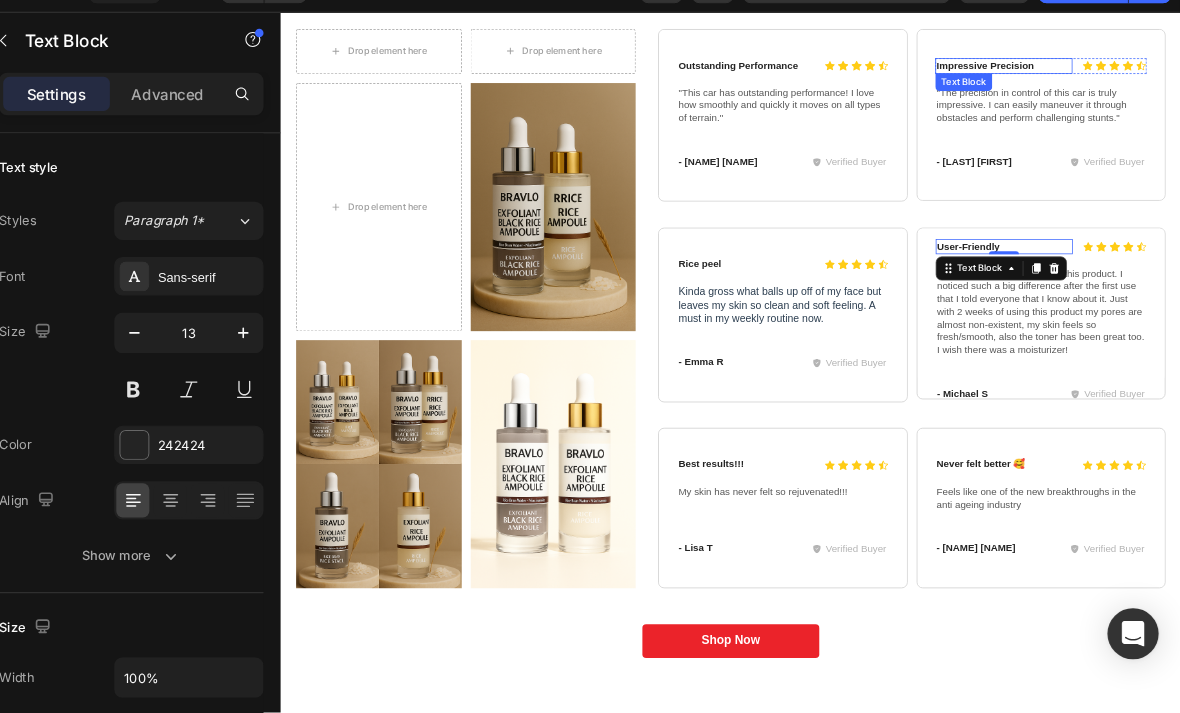click on "User-Friendly" at bounding box center (1244, 325) 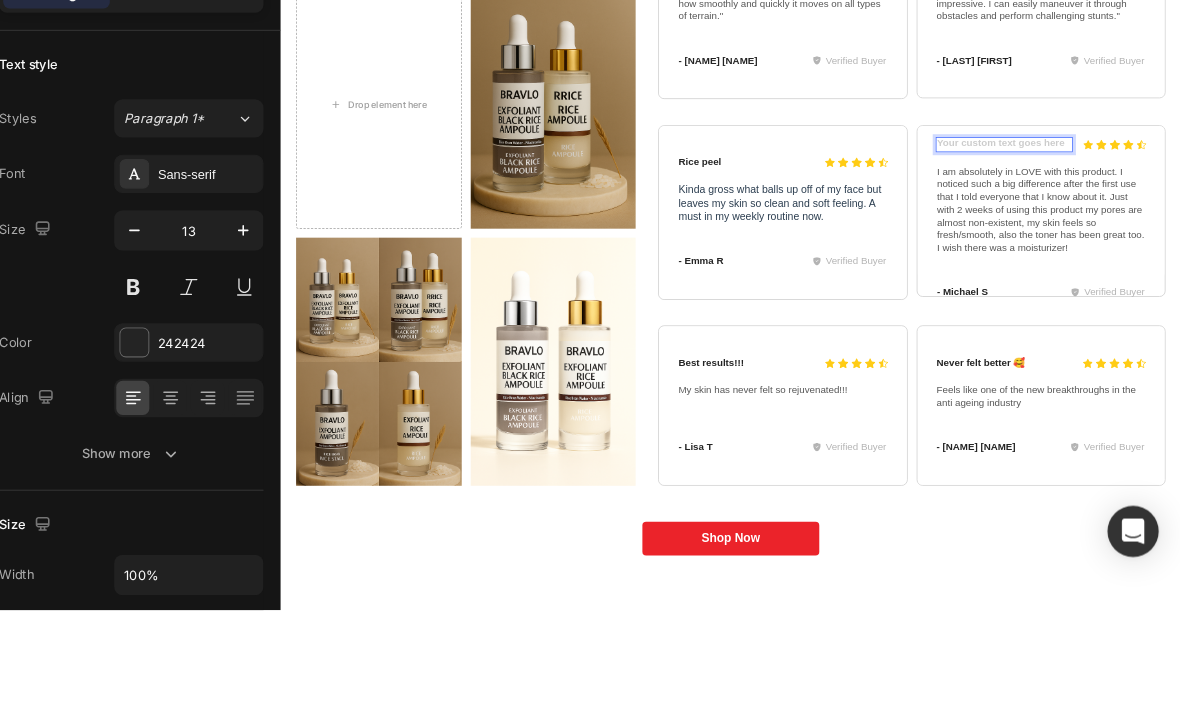 scroll, scrollTop: 17, scrollLeft: 0, axis: vertical 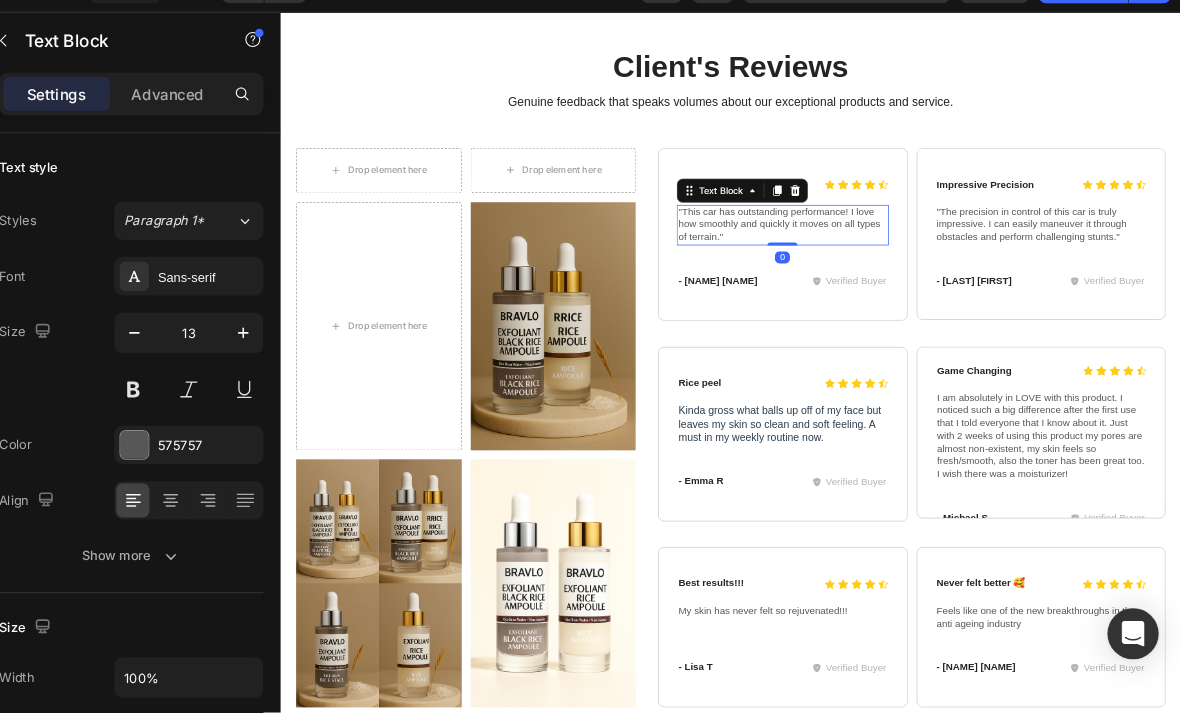 click on ""This car has outstanding performance! I love how smoothly and quickly it moves on all types of terrain."" at bounding box center (949, 296) 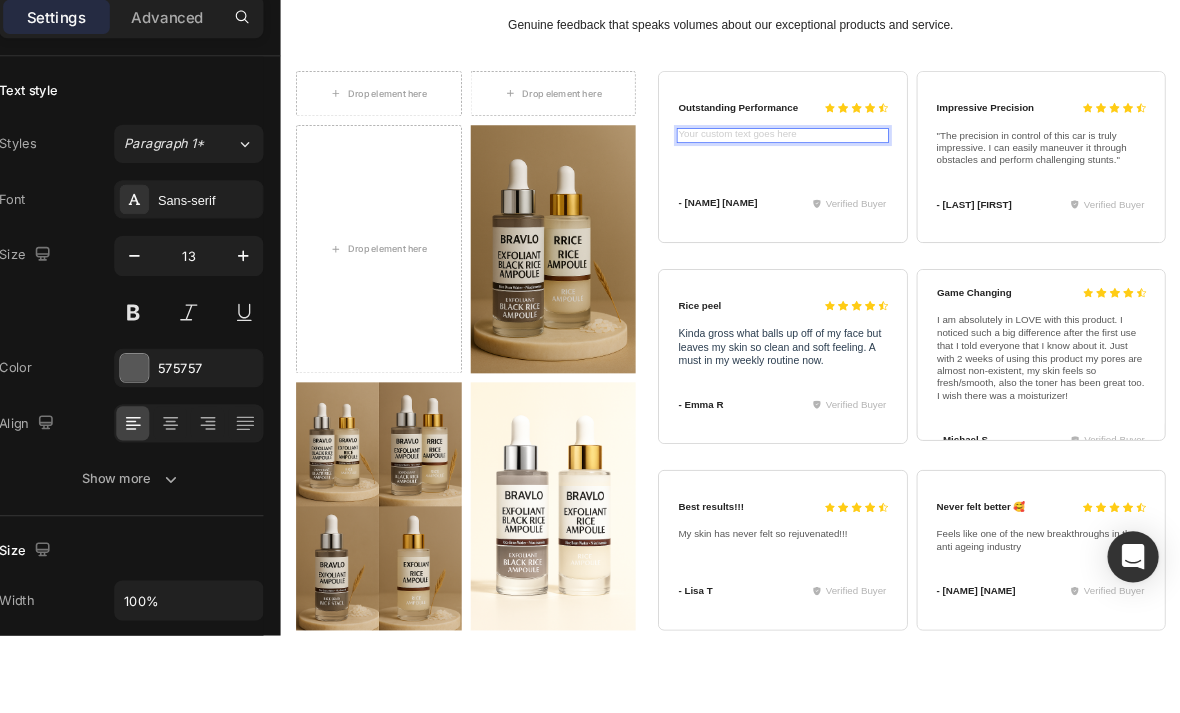 type 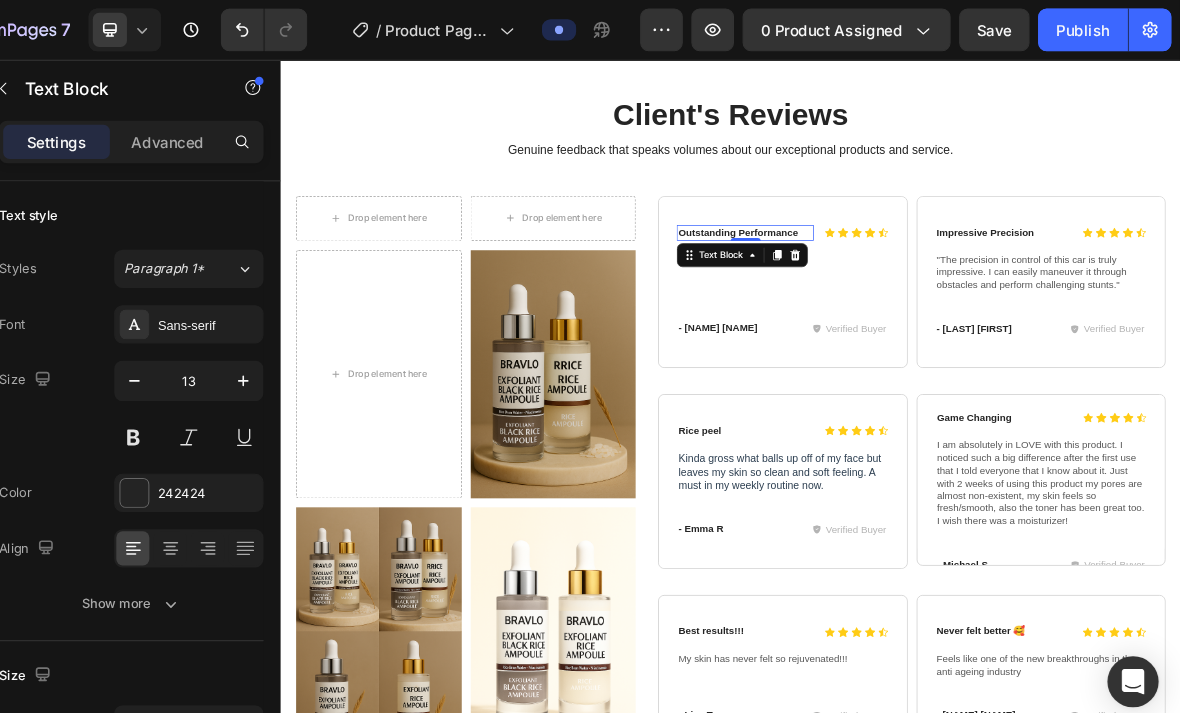 click on "Text Block" at bounding box center (895, 320) 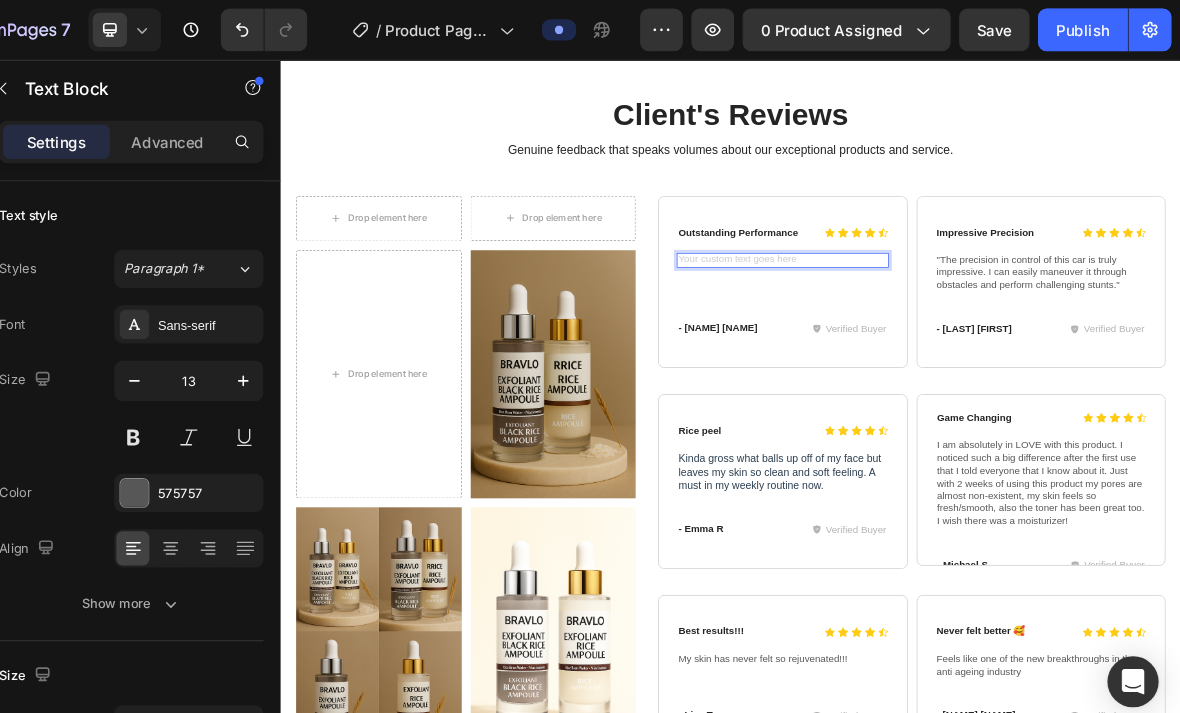 click at bounding box center [949, 327] 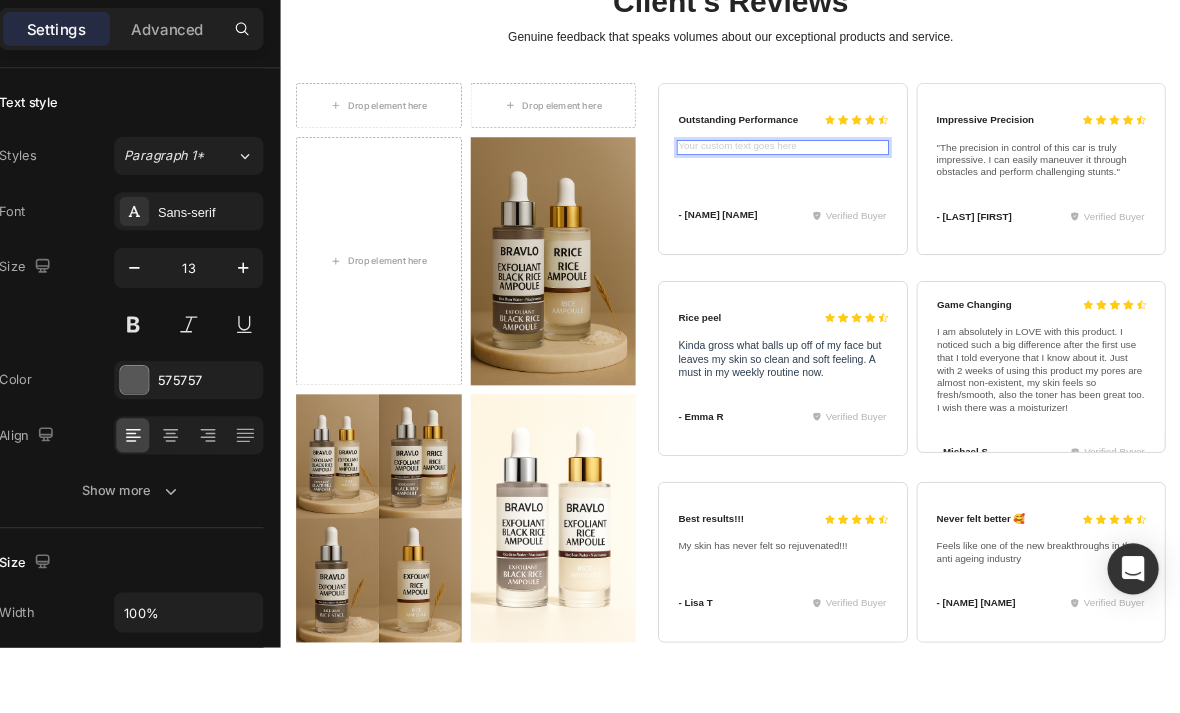 click at bounding box center (949, 215) 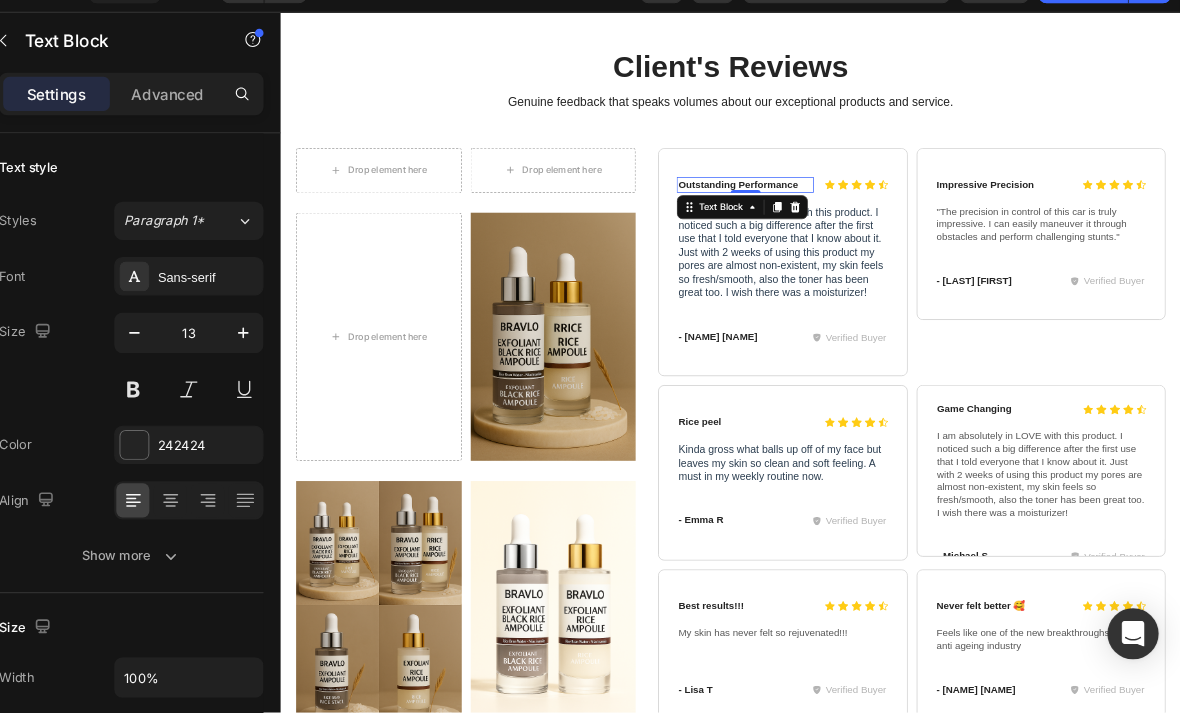click on "Outstanding Performance" at bounding box center (899, 242) 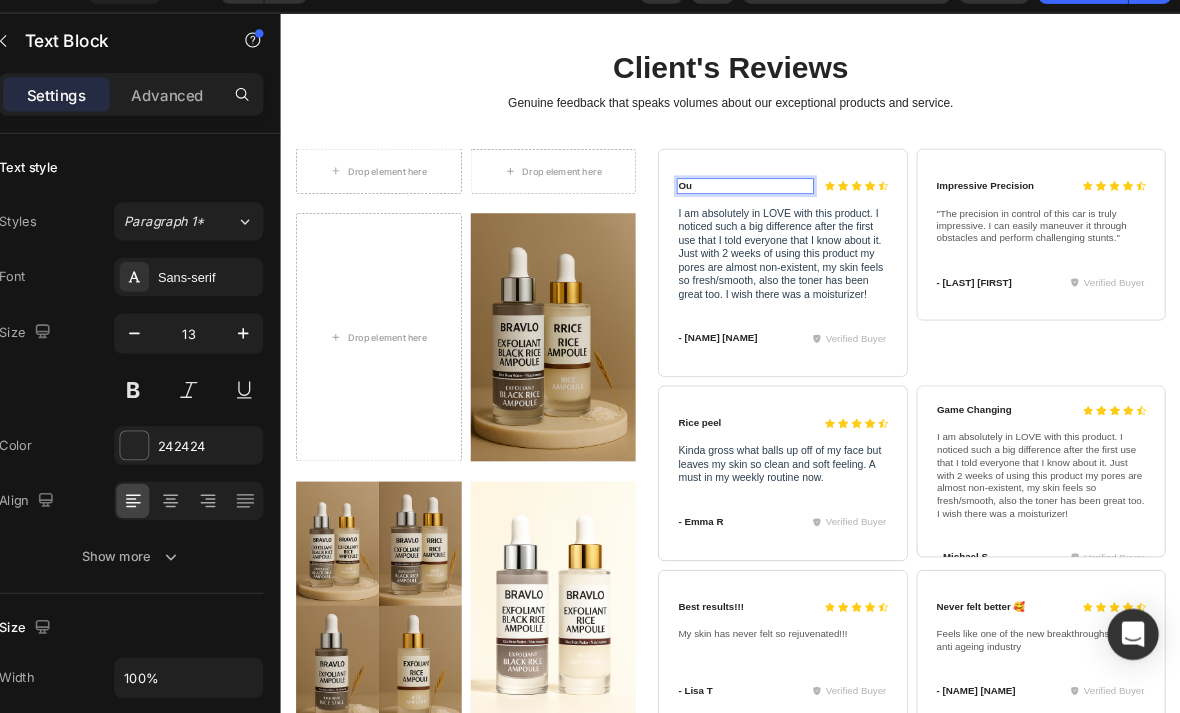 type 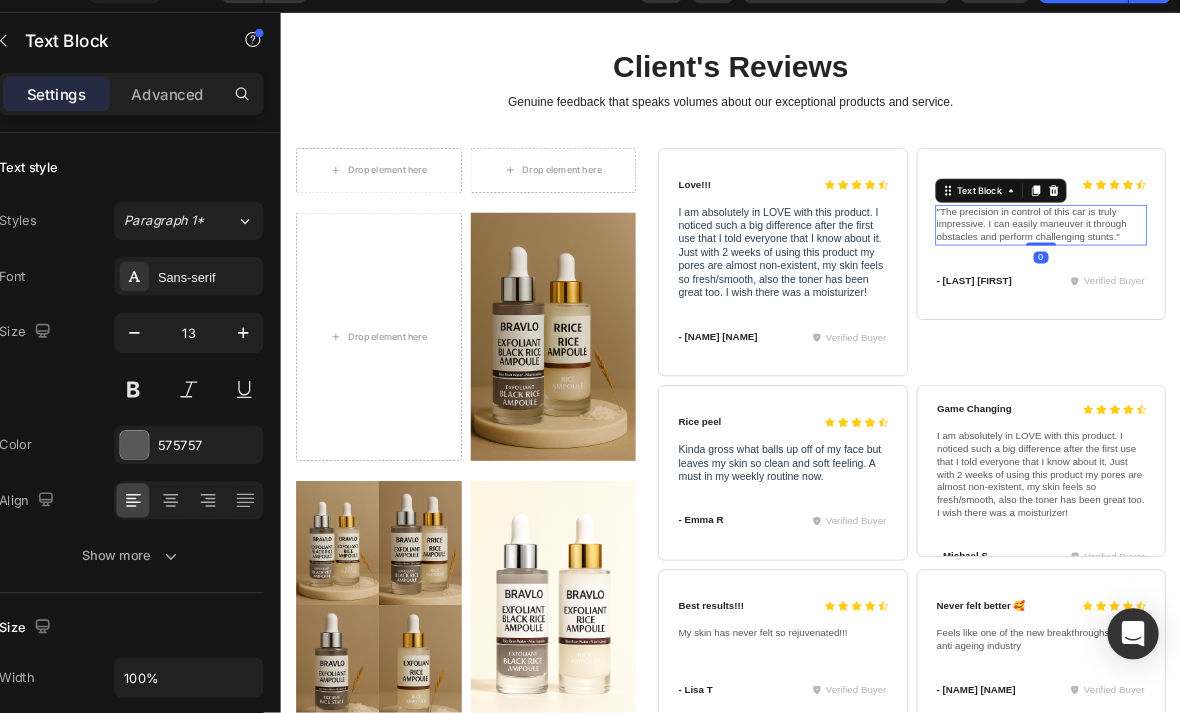 click on ""The precision in control of this car is truly impressive. I can easily maneuver it through obstacles and perform challenging stunts."" at bounding box center [1294, 296] 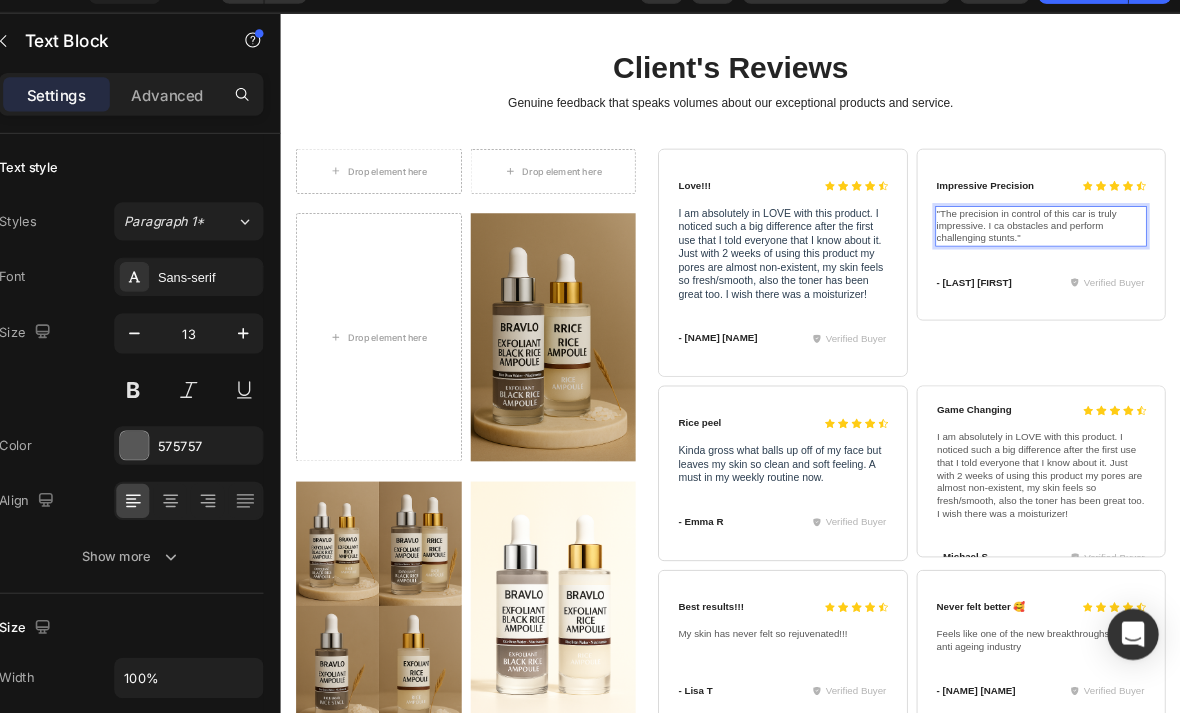 click on ""The precision in control of this car is truly impressive. I ca obstacles and perform challenging stunts."" at bounding box center (1294, 297) 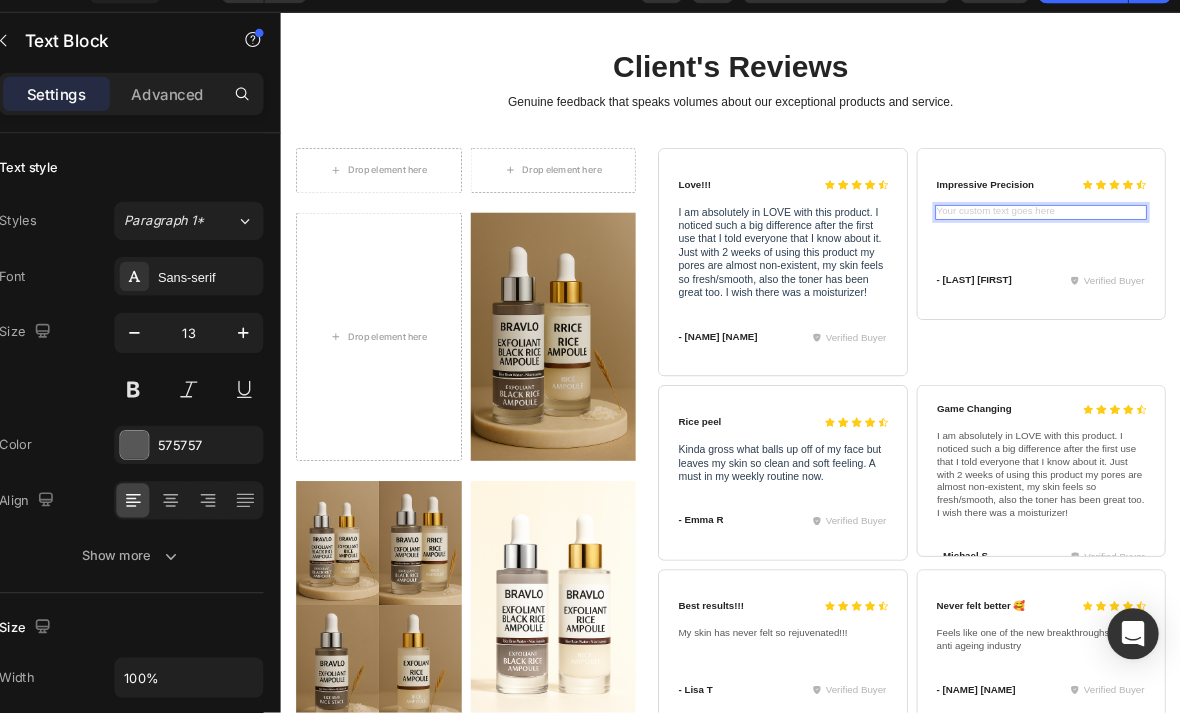 click at bounding box center (1294, 279) 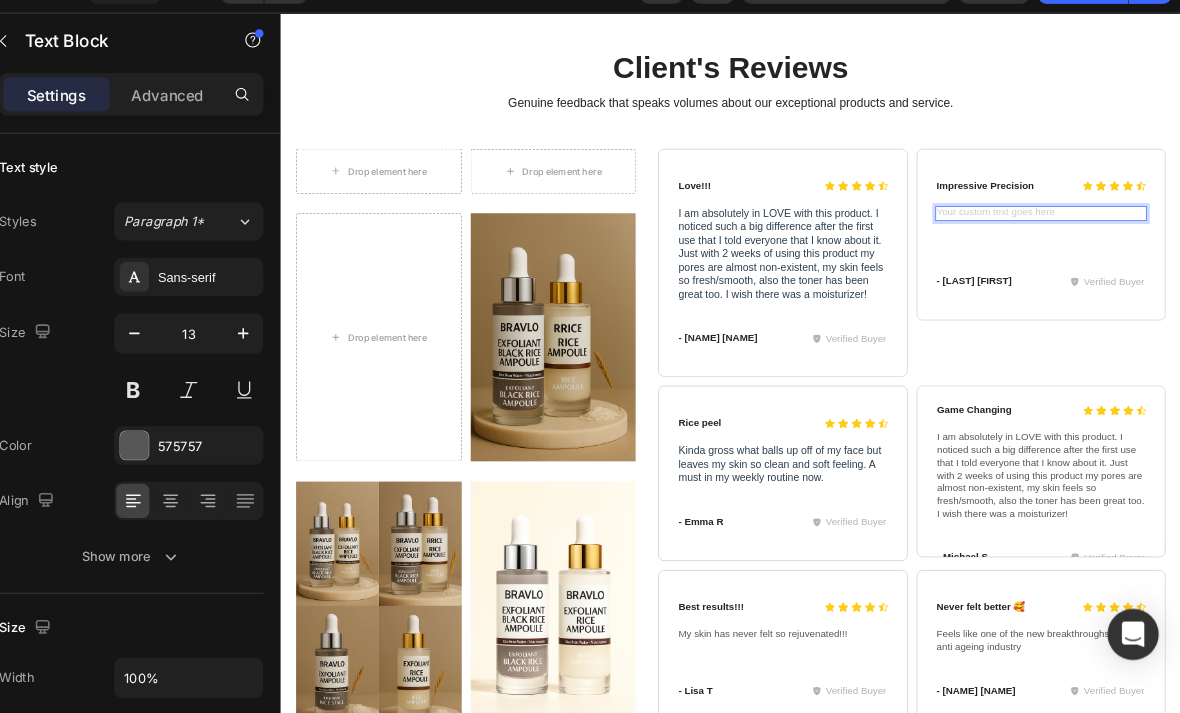 click at bounding box center (1294, 280) 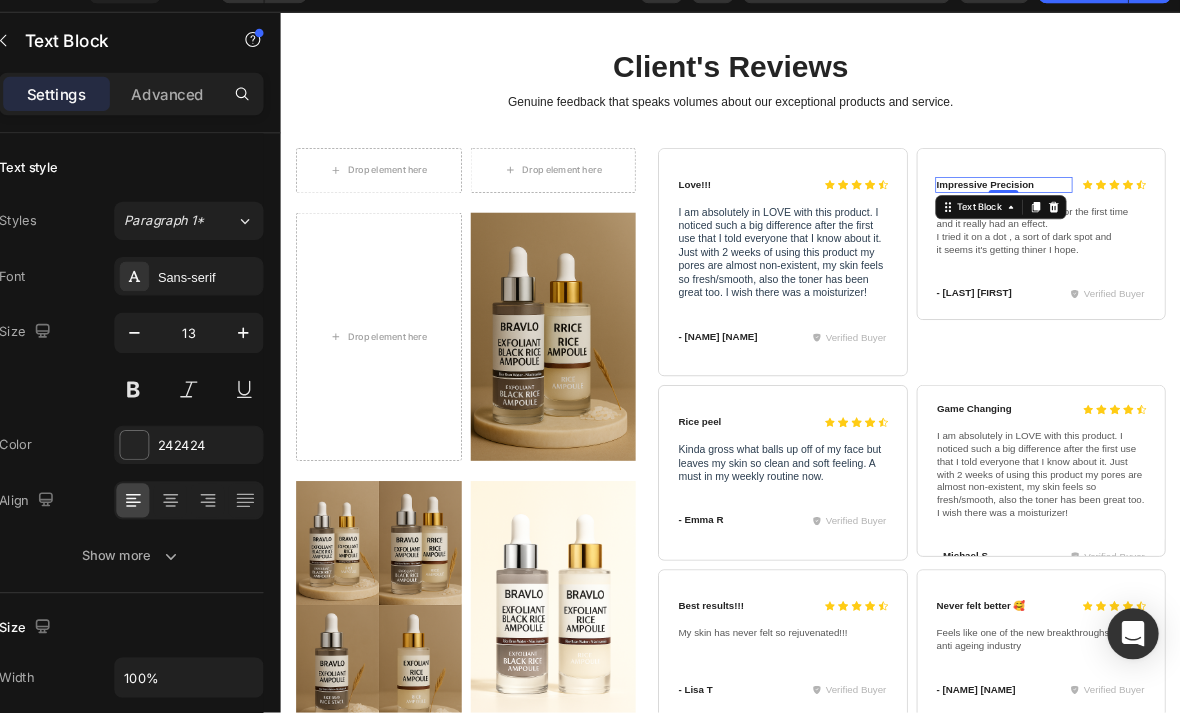 click on "Impressive Precision" at bounding box center [1244, 242] 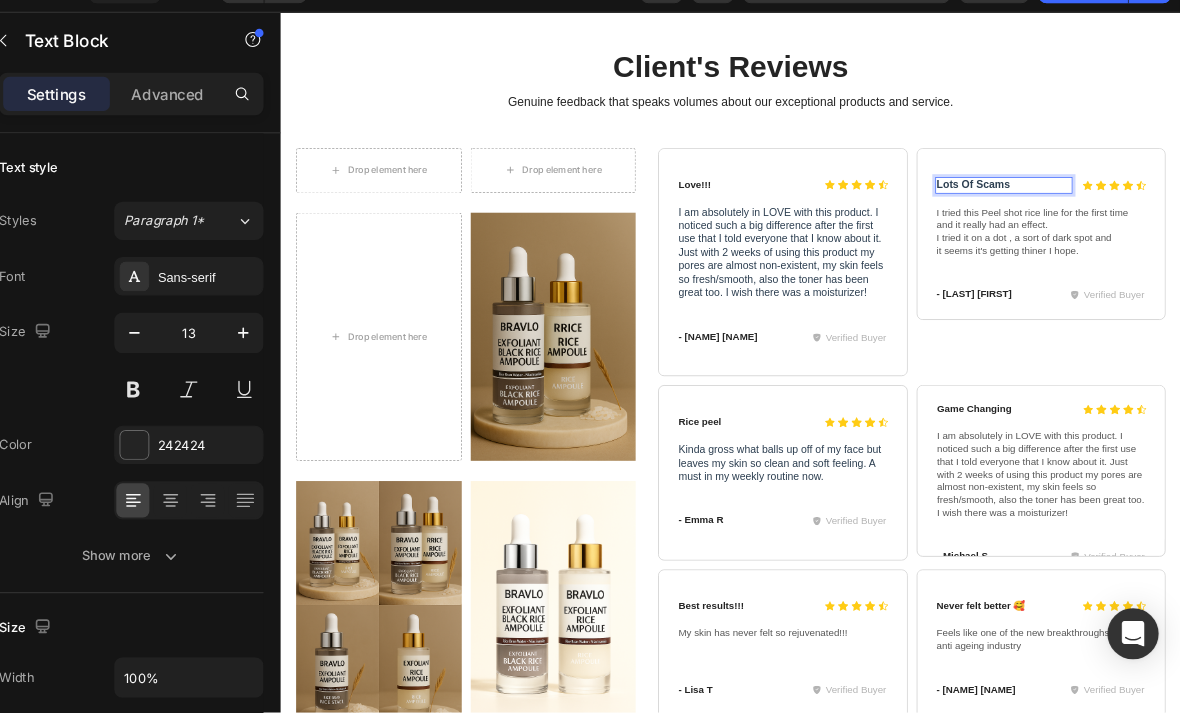 click on "Lots Of Scams" at bounding box center (1244, 243) 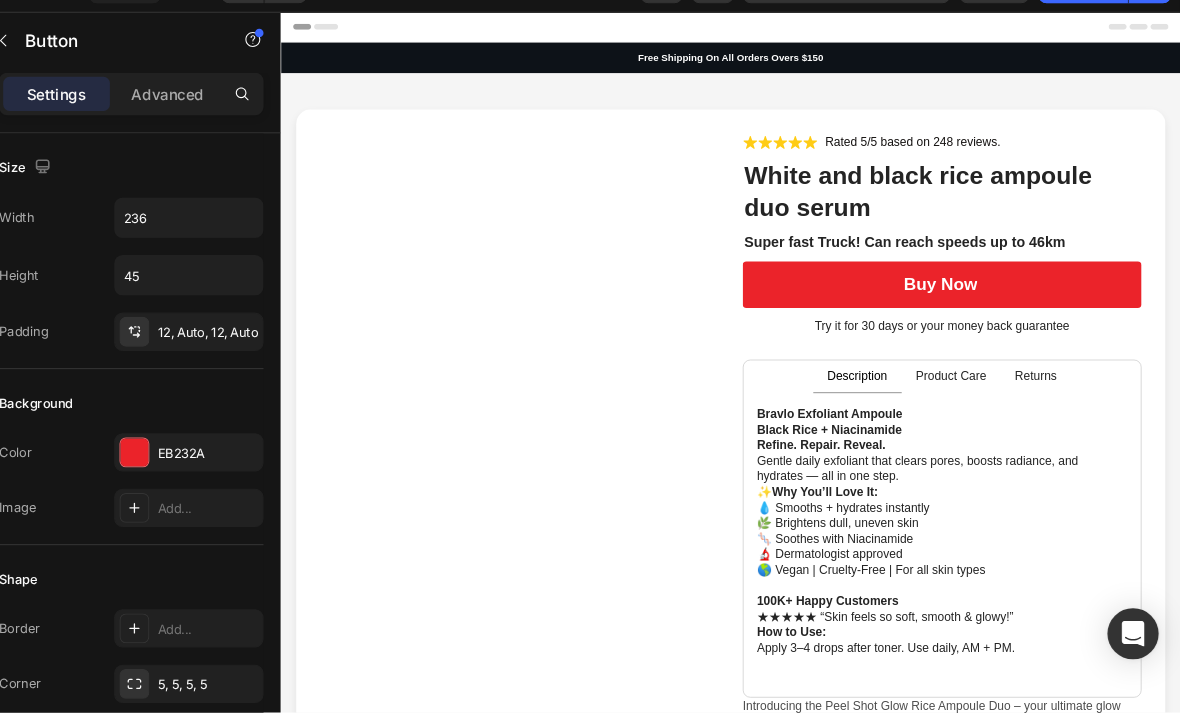 scroll, scrollTop: 0, scrollLeft: 0, axis: both 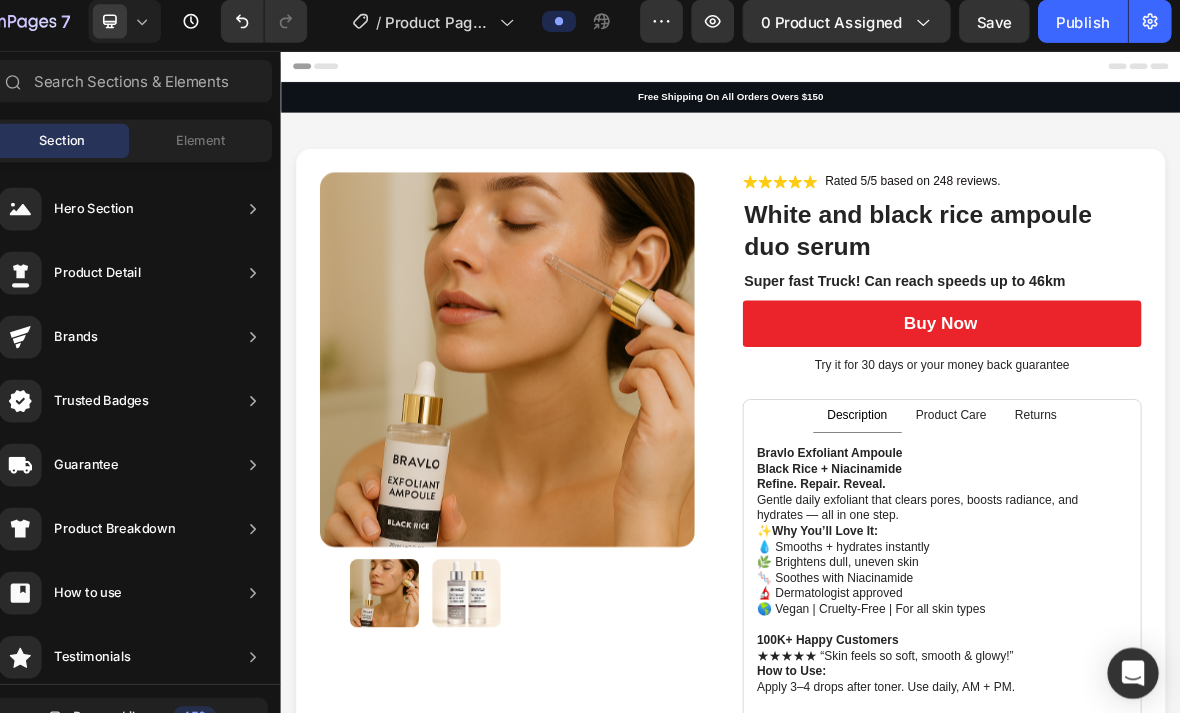 click on "Publish" at bounding box center (1089, 28) 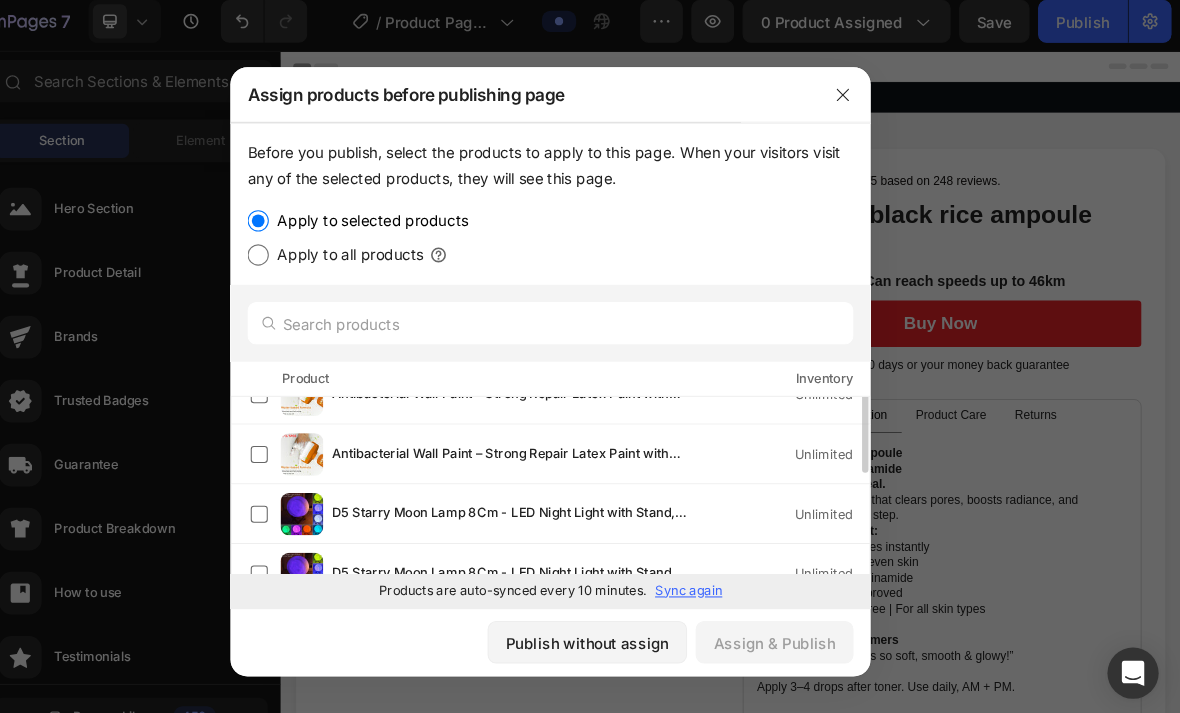 scroll, scrollTop: 0, scrollLeft: 0, axis: both 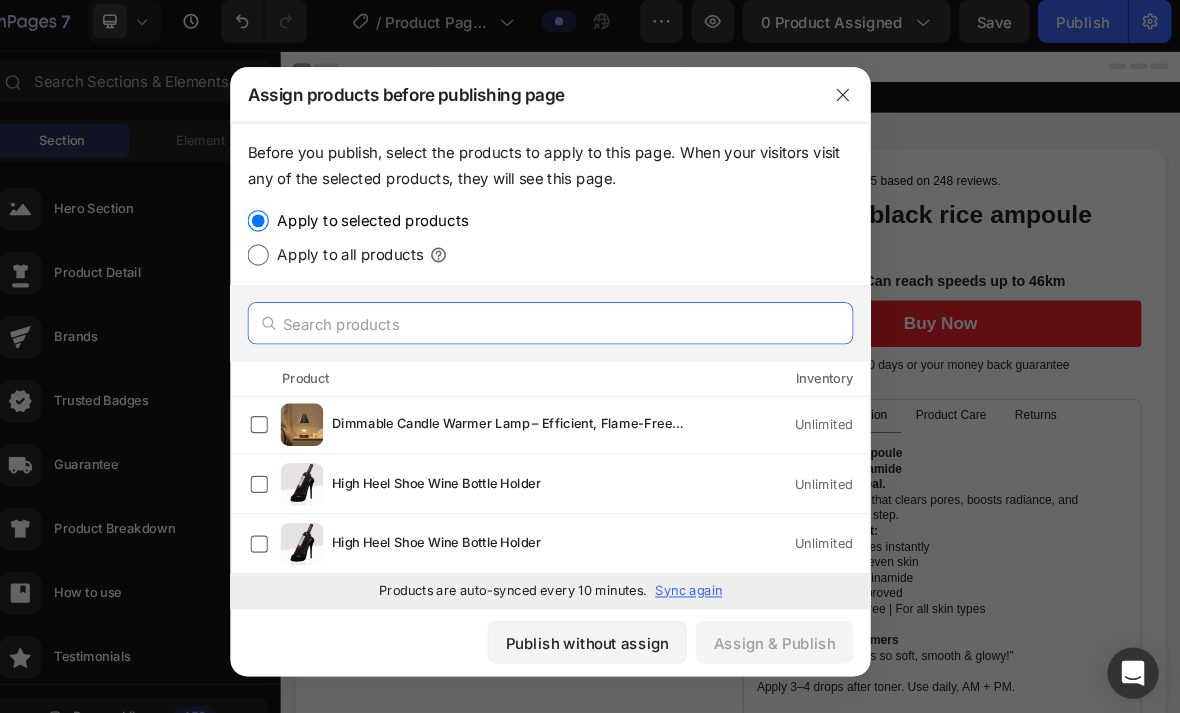 click at bounding box center [590, 311] 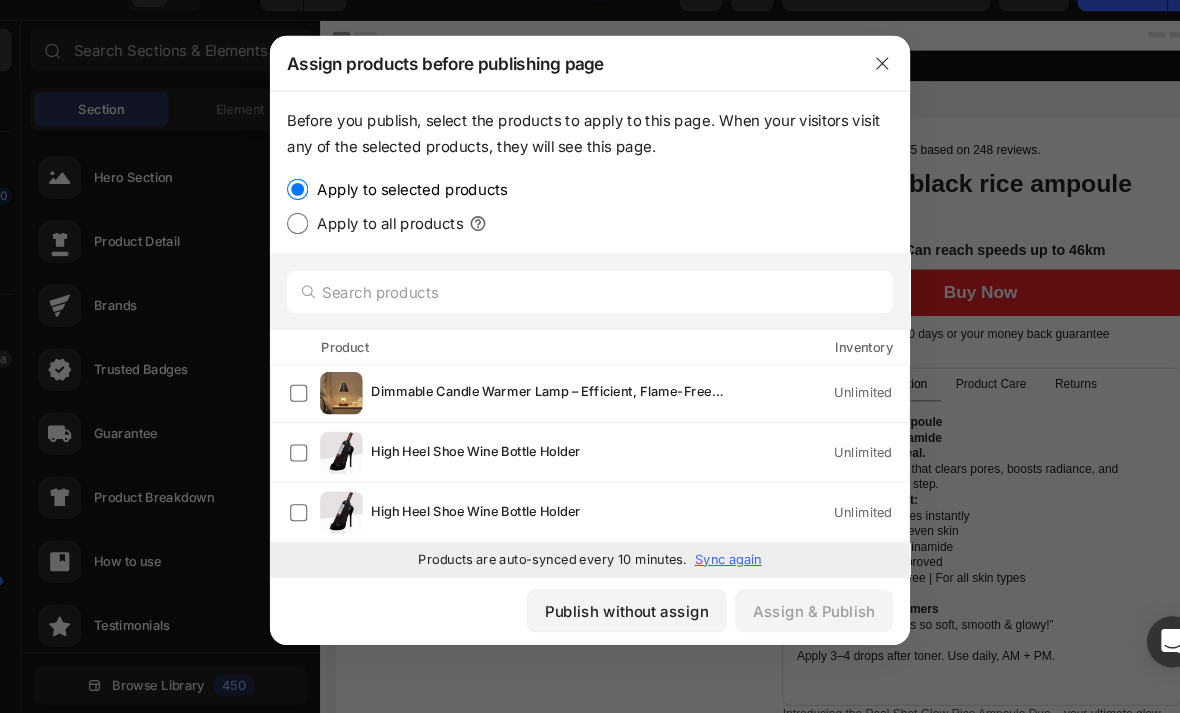 click at bounding box center (864, 97) 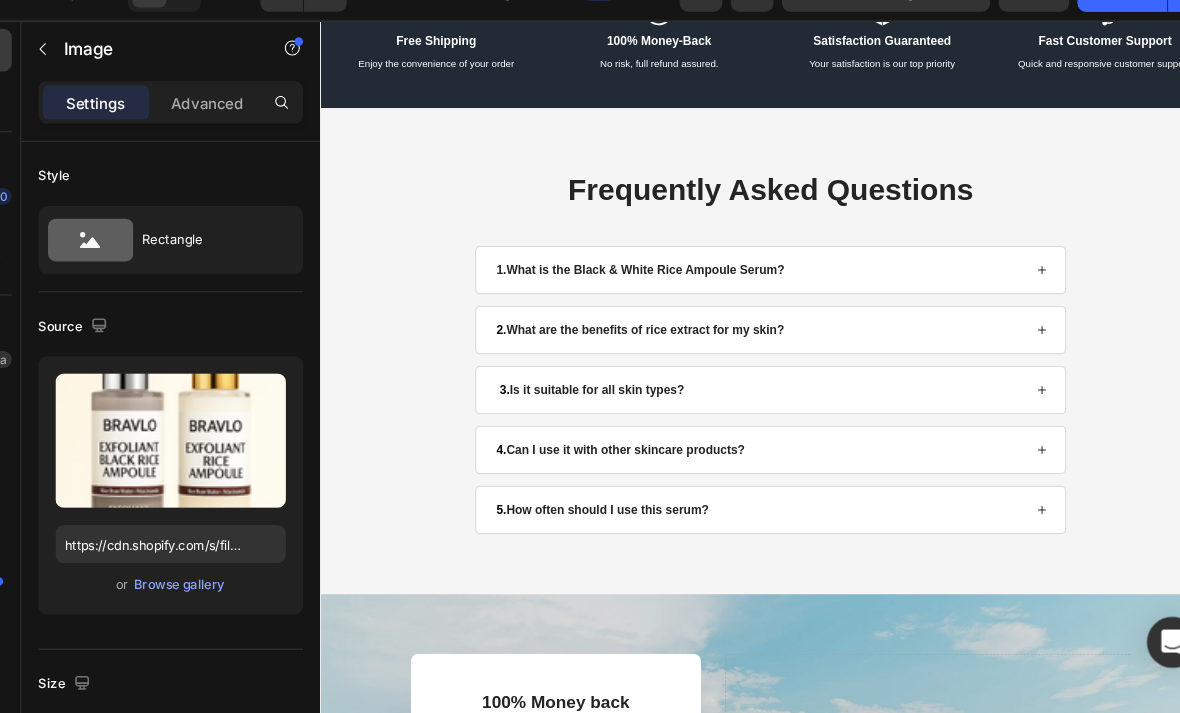 scroll, scrollTop: 2502, scrollLeft: 0, axis: vertical 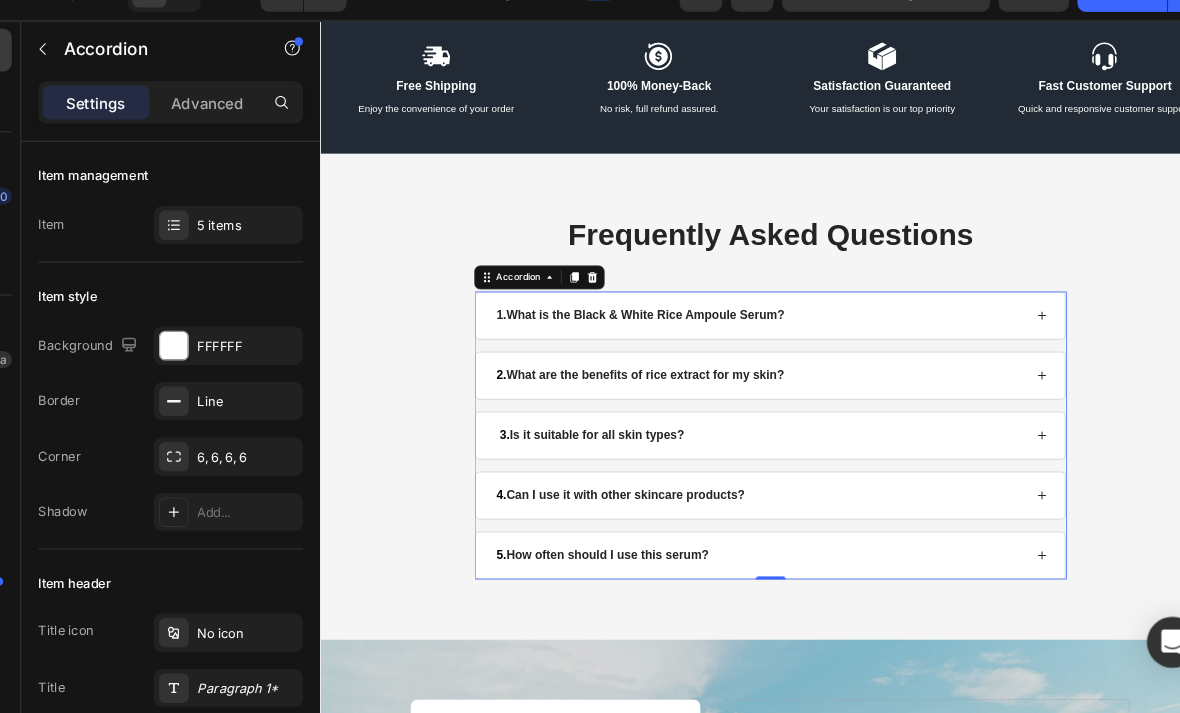 click on "1.What is the Black & White Rice Ampoule Serum?" at bounding box center [905, 414] 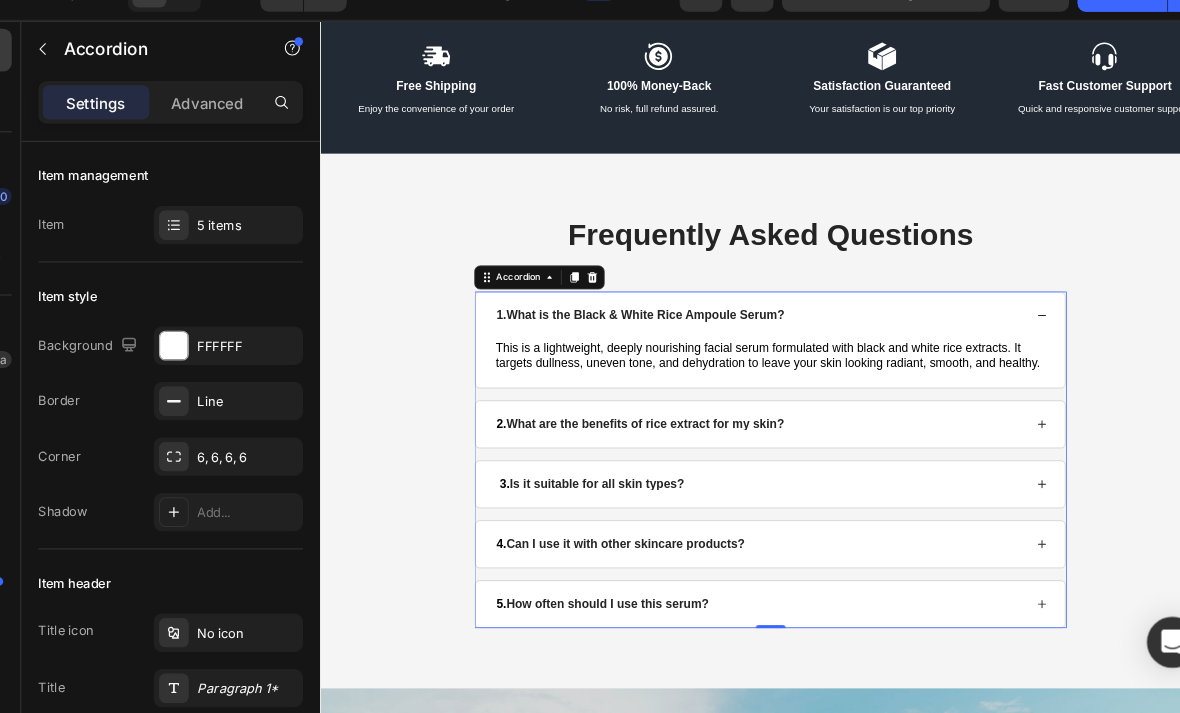 click on "2.  What are the benefits of rice extract for my skin?" at bounding box center (746, 559) 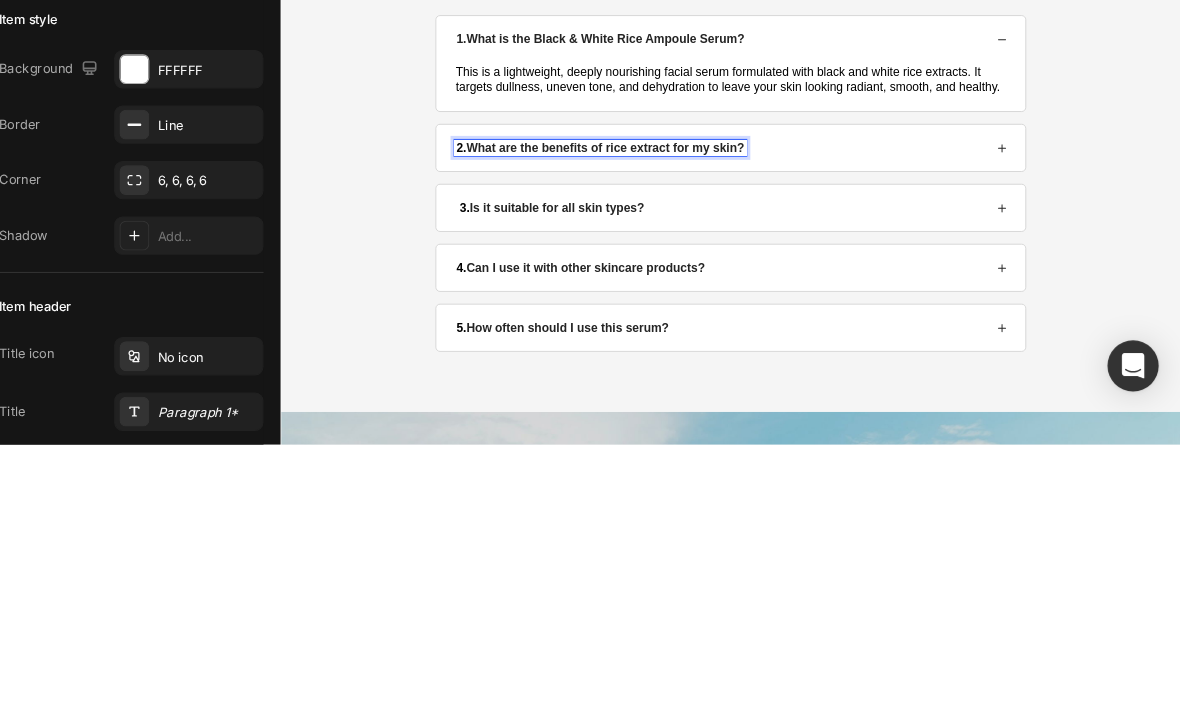 click on "2.  What are the benefits of rice extract for my skin?" at bounding box center [865, 283] 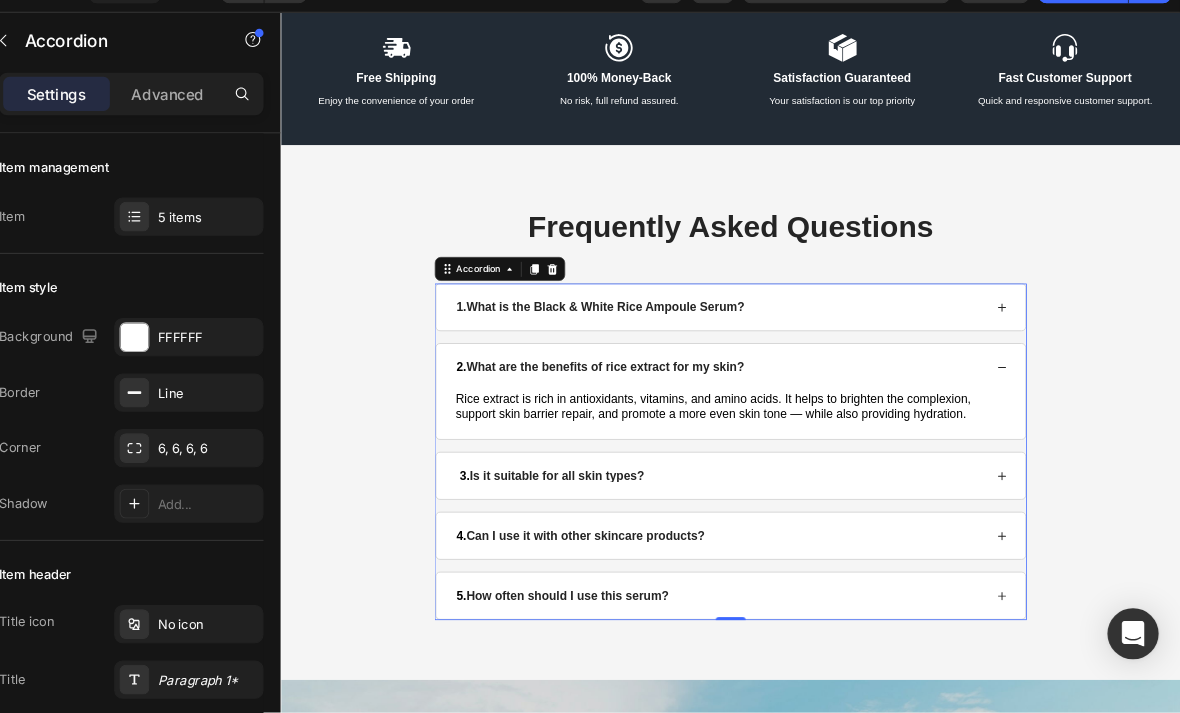 click on "3. Is it suitable for all skin types?" at bounding box center [865, 630] 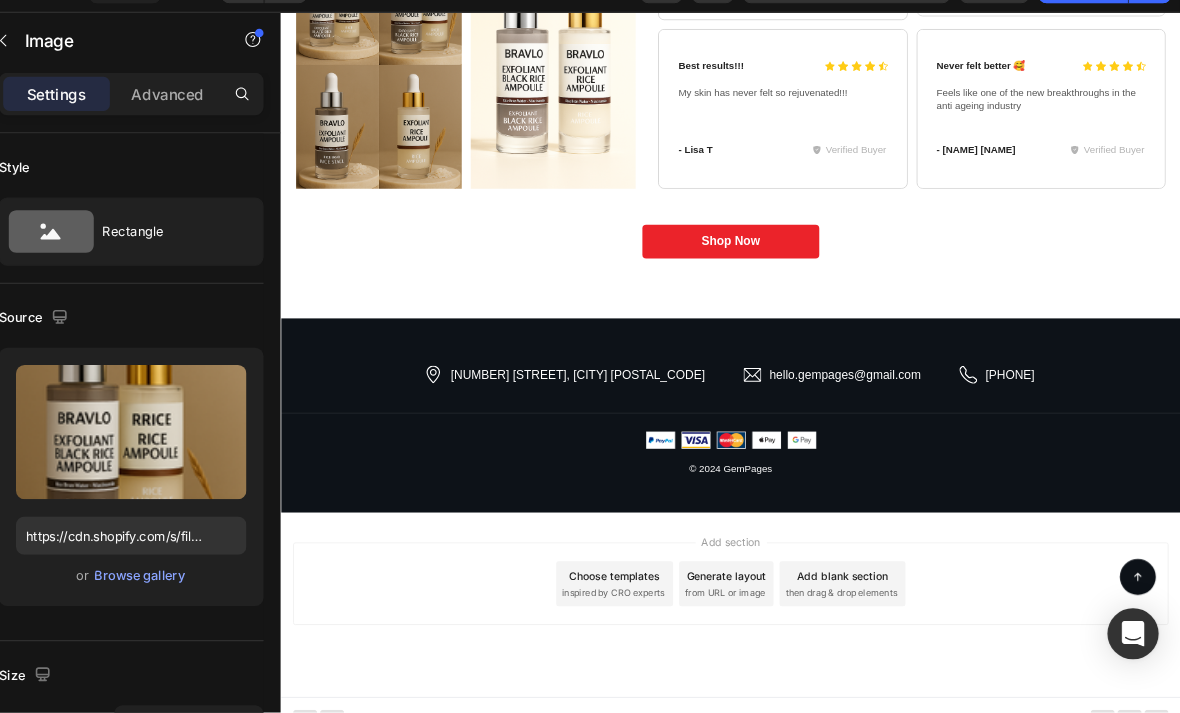 scroll, scrollTop: 4800, scrollLeft: 0, axis: vertical 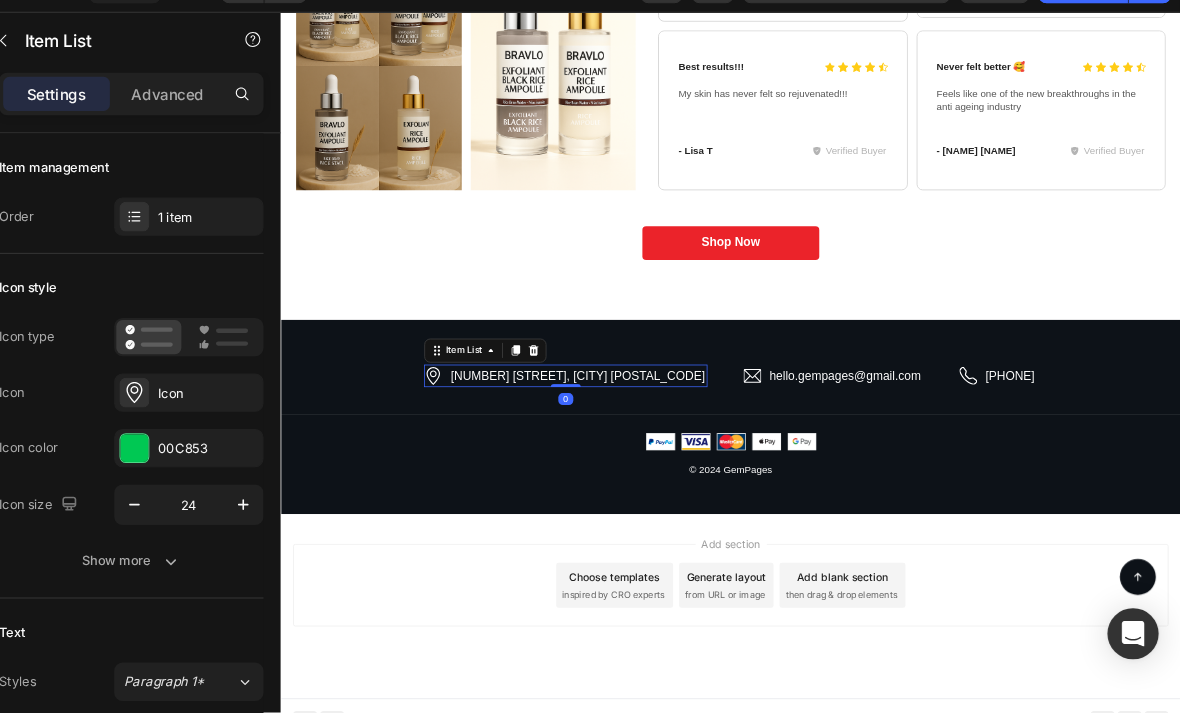 click on "[NUMBER] [STREET], [CITY] [POSTAL_CODE]" at bounding box center [675, 497] 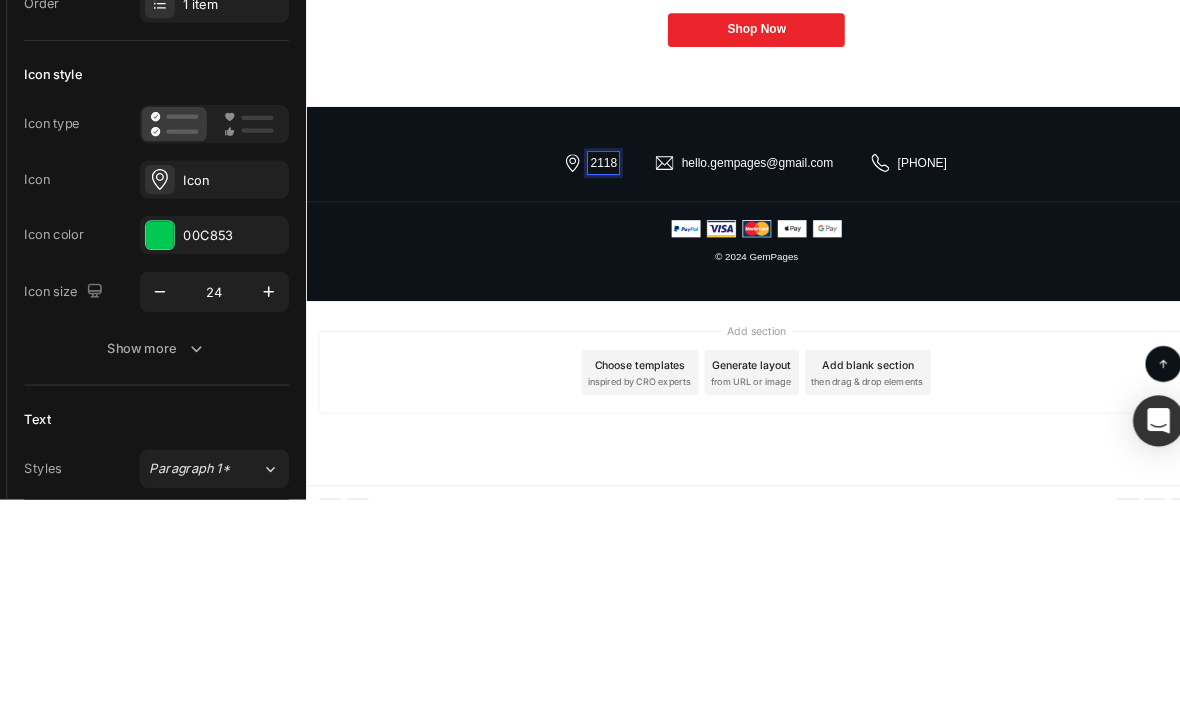 type 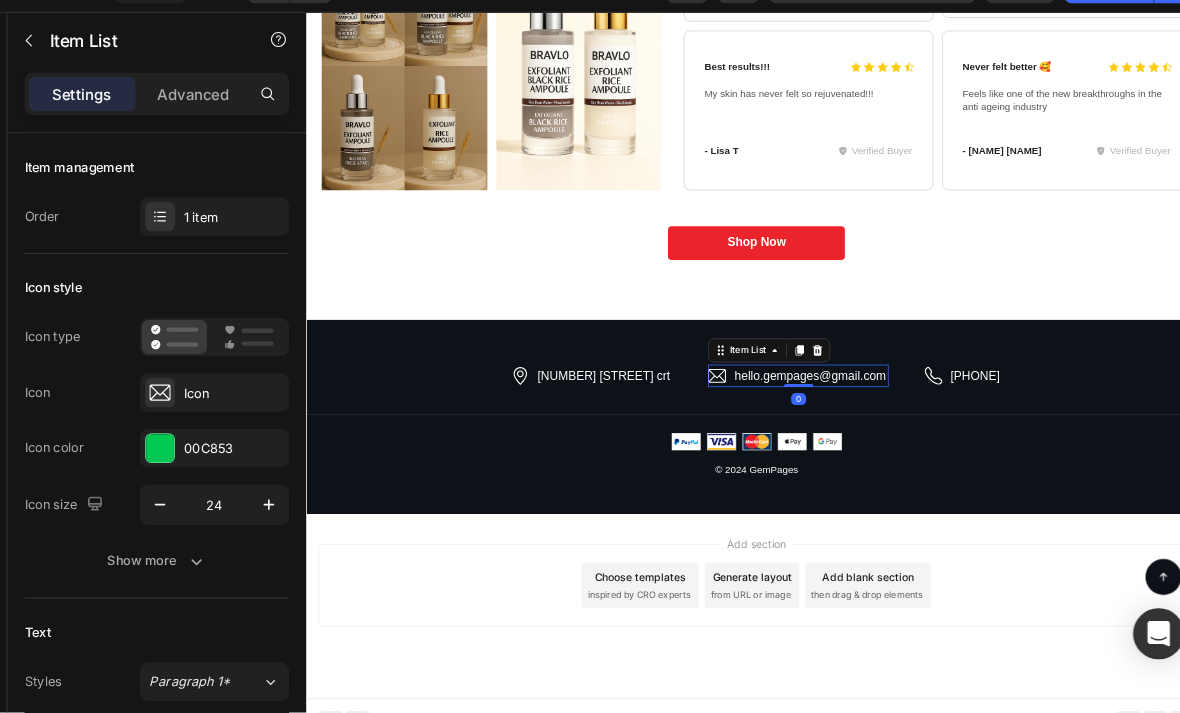 click on "hello.gempages@gmail.com" at bounding box center [977, 497] 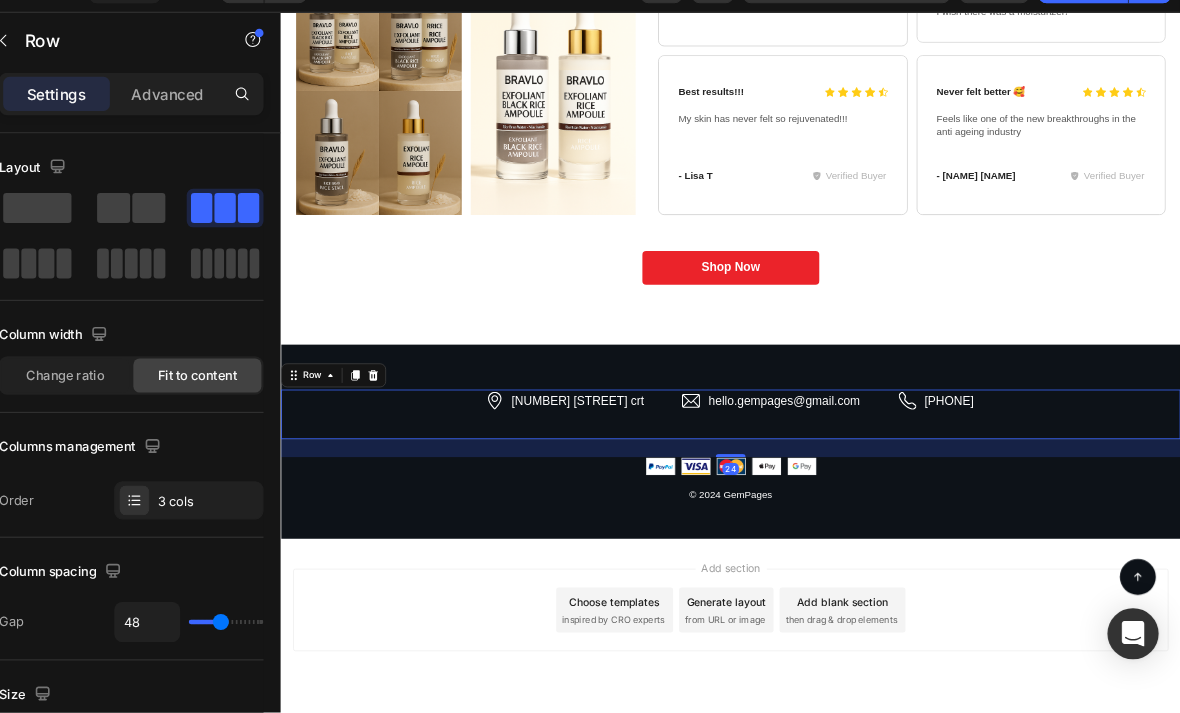 scroll, scrollTop: 4774, scrollLeft: 0, axis: vertical 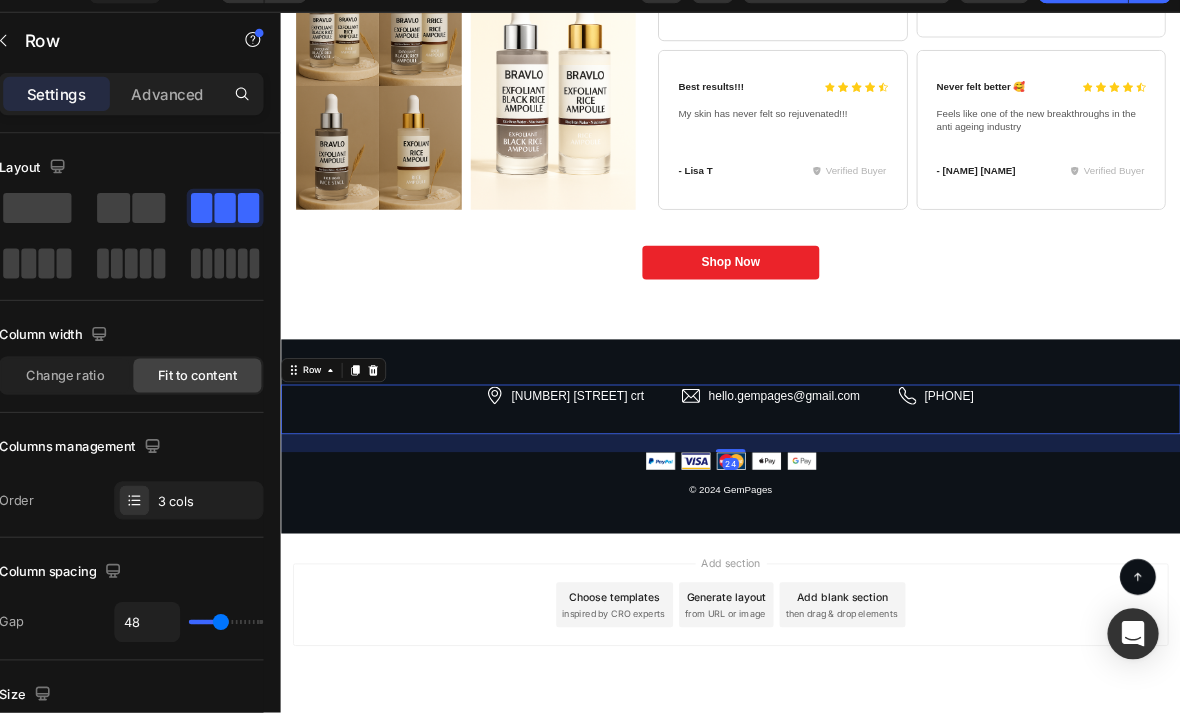 click on "hello.gempages@gmail.com" at bounding box center [951, 523] 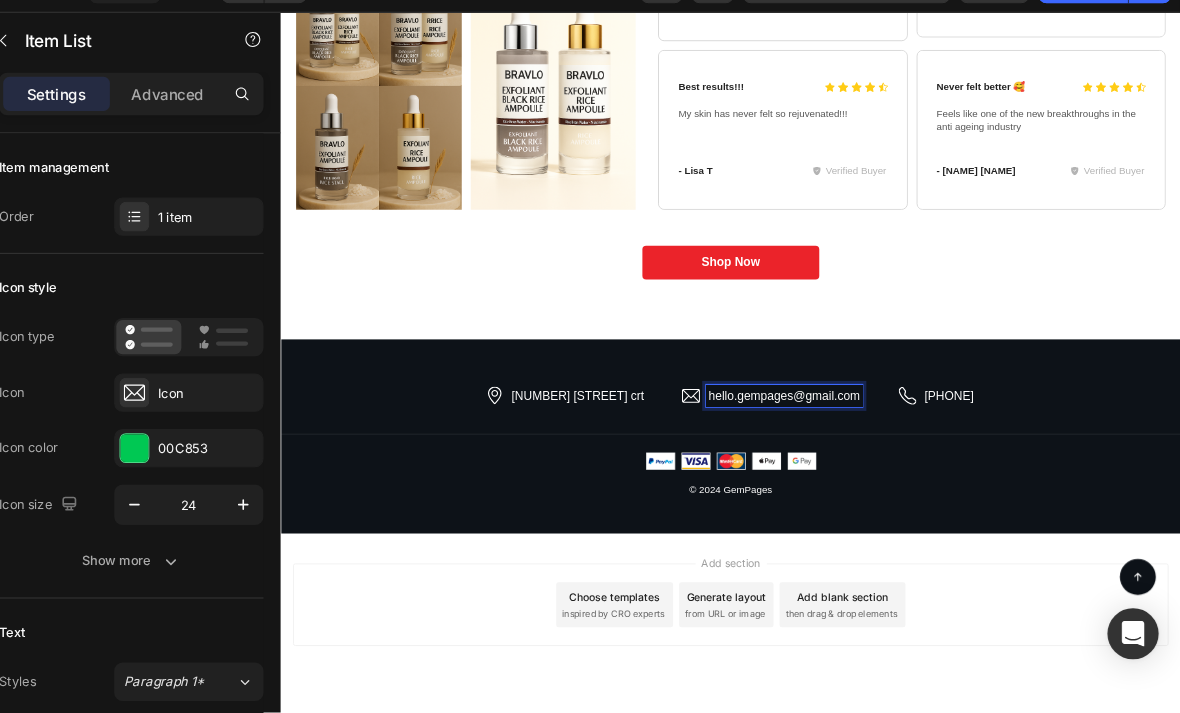click on "hello.gempages@gmail.com" at bounding box center [951, 523] 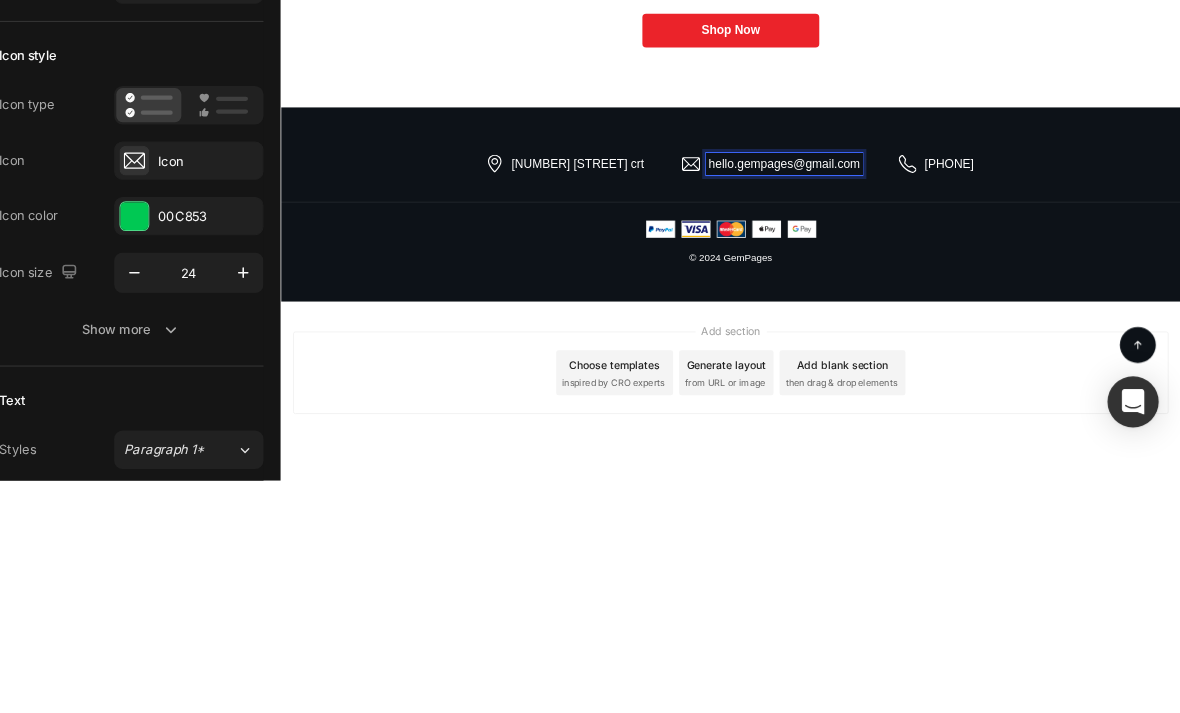 click on "hello.gempages@gmail.com" at bounding box center [951, 292] 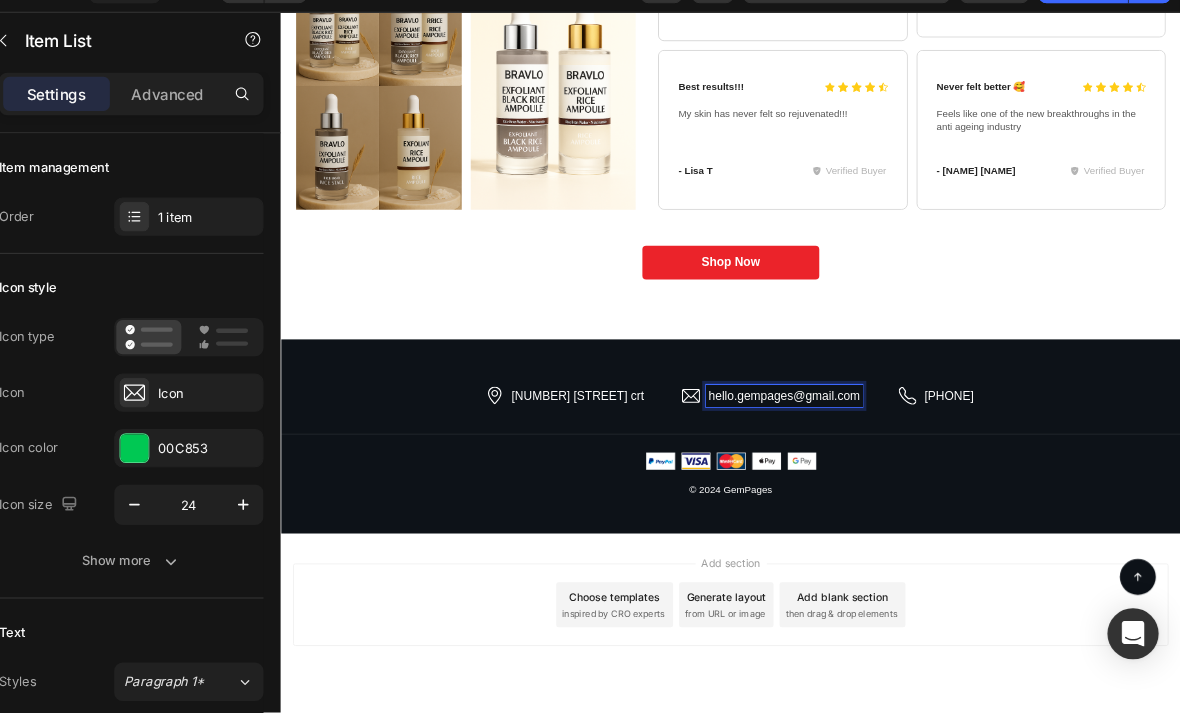 click on "hello.gempages@gmail.com" at bounding box center (951, 523) 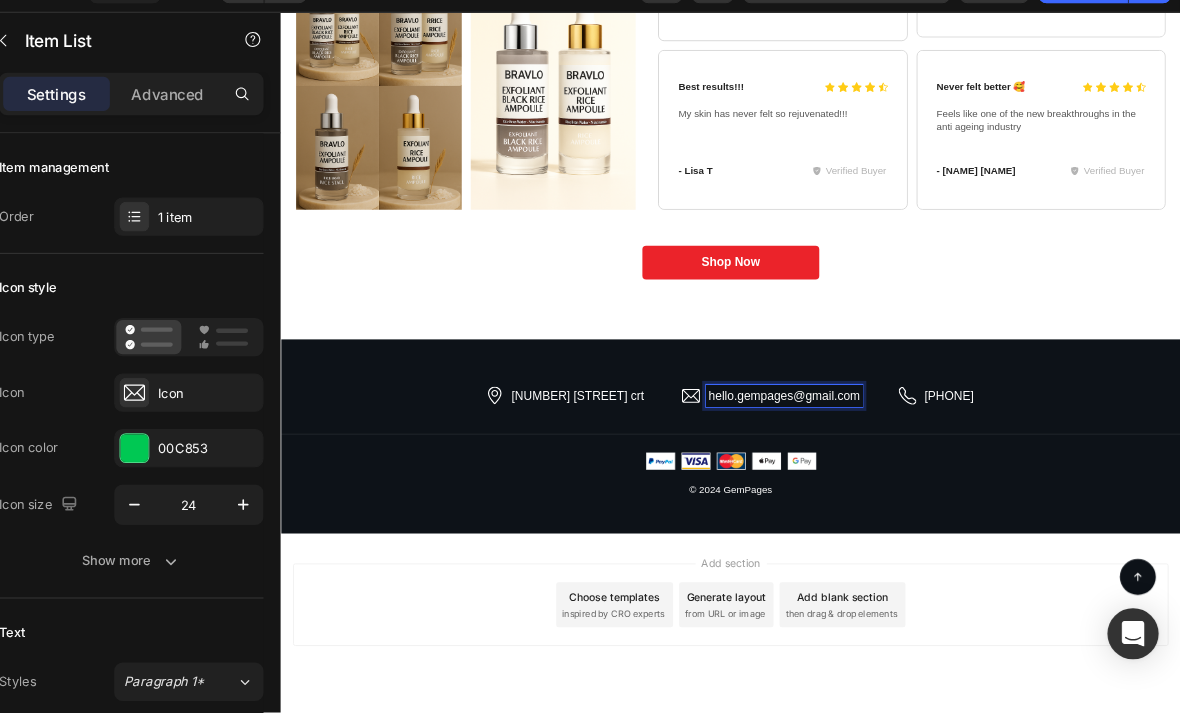 click on "hello.gempages@gmail.com" at bounding box center [951, 523] 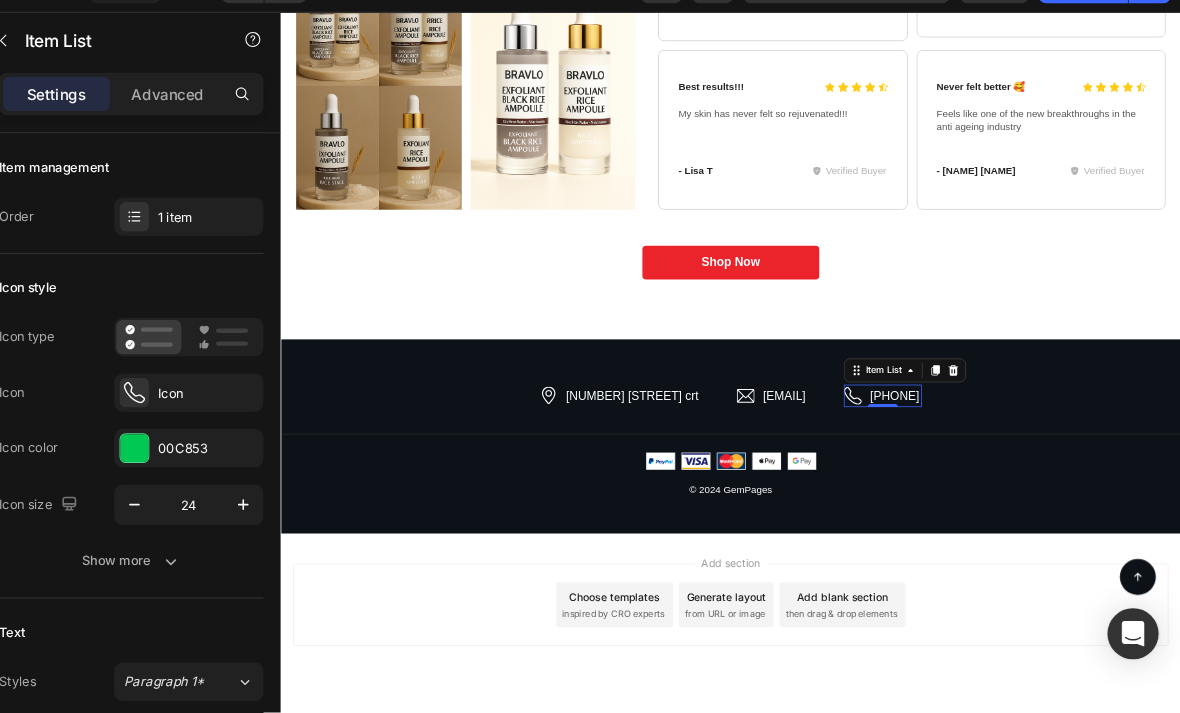click on "[PHONE]" at bounding box center [1099, 522] 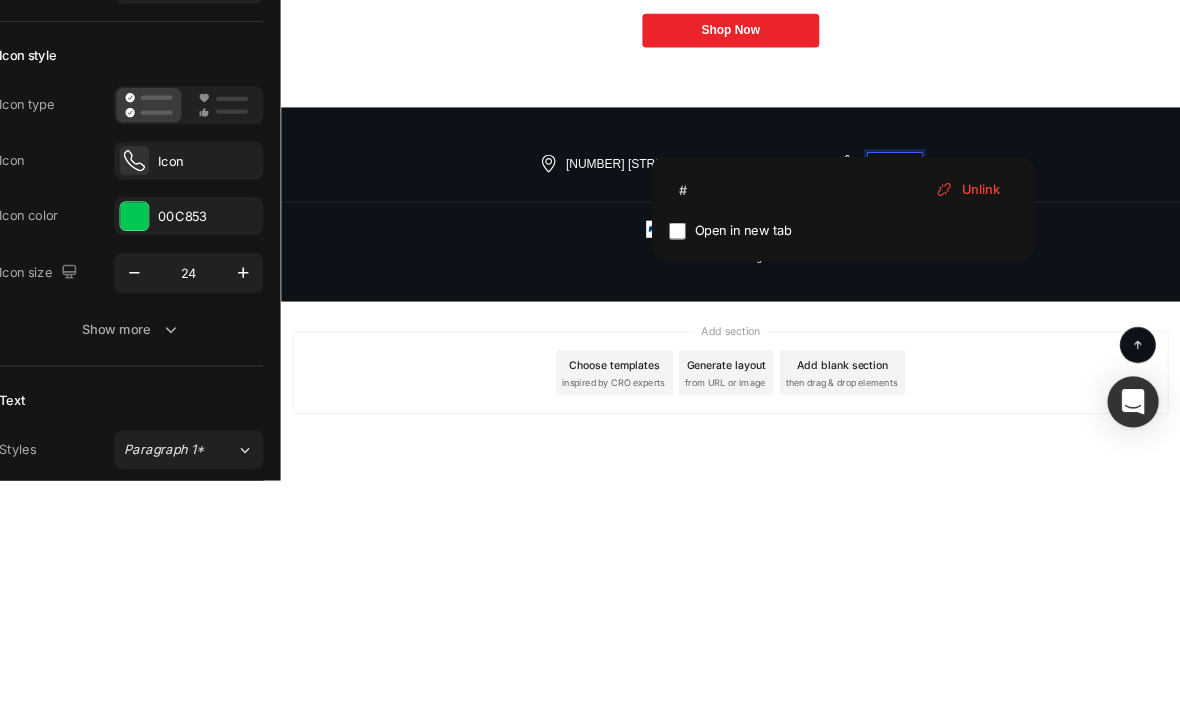 click on "[PHONE]" at bounding box center (1099, 291) 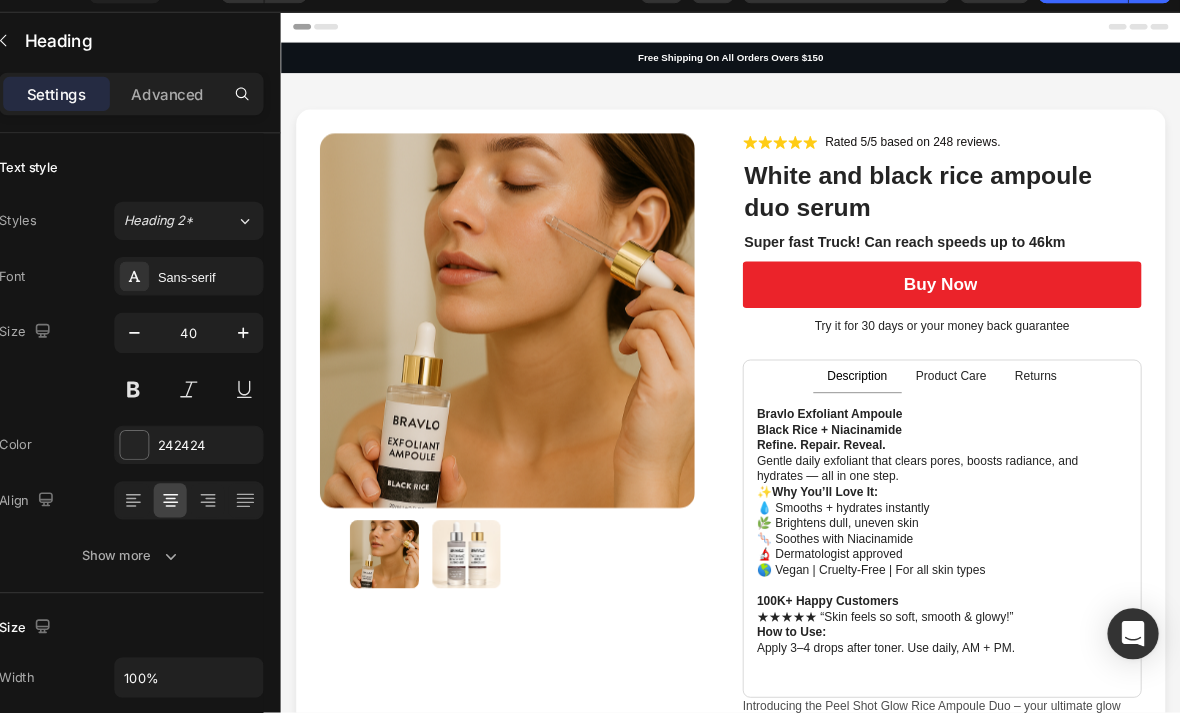 scroll, scrollTop: 0, scrollLeft: 0, axis: both 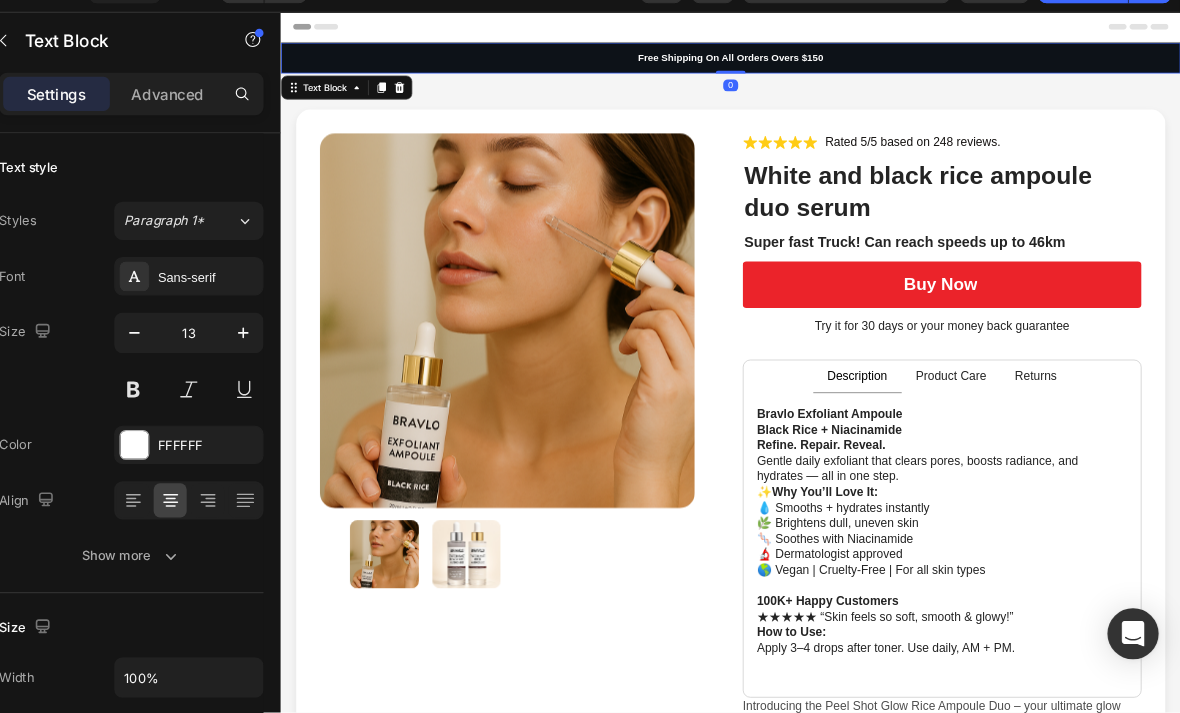 click on "Free Shipping On All Orders Overs $150" at bounding box center (880, 72) 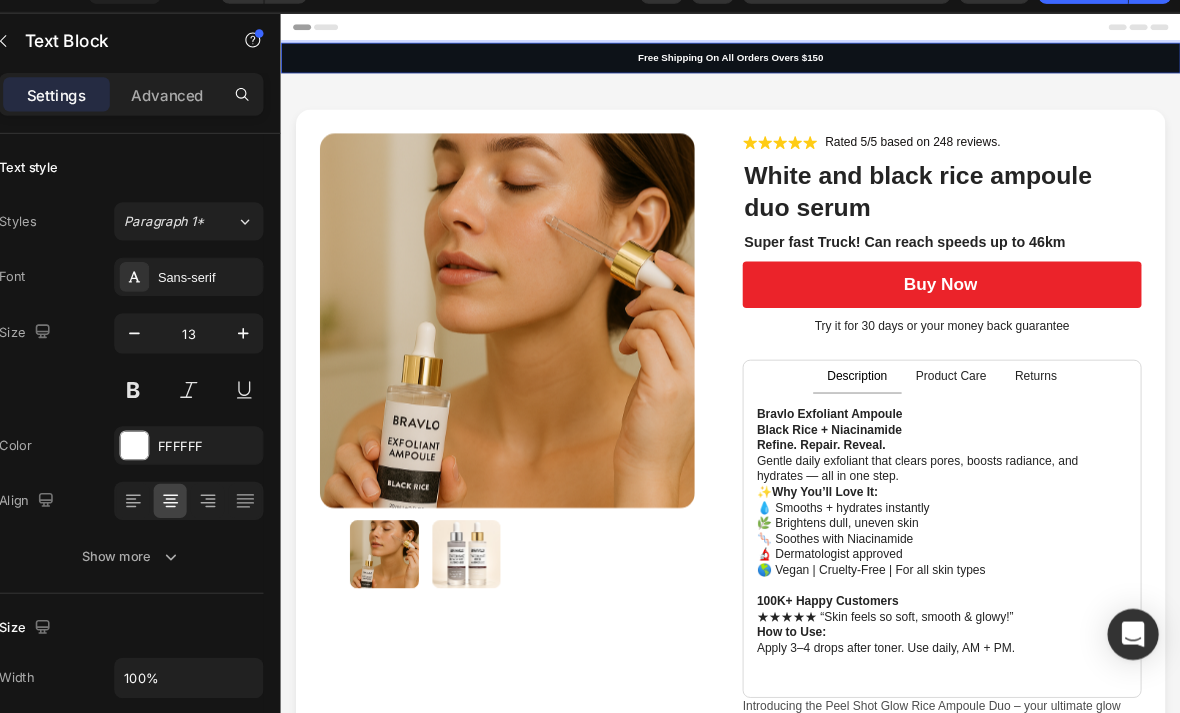 click on "Free Shipping On All Orders Overs $150" at bounding box center (880, 73) 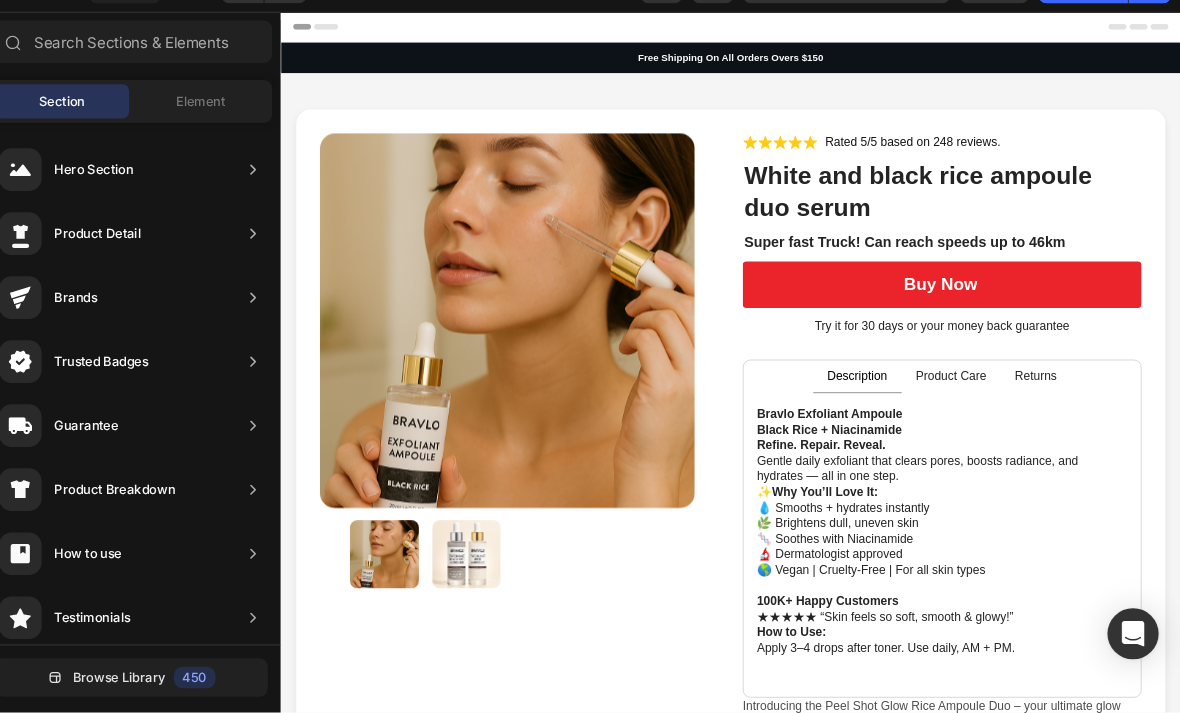 click on "Header" at bounding box center (880, 31) 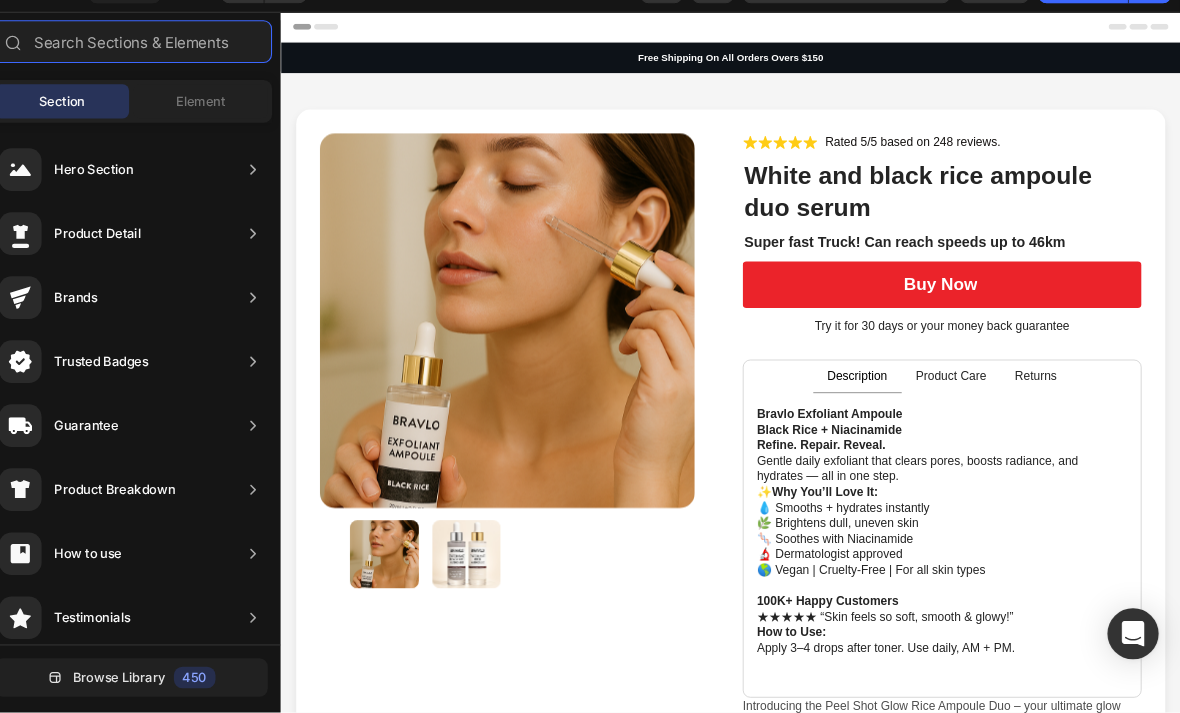 click at bounding box center [197, 84] 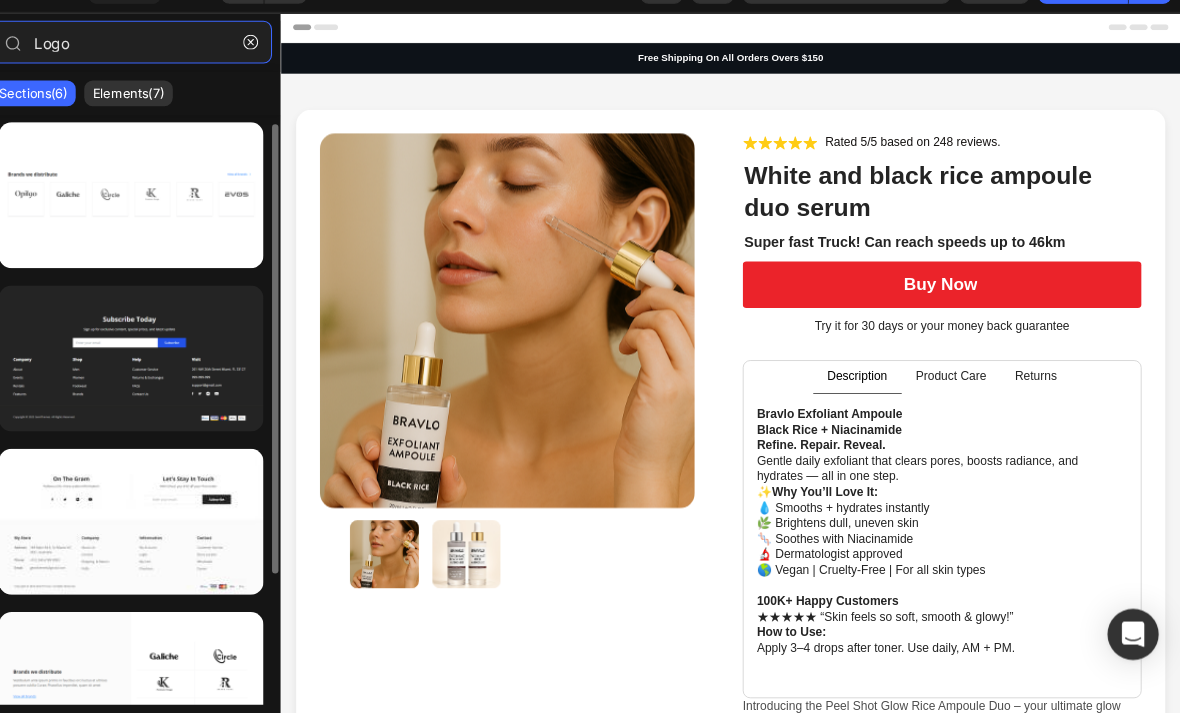 scroll, scrollTop: 0, scrollLeft: 0, axis: both 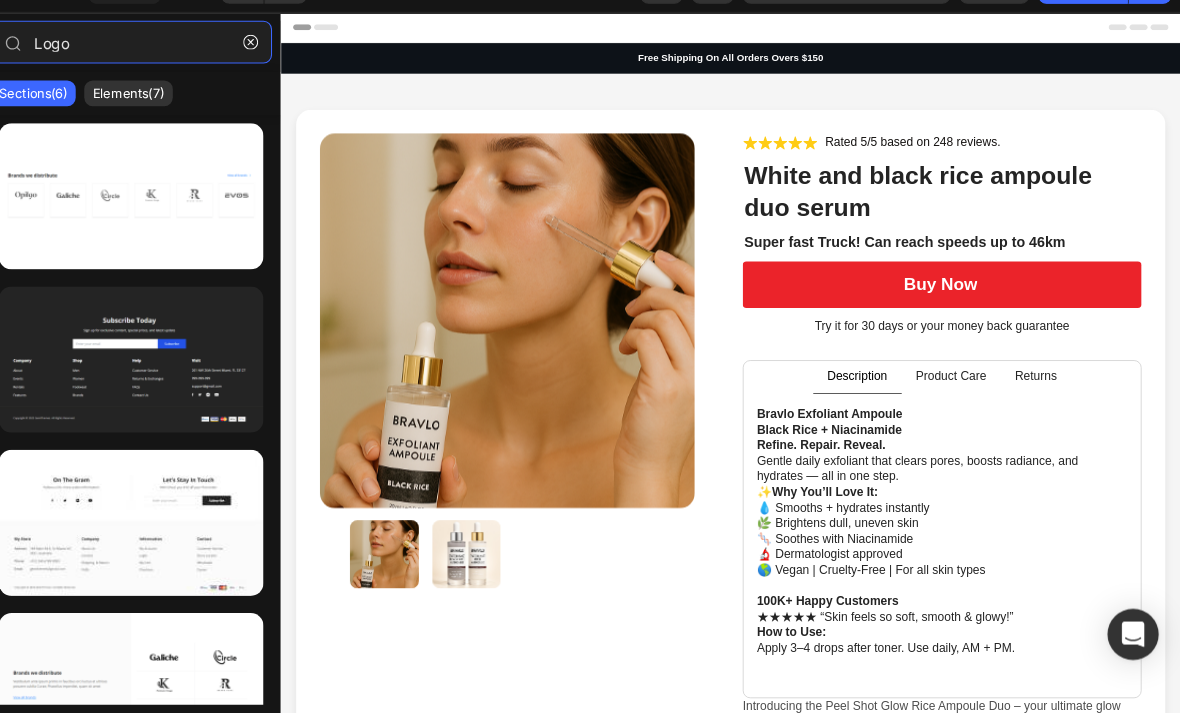type on "Logo" 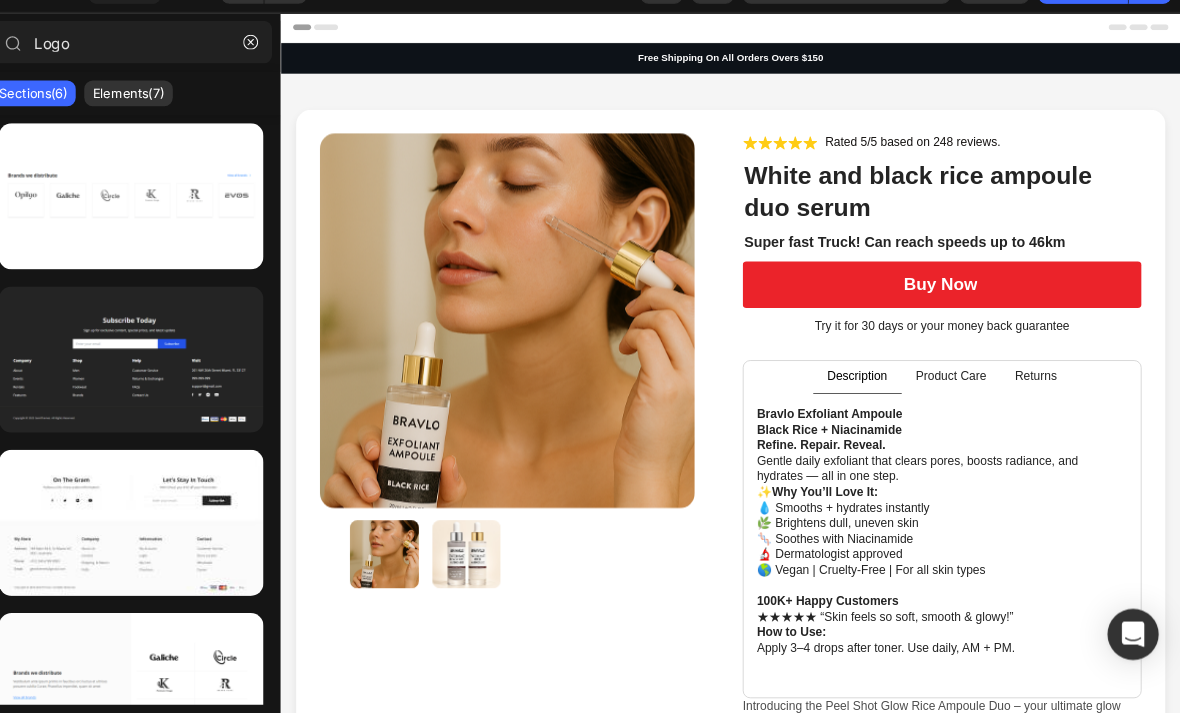 click at bounding box center [197, 228] 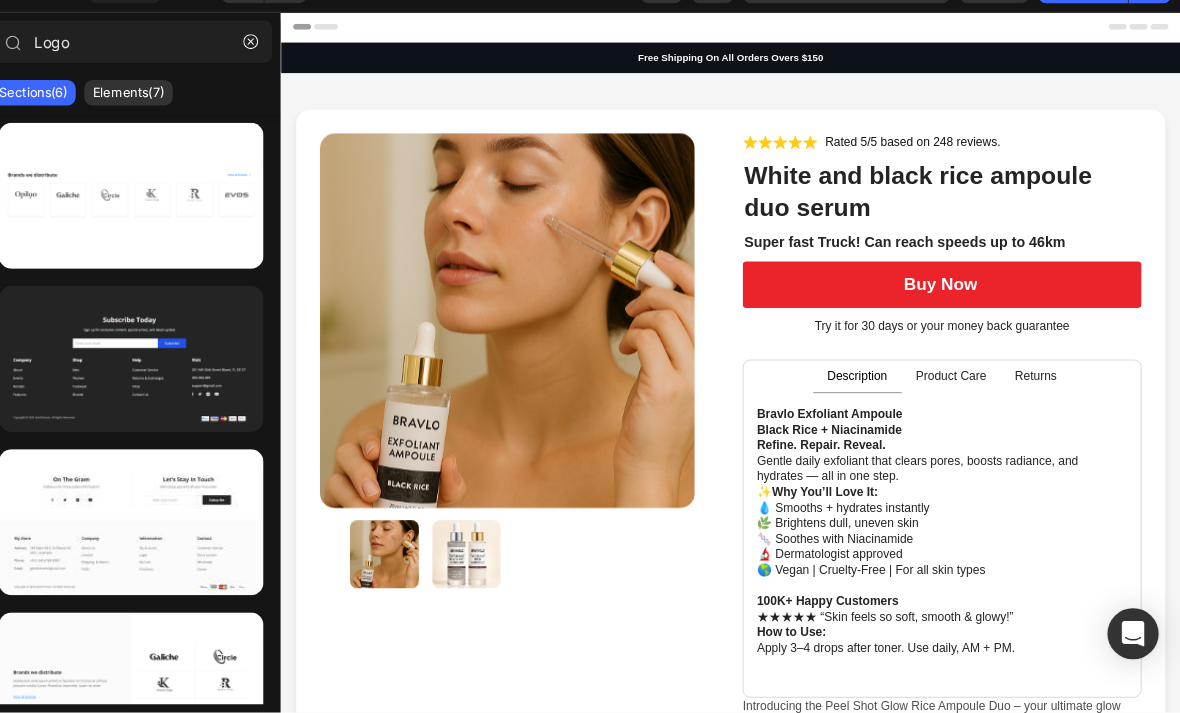 click at bounding box center [197, 228] 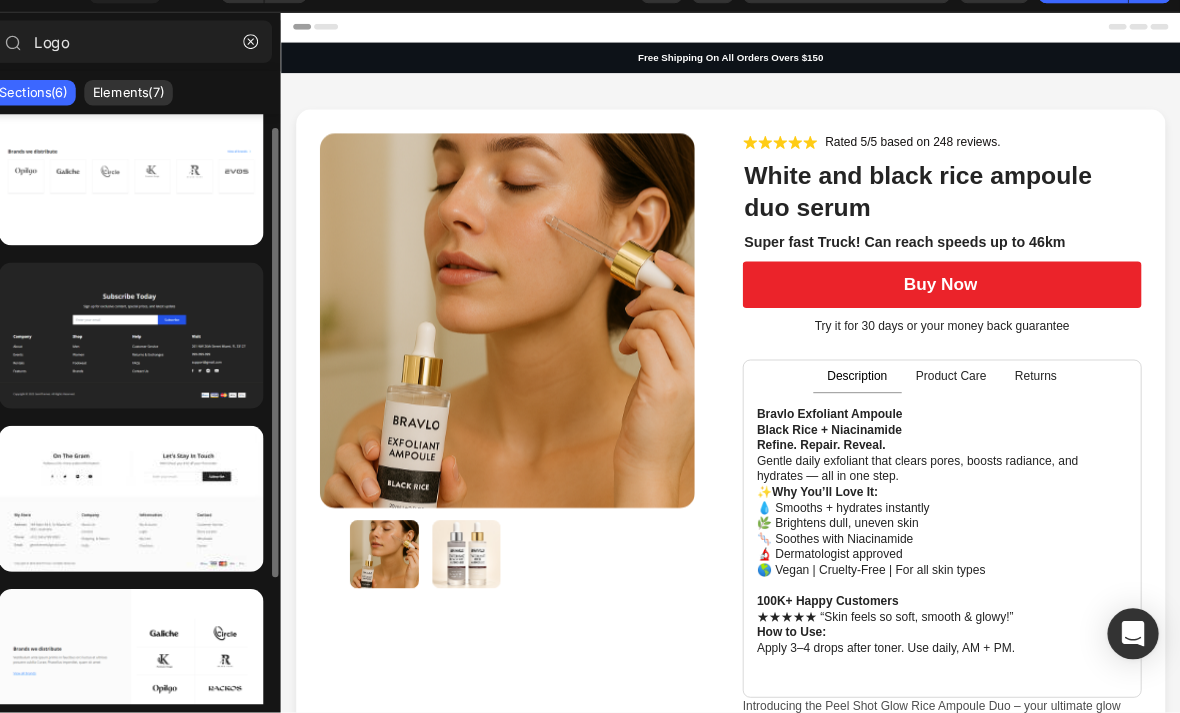 scroll, scrollTop: 21, scrollLeft: 0, axis: vertical 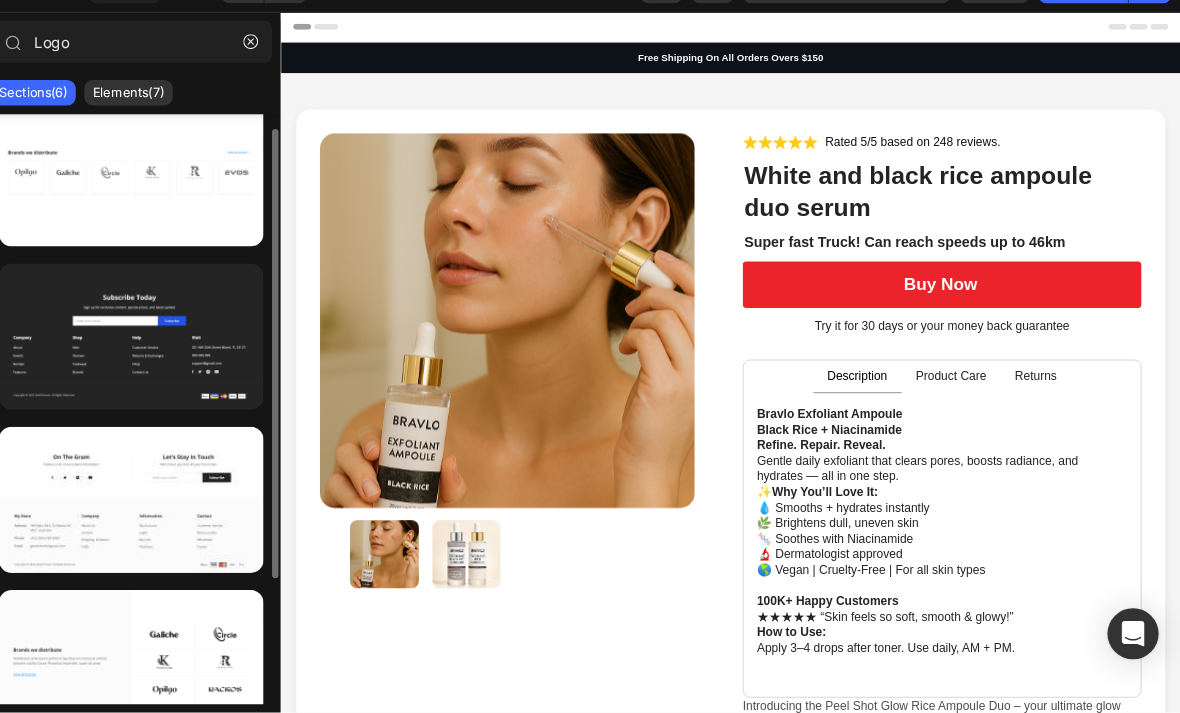click at bounding box center (197, 207) 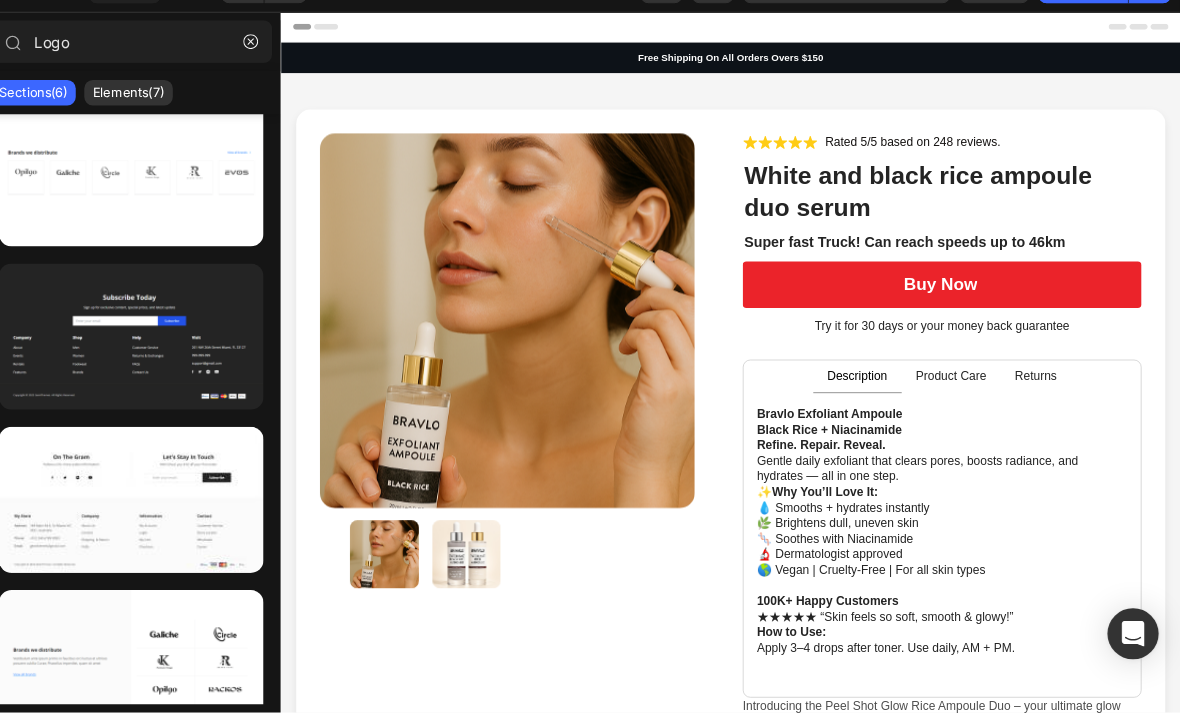 click on "Elements(7)" 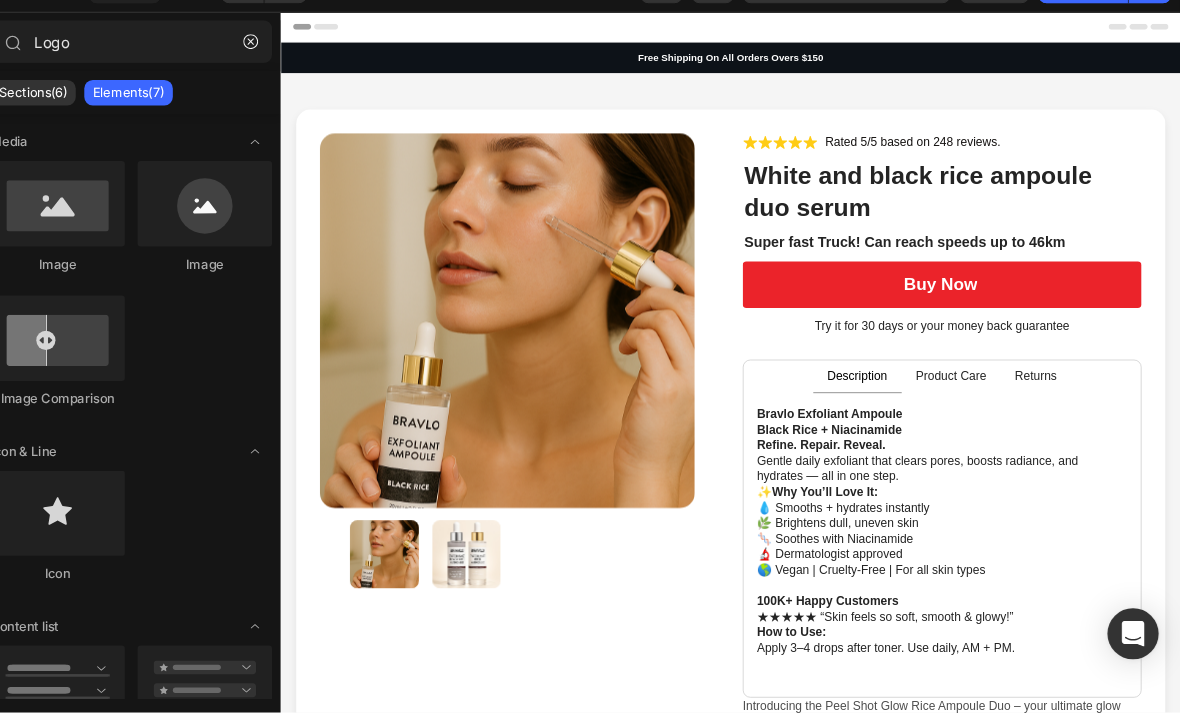 click at bounding box center (128, 526) 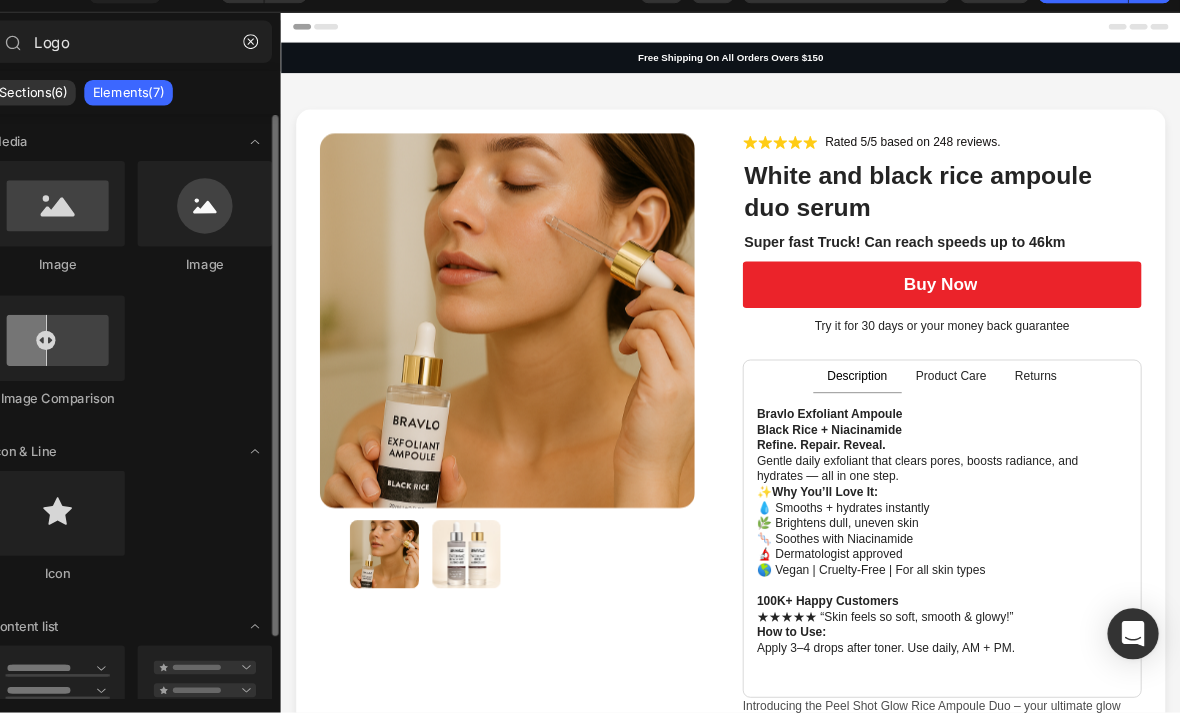 scroll, scrollTop: 3, scrollLeft: 0, axis: vertical 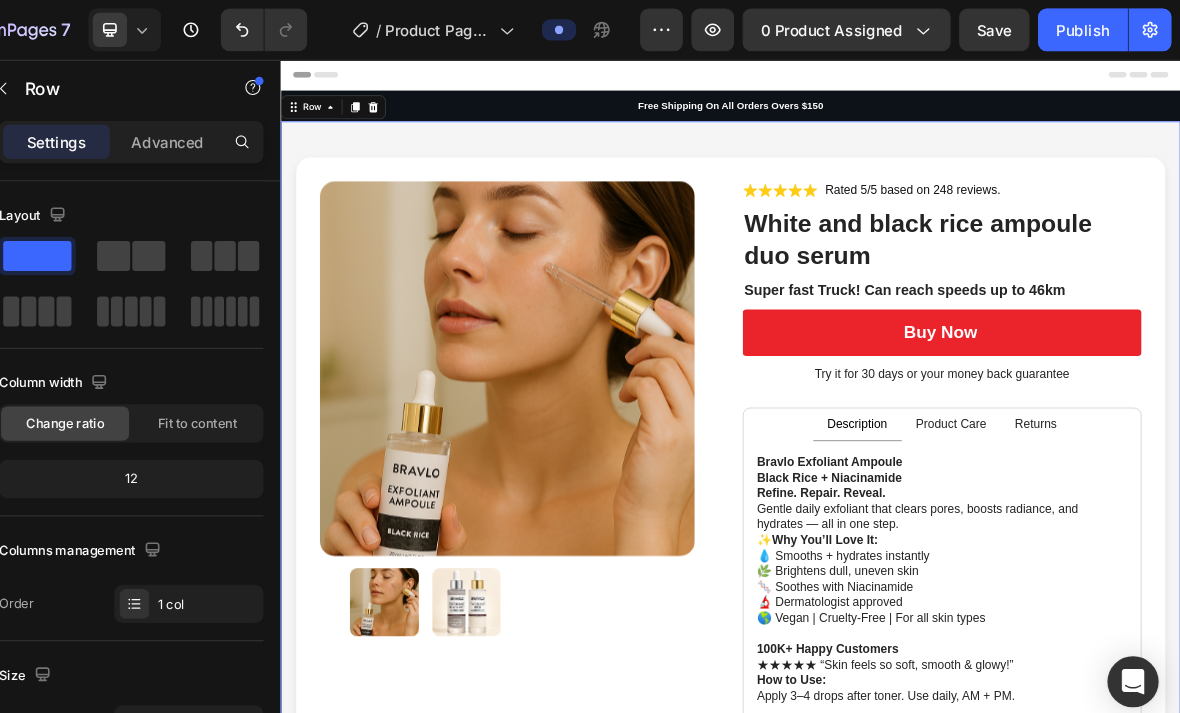 click on "0 product assigned" at bounding box center [867, 28] 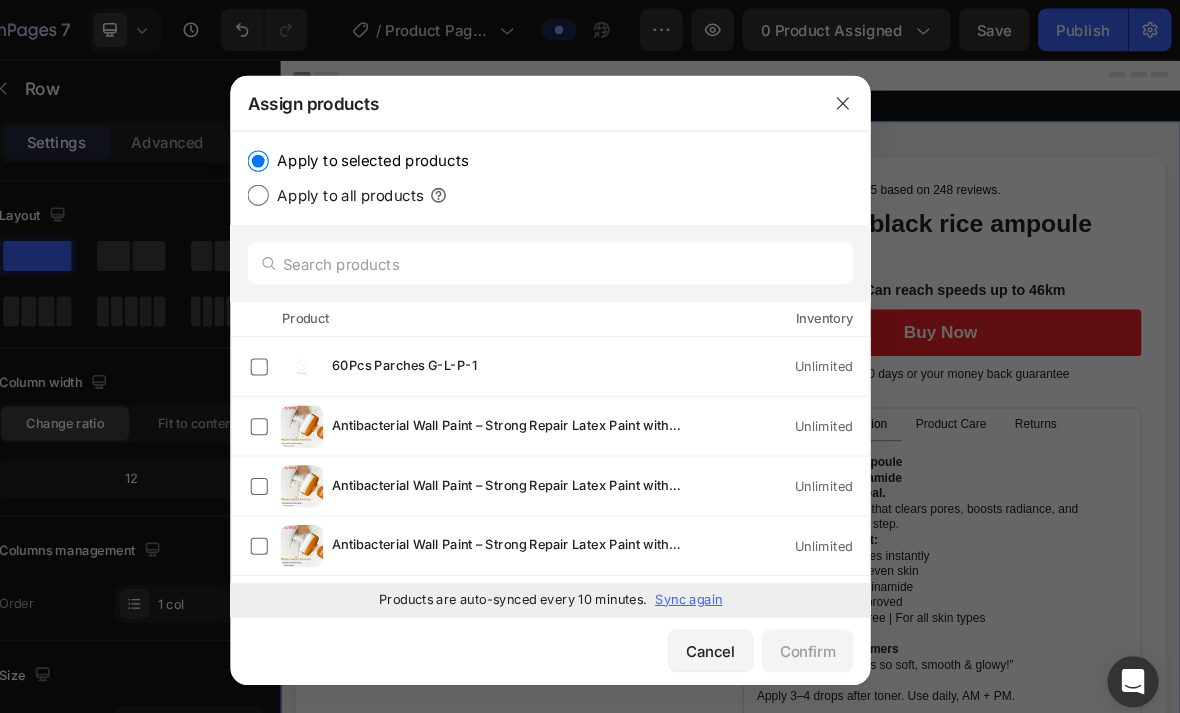 click on "Sync again" at bounding box center (719, 562) 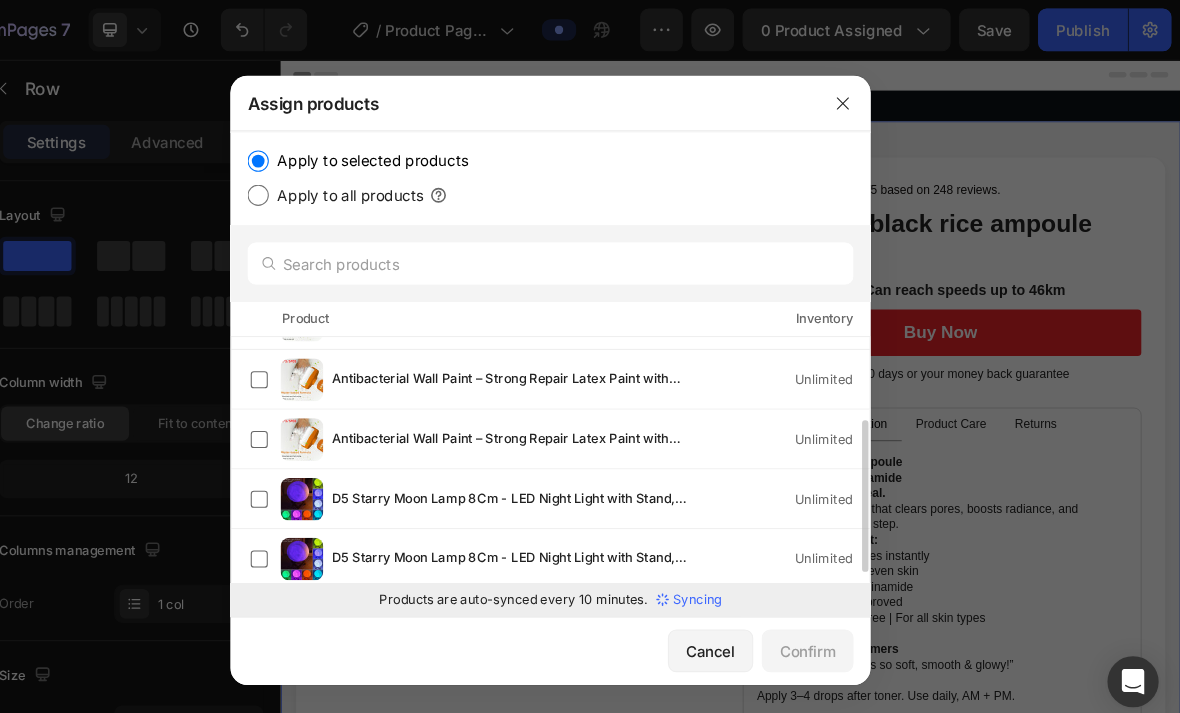 scroll, scrollTop: 0, scrollLeft: 0, axis: both 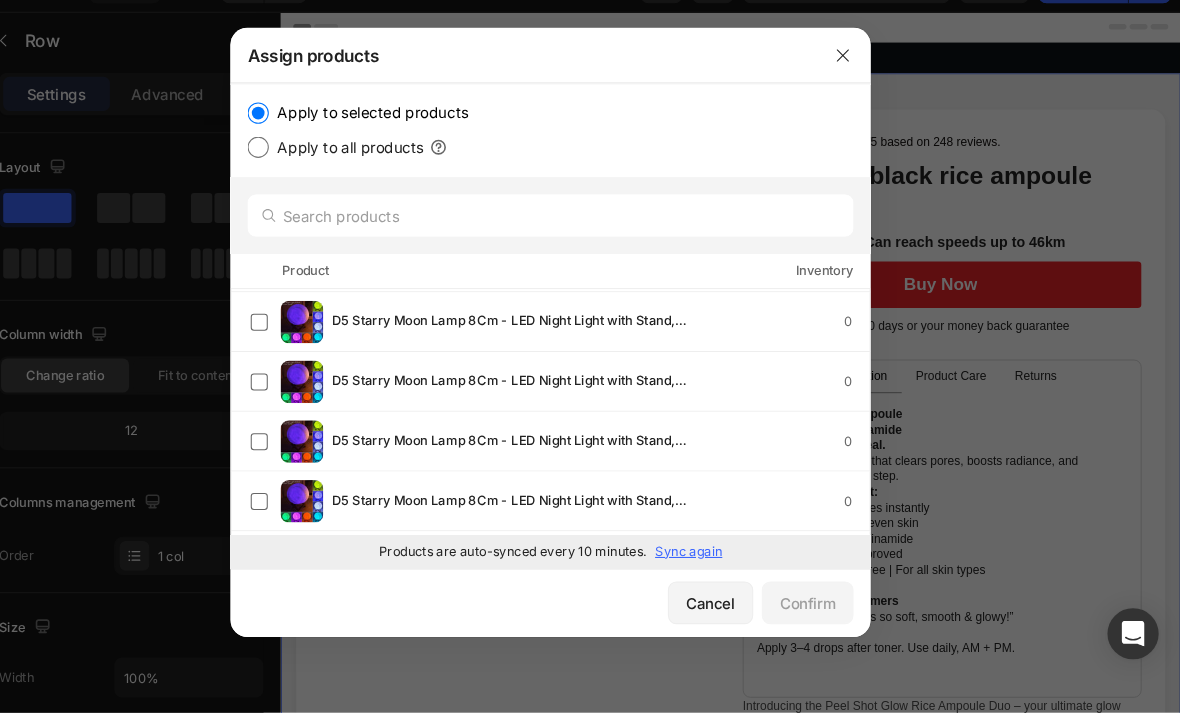 click on "Sync again" at bounding box center (719, 562) 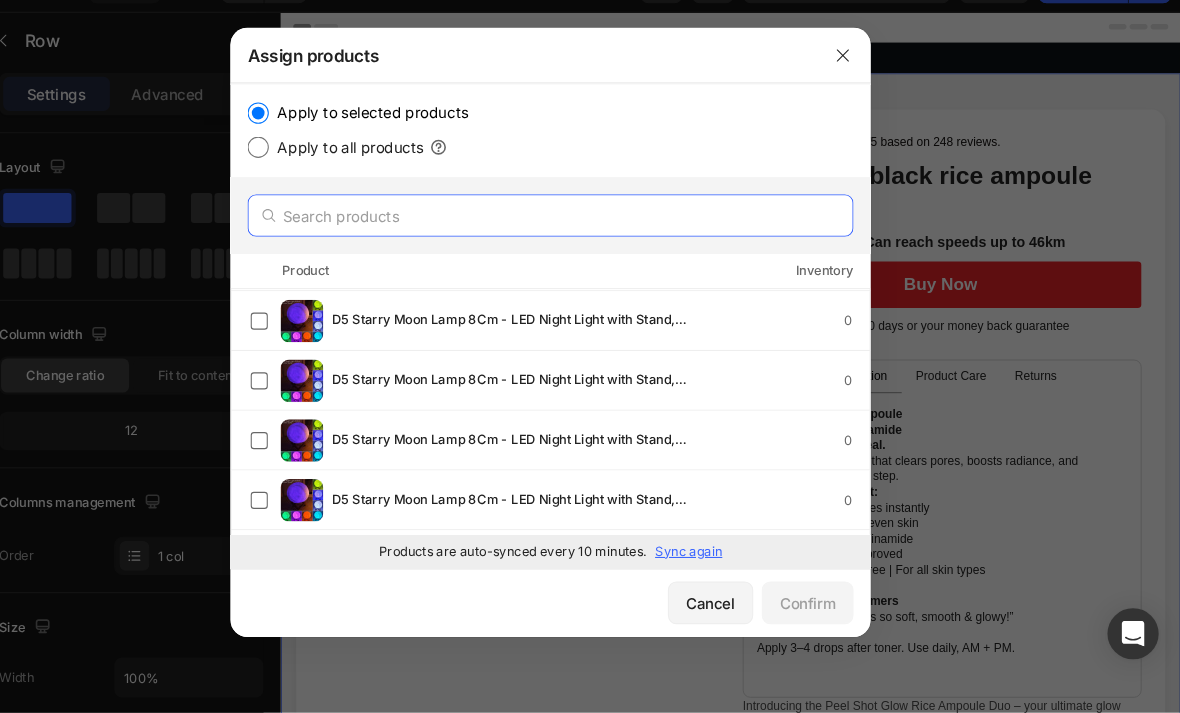 click at bounding box center (590, 247) 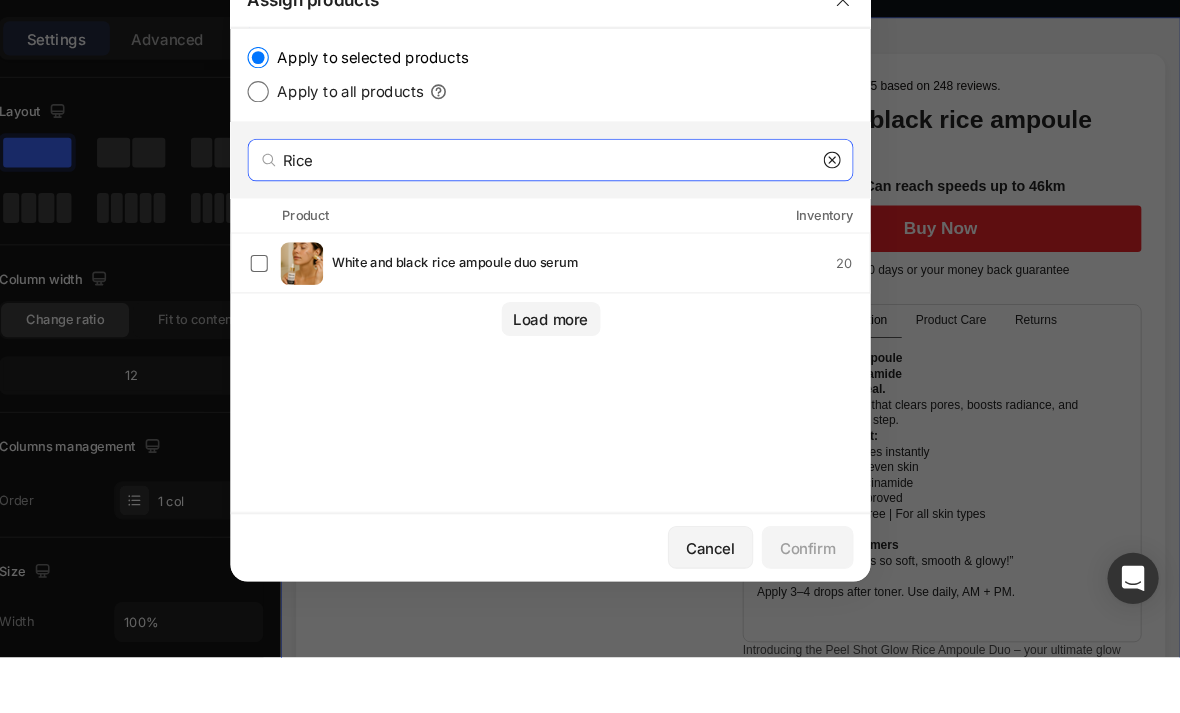 type on "Rice" 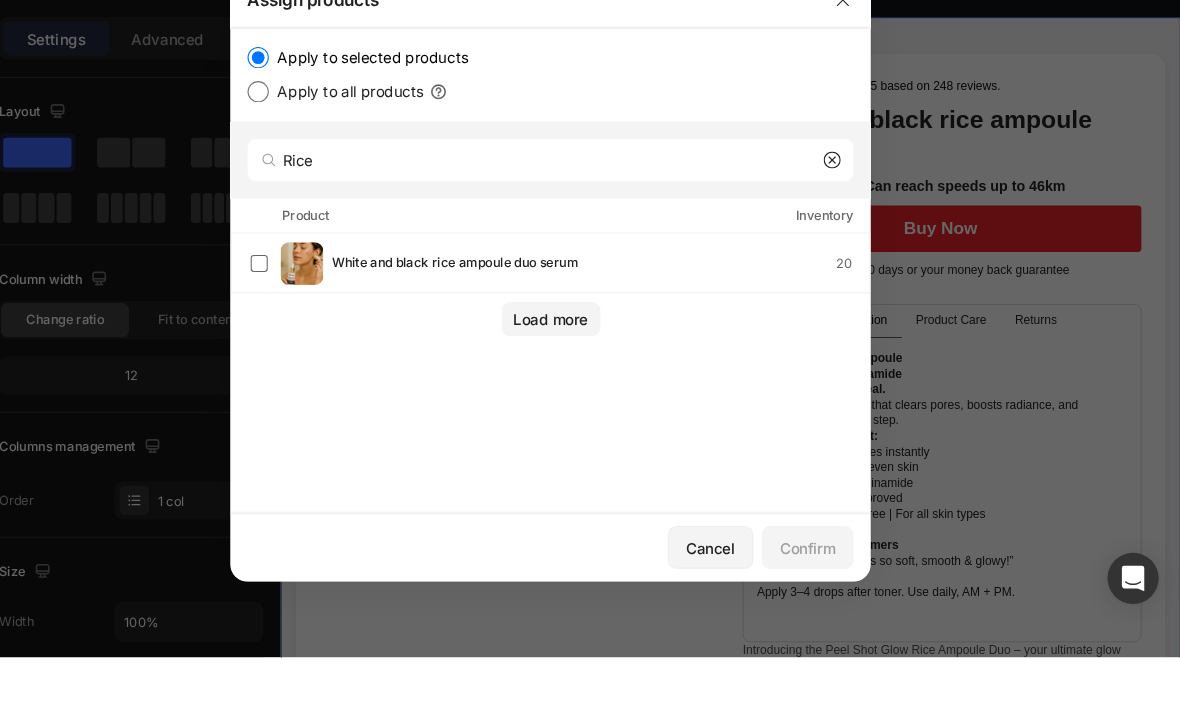 click at bounding box center [317, 344] 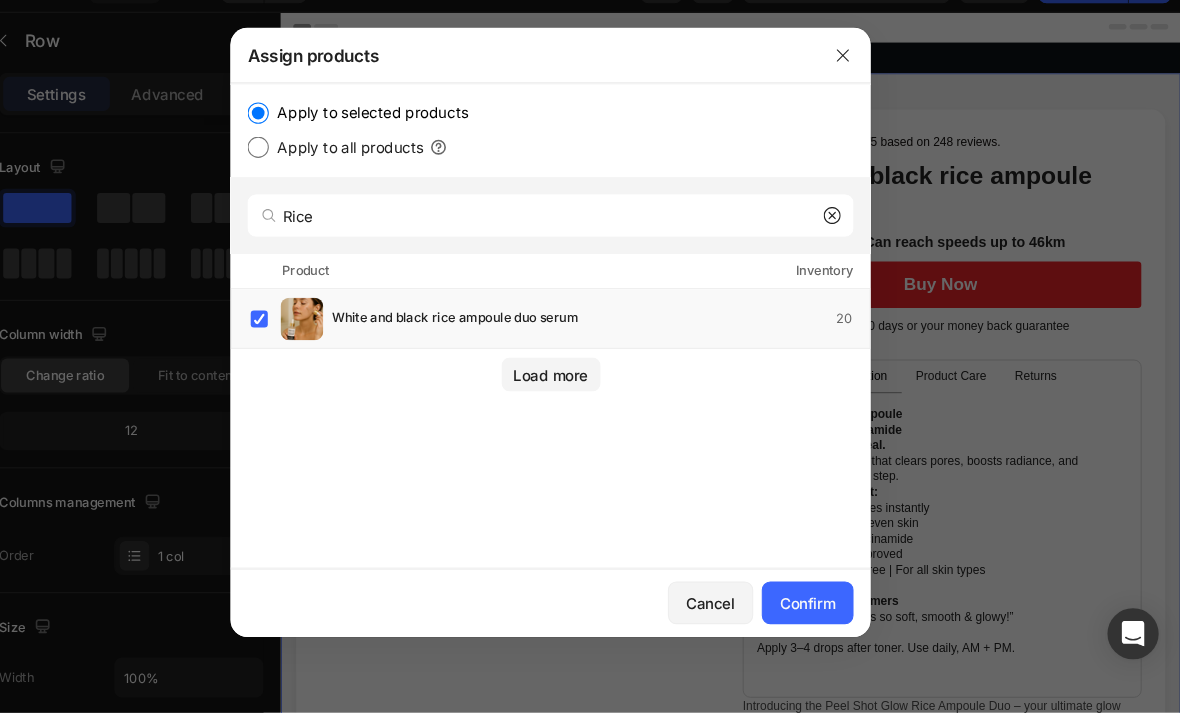 click on "Confirm" at bounding box center (831, 610) 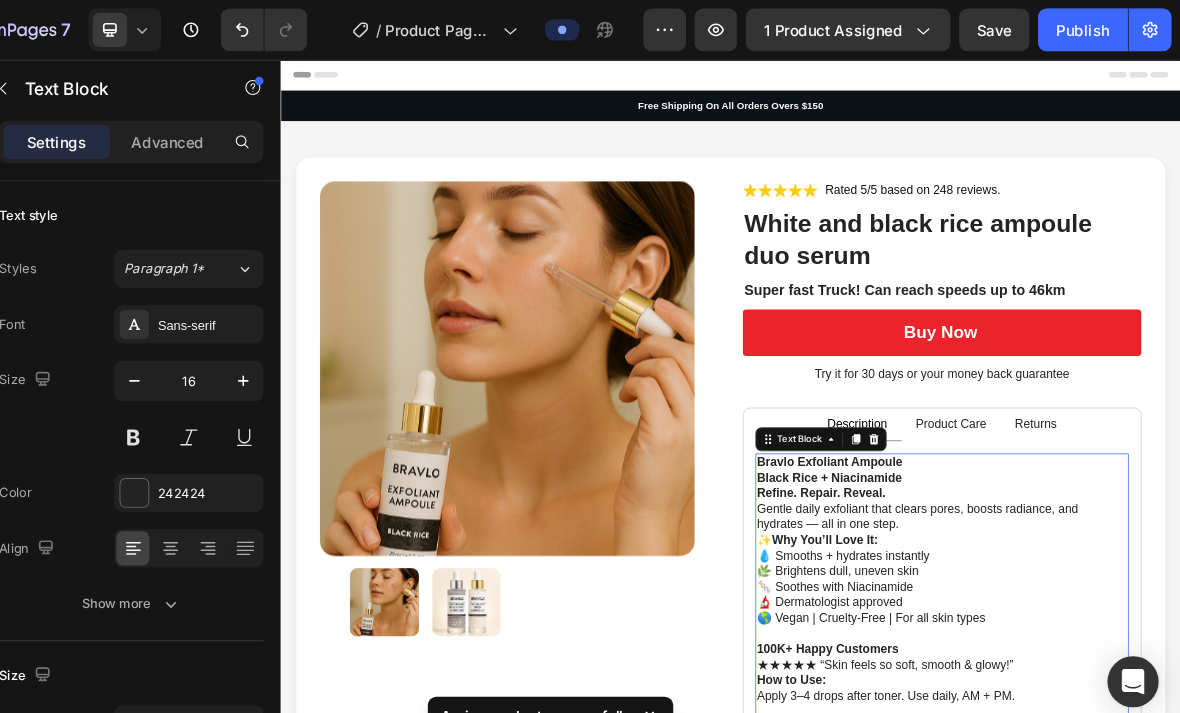 click on "Publish" at bounding box center (1089, 28) 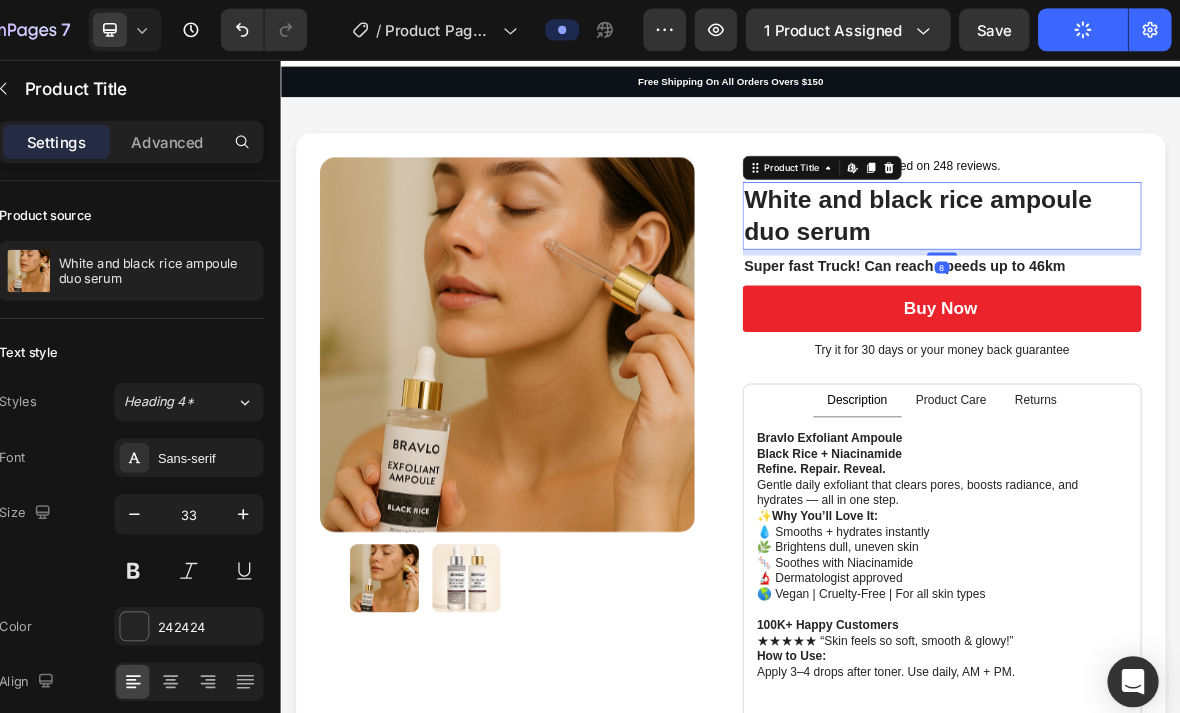 scroll, scrollTop: 55, scrollLeft: 0, axis: vertical 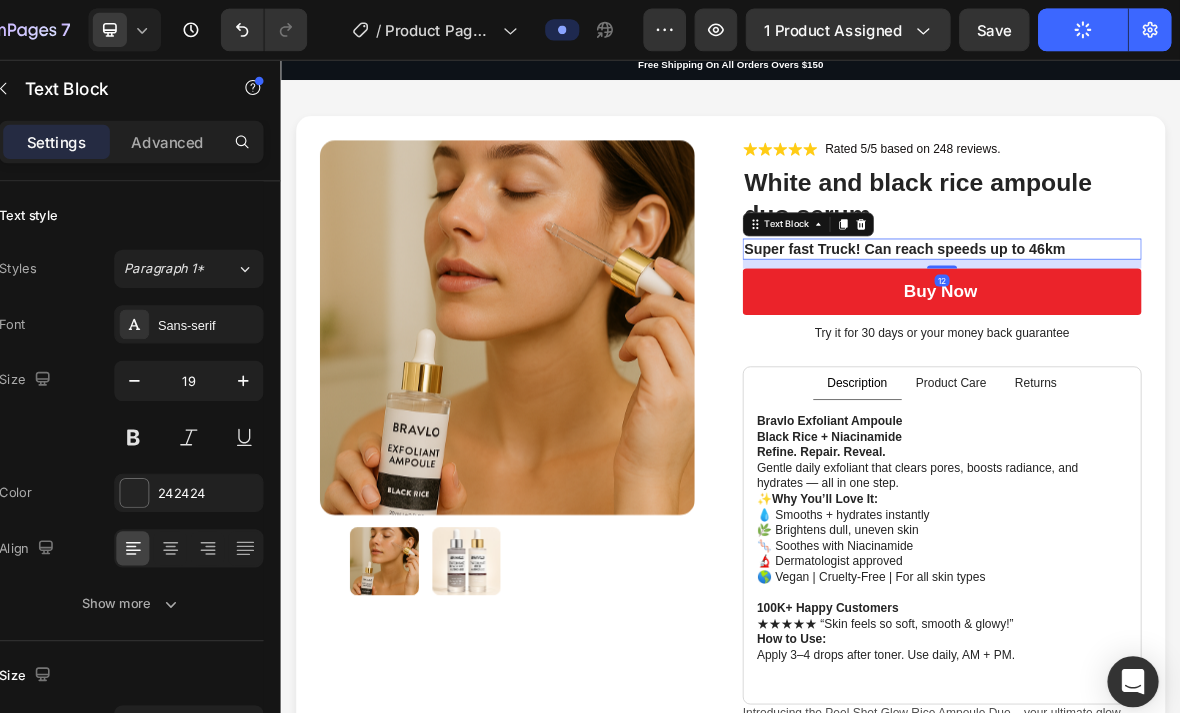 click on "Super fast Truck! Can reach speeds up to 46km" at bounding box center [1162, 311] 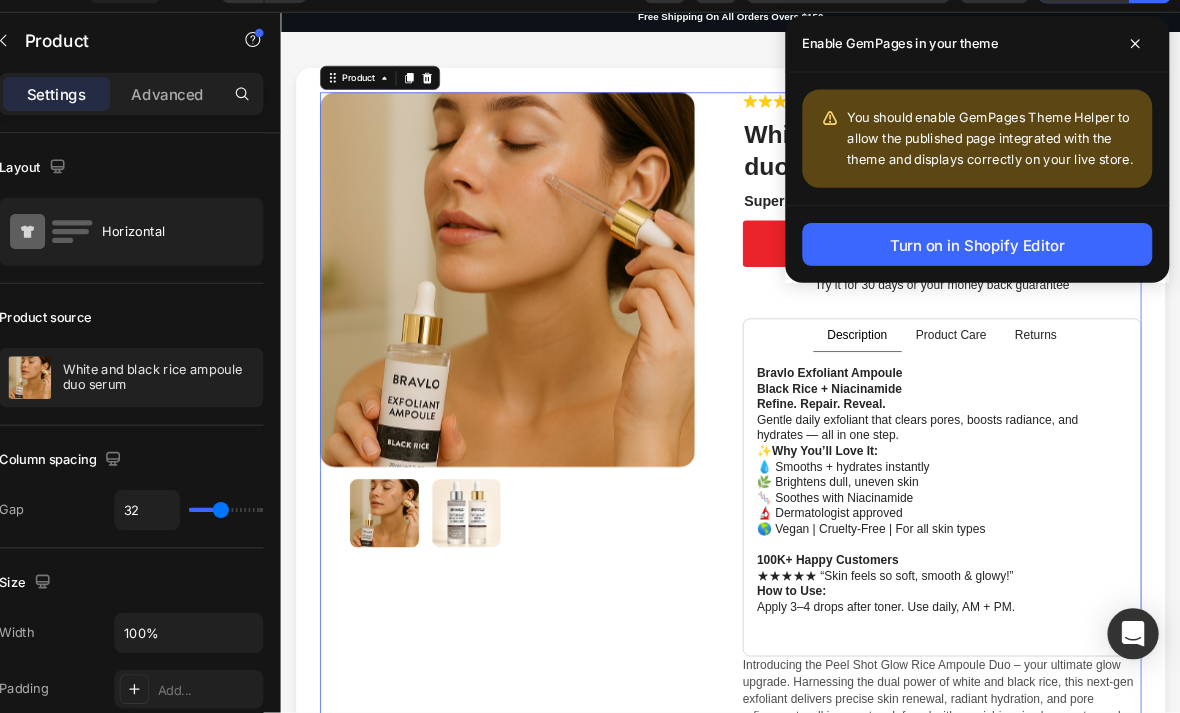 click at bounding box center [1138, 86] 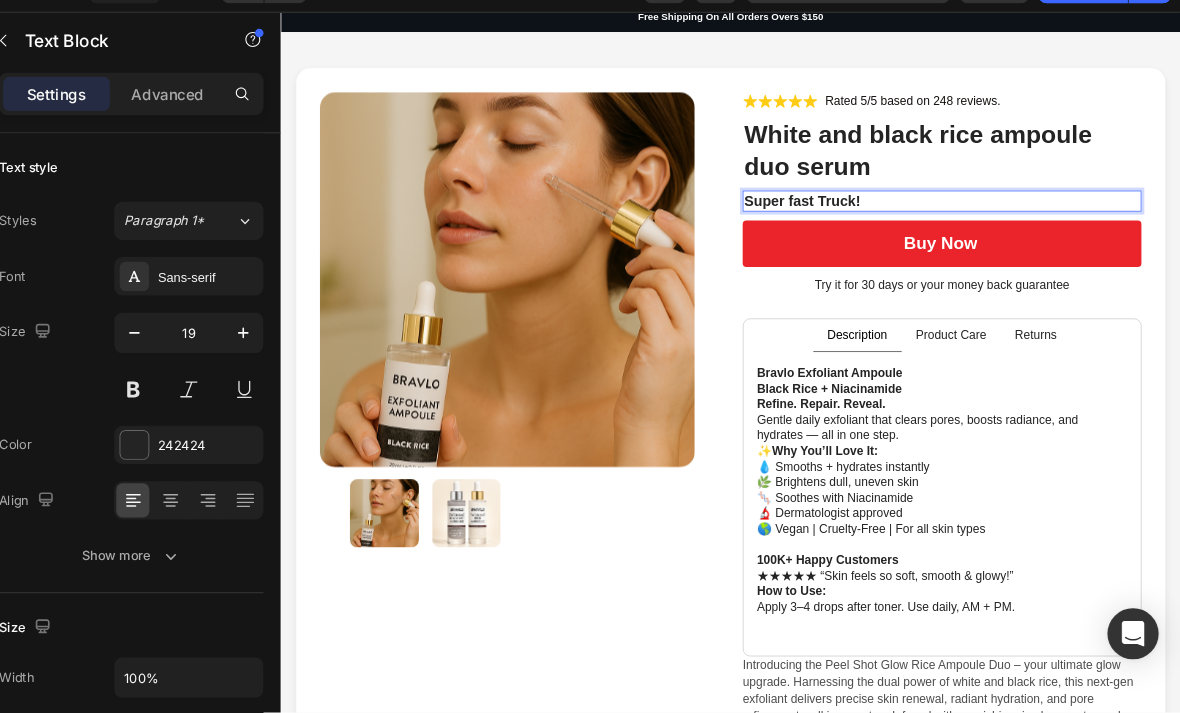 click on "Super fast Truck!" at bounding box center (1162, 263) 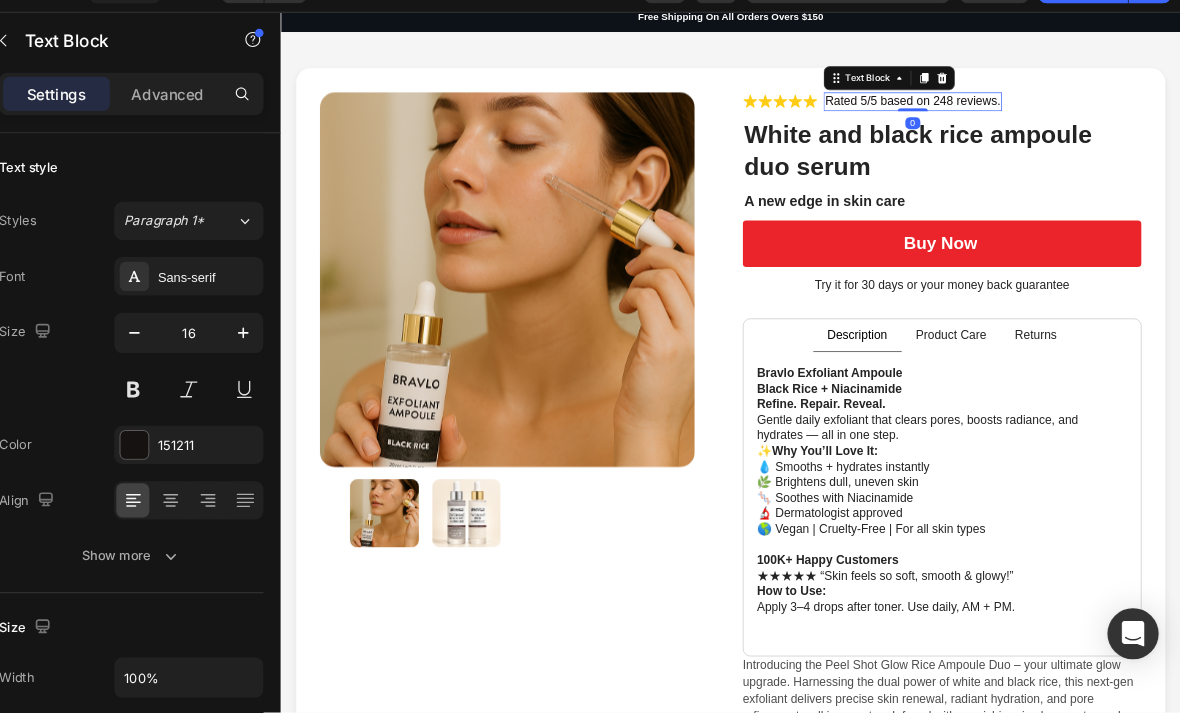 click on "Rated 5/5 based on 248 reviews." at bounding box center [1123, 130] 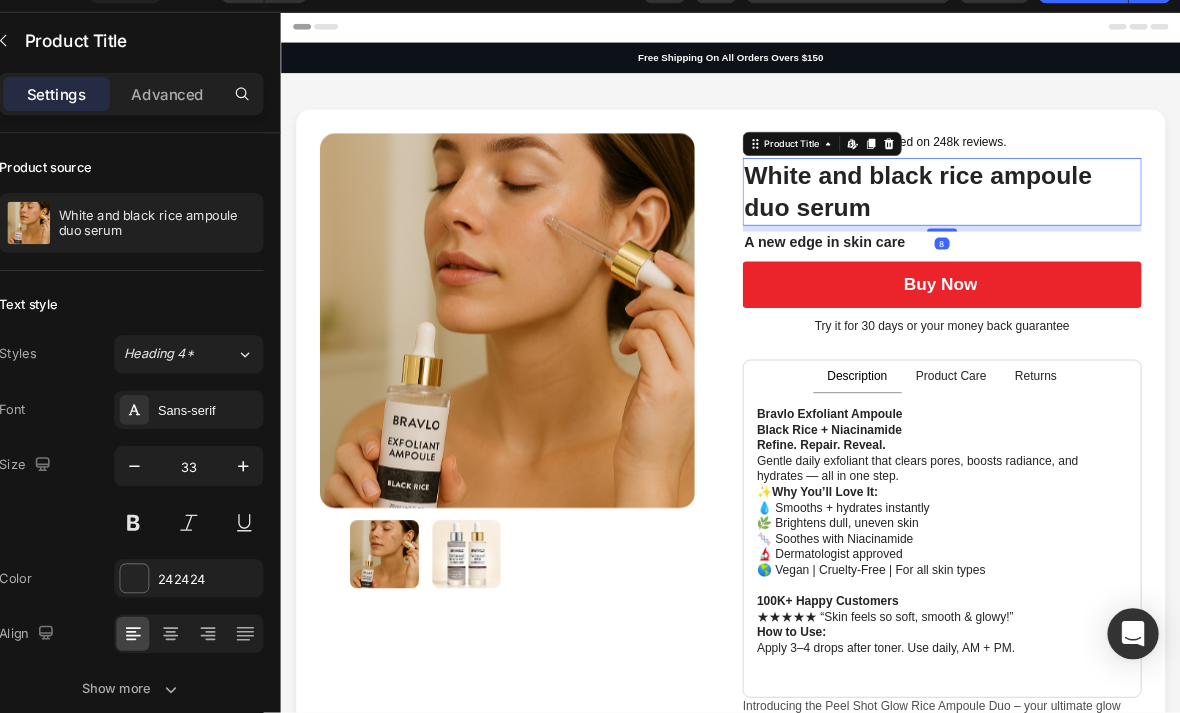 scroll, scrollTop: 0, scrollLeft: 0, axis: both 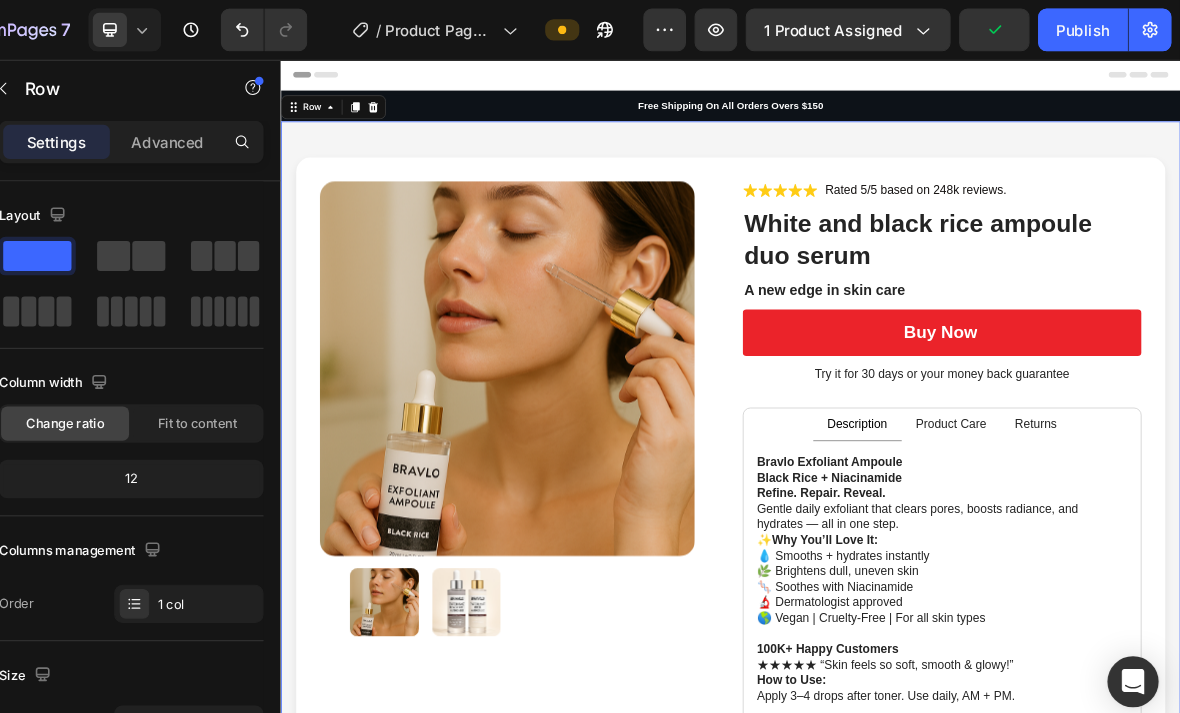 click on "Publish" at bounding box center [1089, 28] 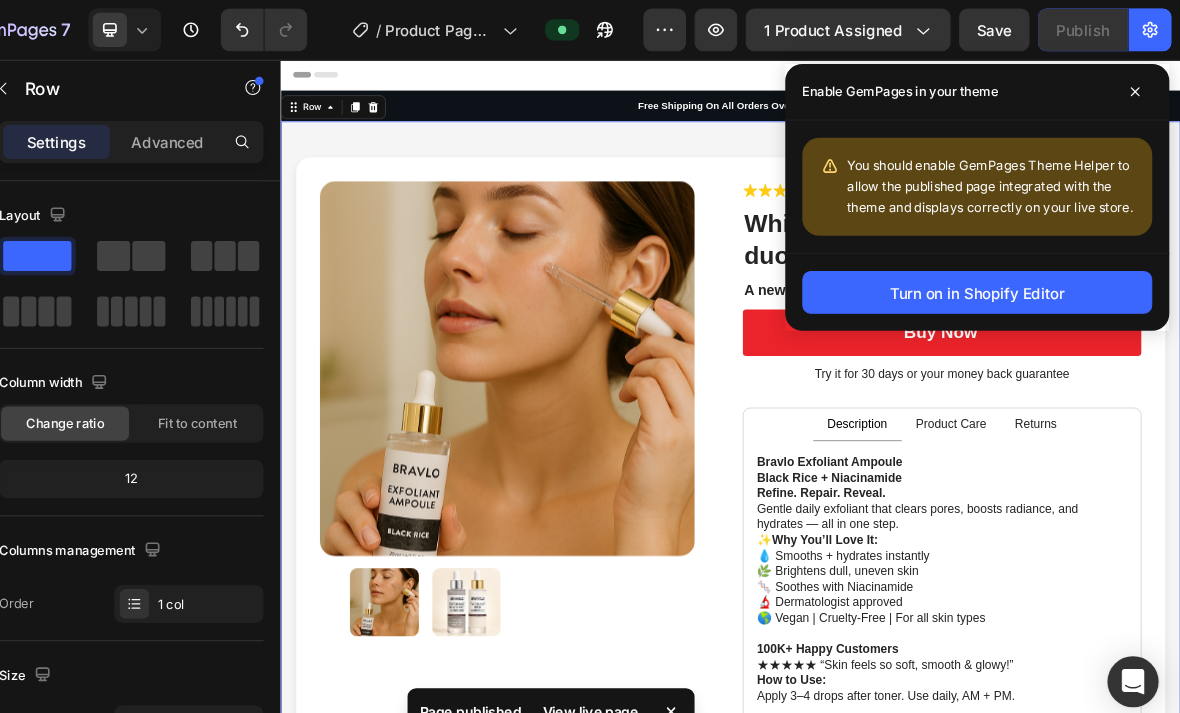 click on "Turn on in Shopify Editor" at bounding box center [990, 274] 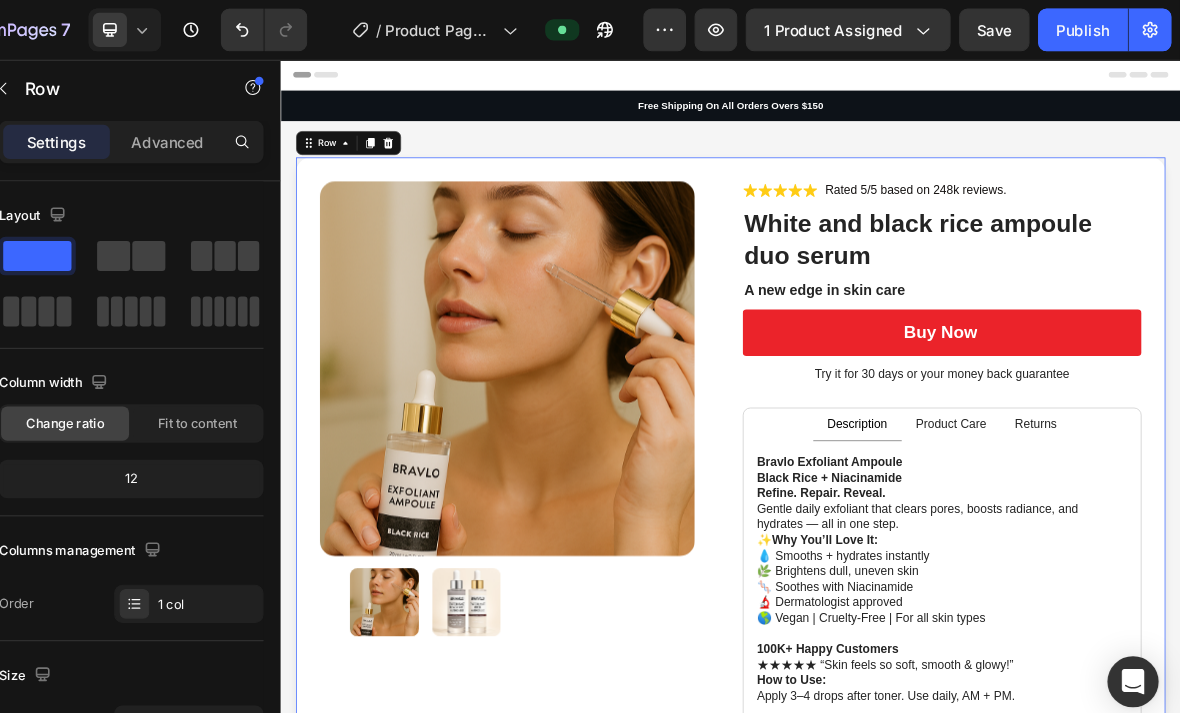 click on "Publish" at bounding box center (1089, 28) 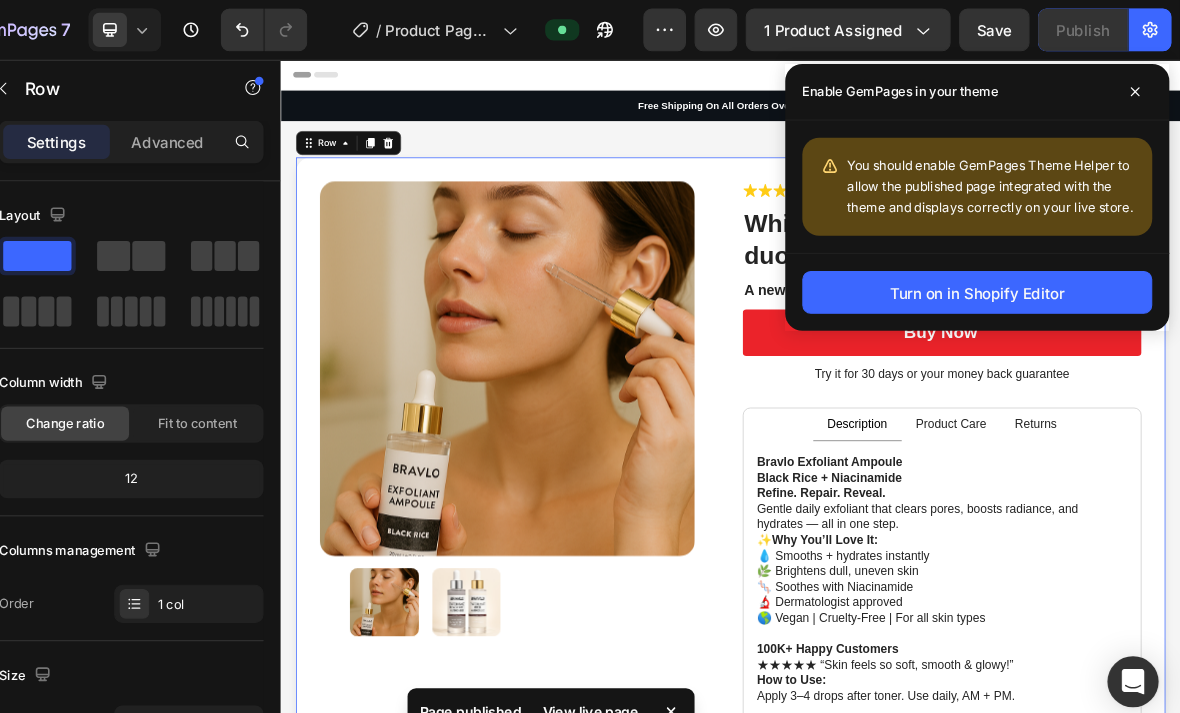 click on "Turn on in Shopify Editor" at bounding box center (990, 274) 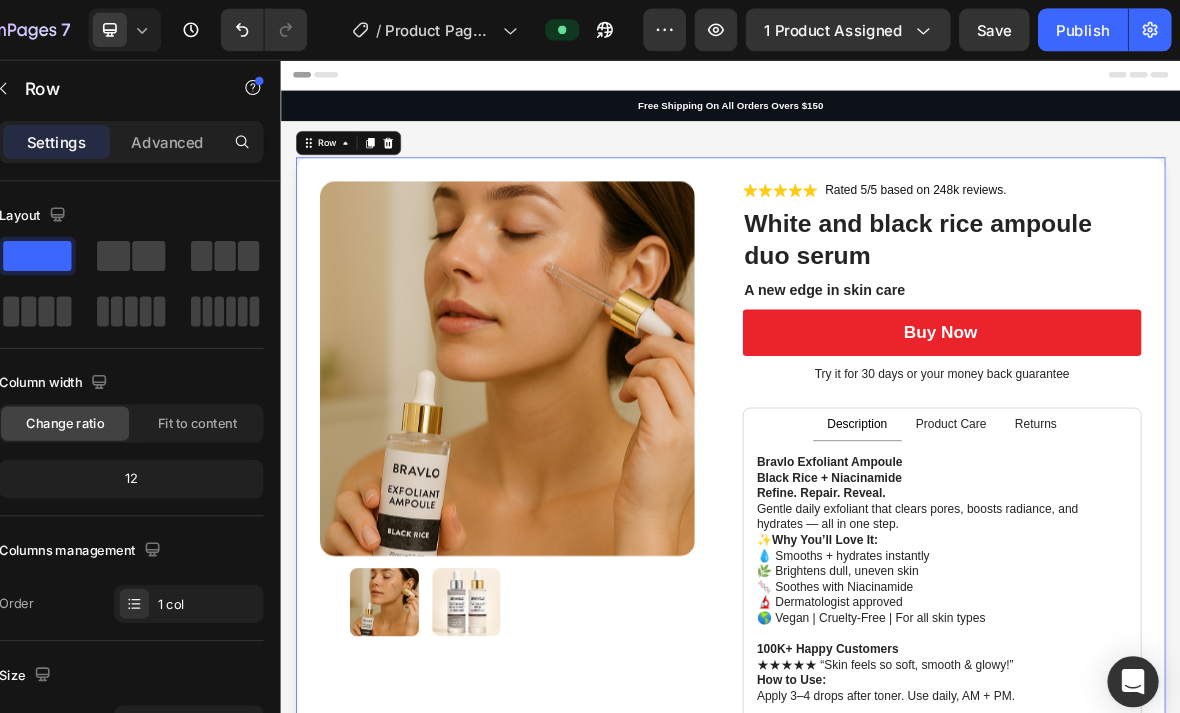 click on "Publish" at bounding box center (1089, 28) 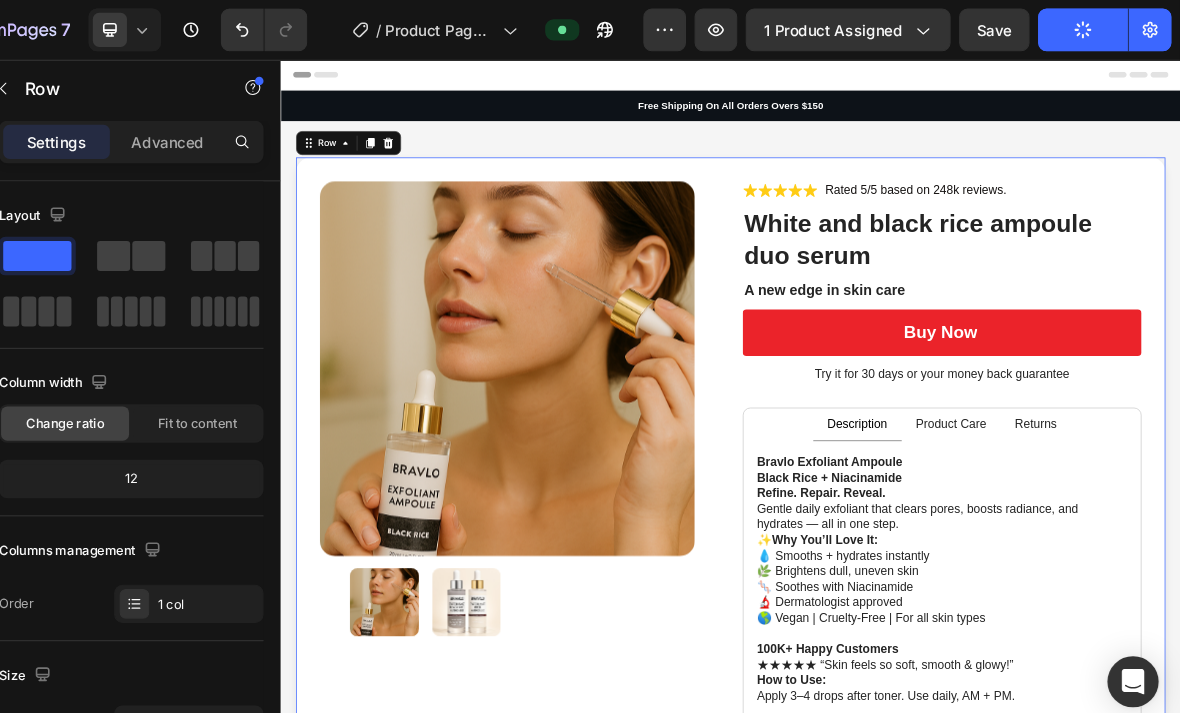 click 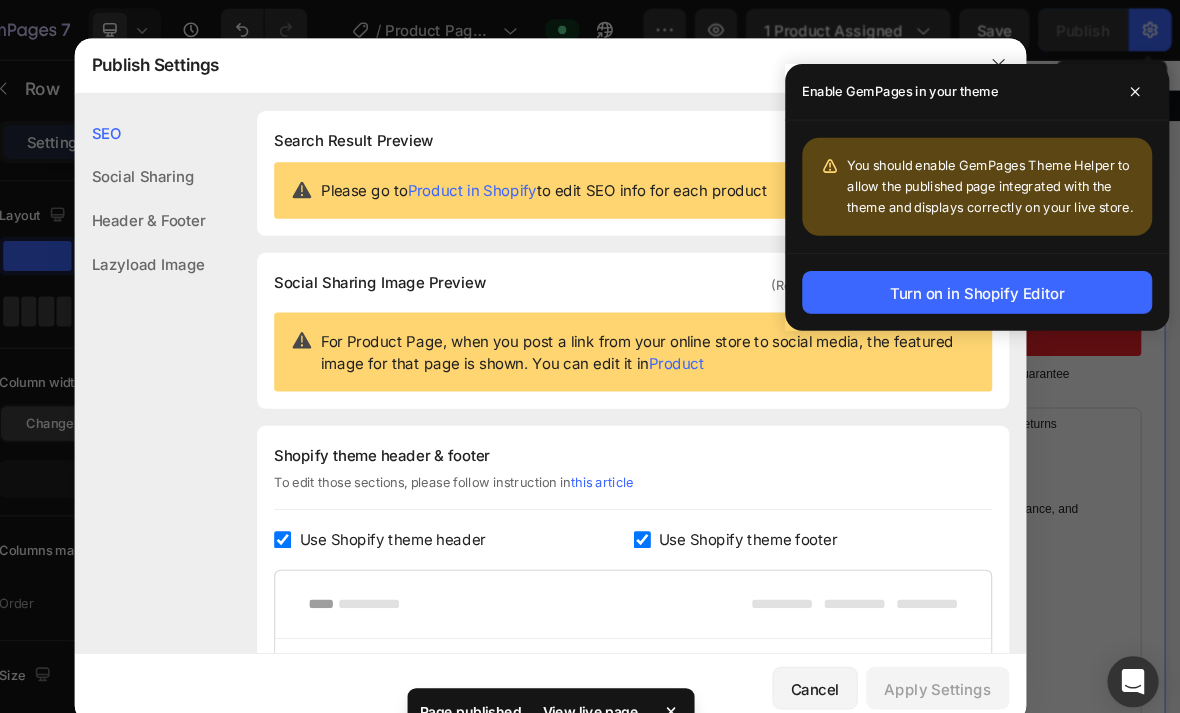 click on "Turn on in Shopify Editor" at bounding box center (990, 274) 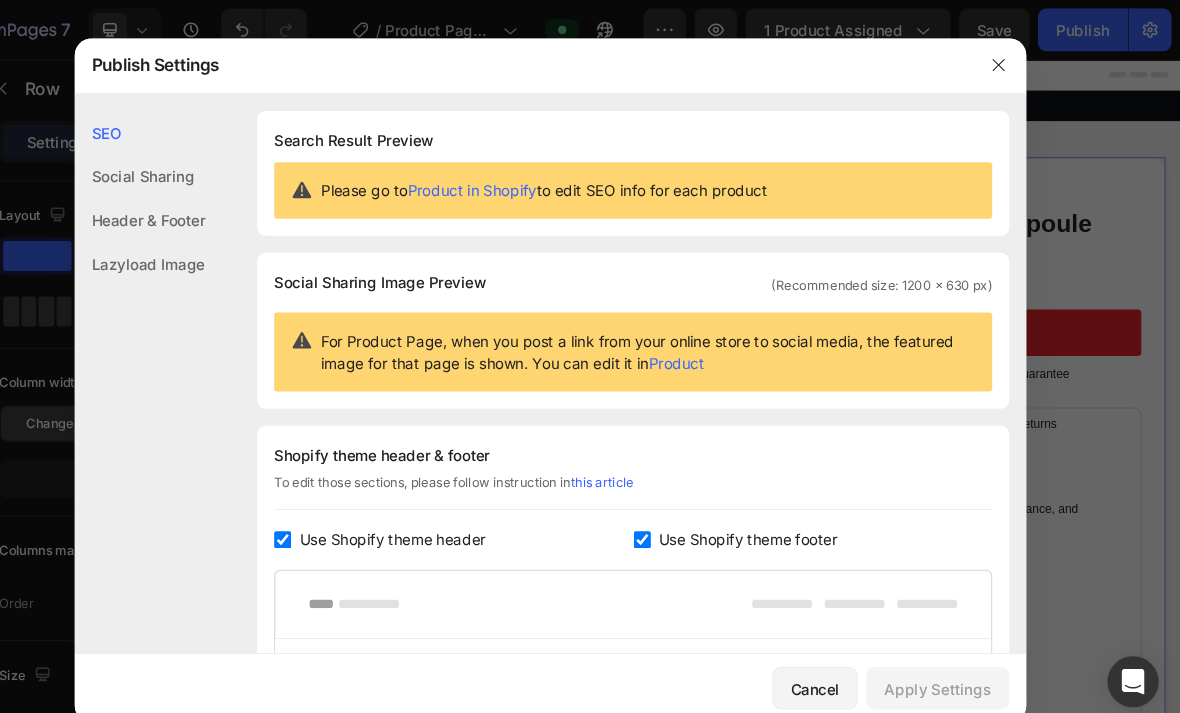 scroll, scrollTop: 0, scrollLeft: 0, axis: both 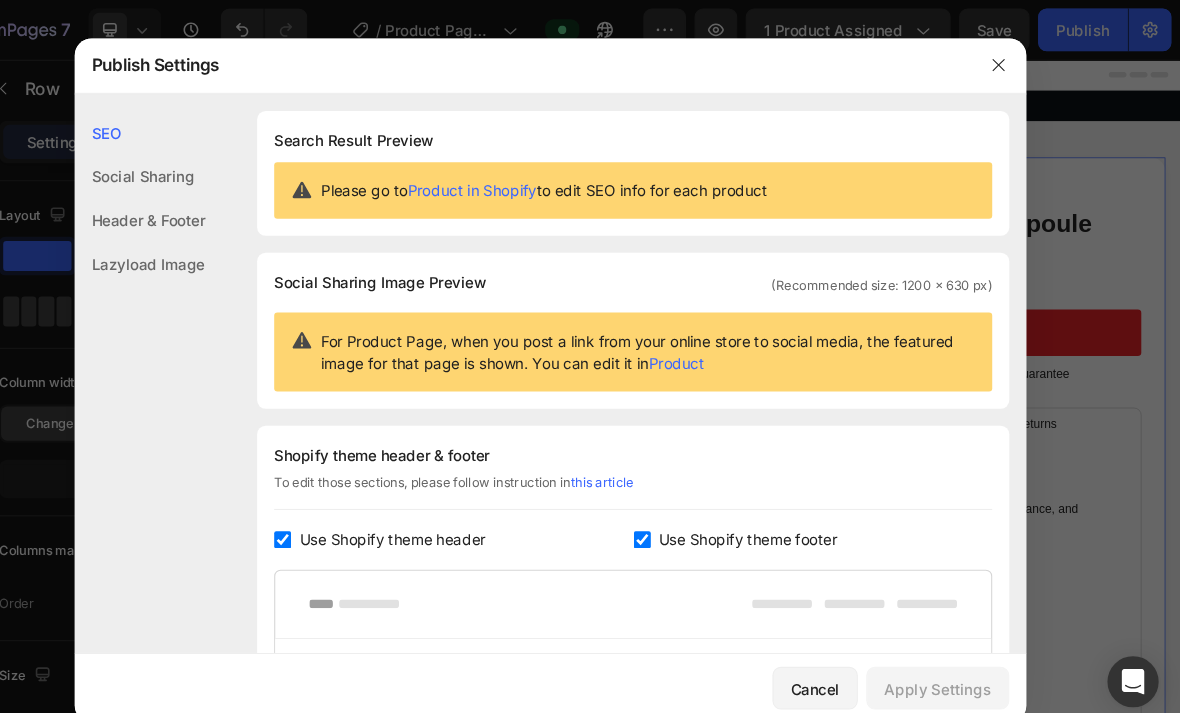 click at bounding box center (1010, 61) 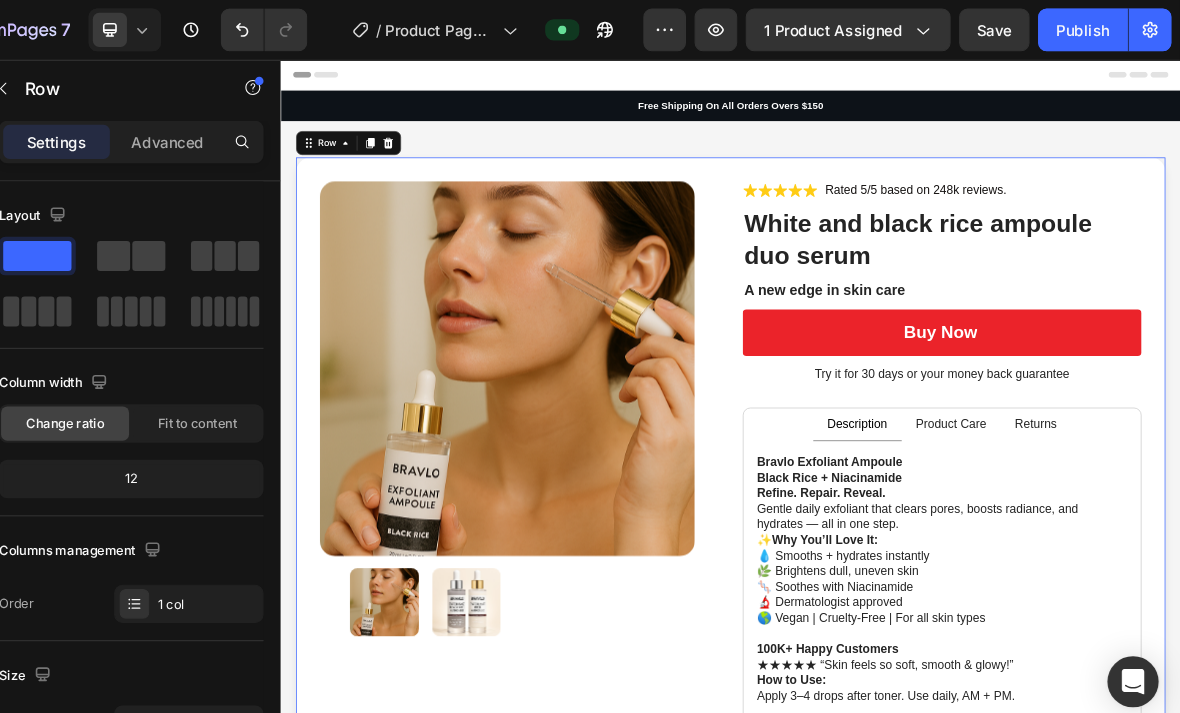 click on "Publish" 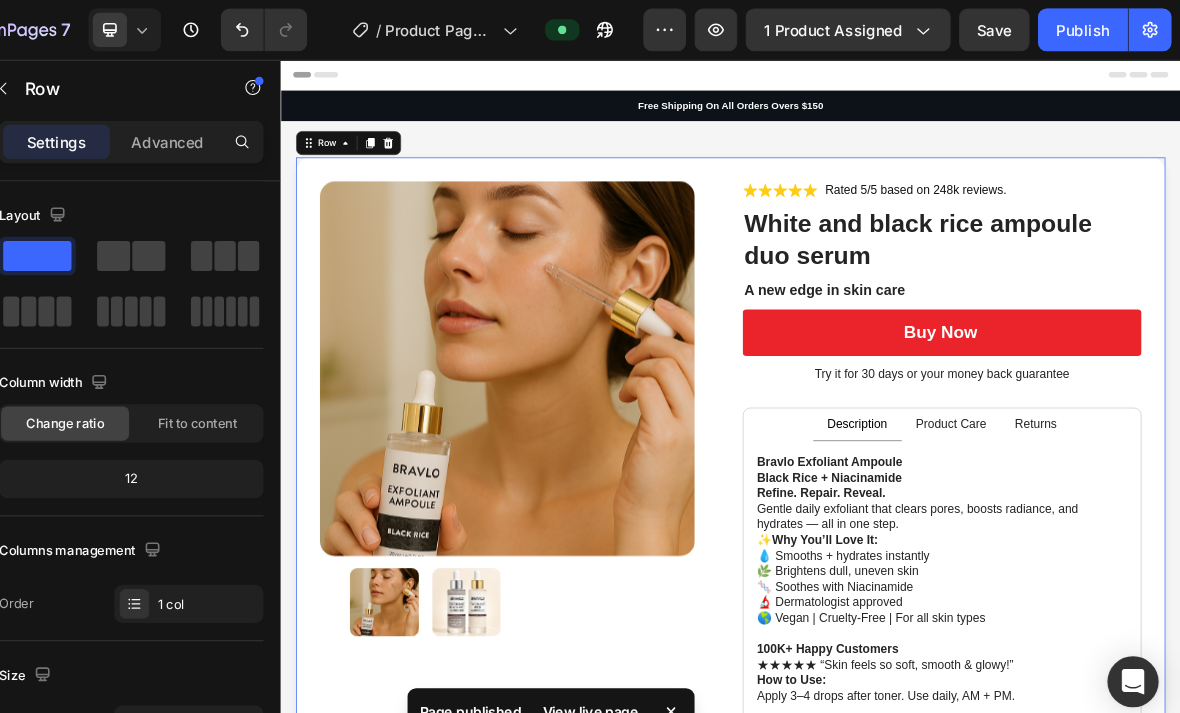 click on "Page published View live page" 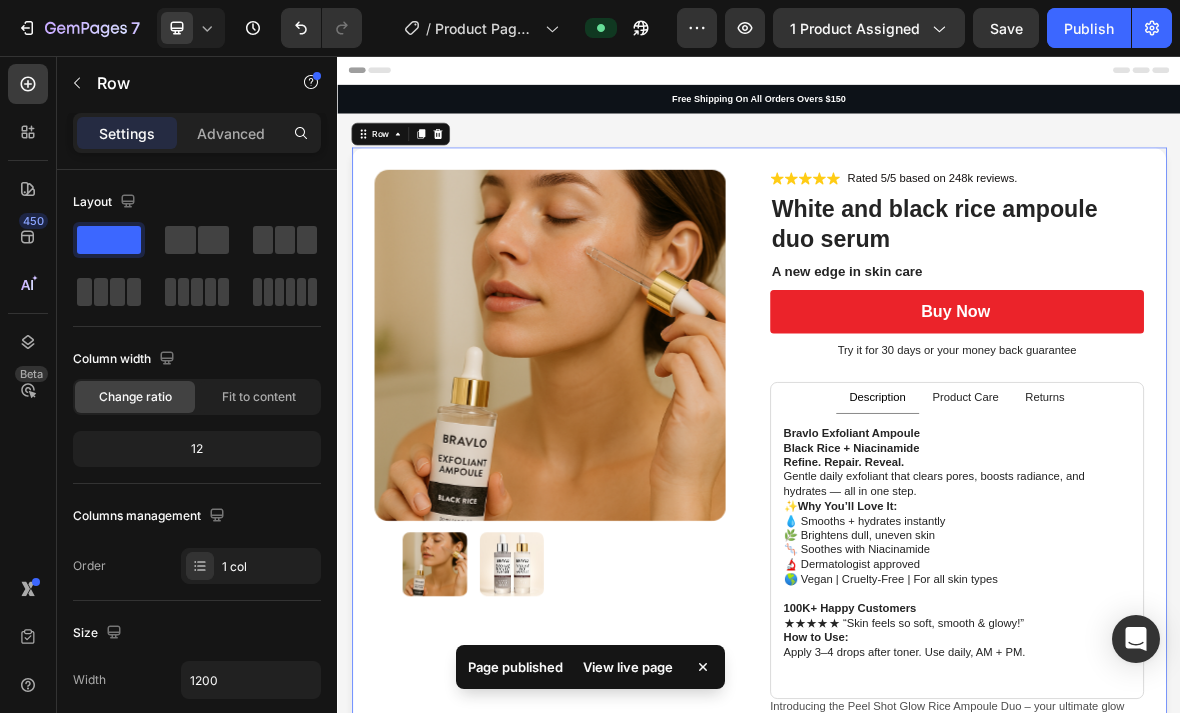 scroll, scrollTop: 0, scrollLeft: 0, axis: both 